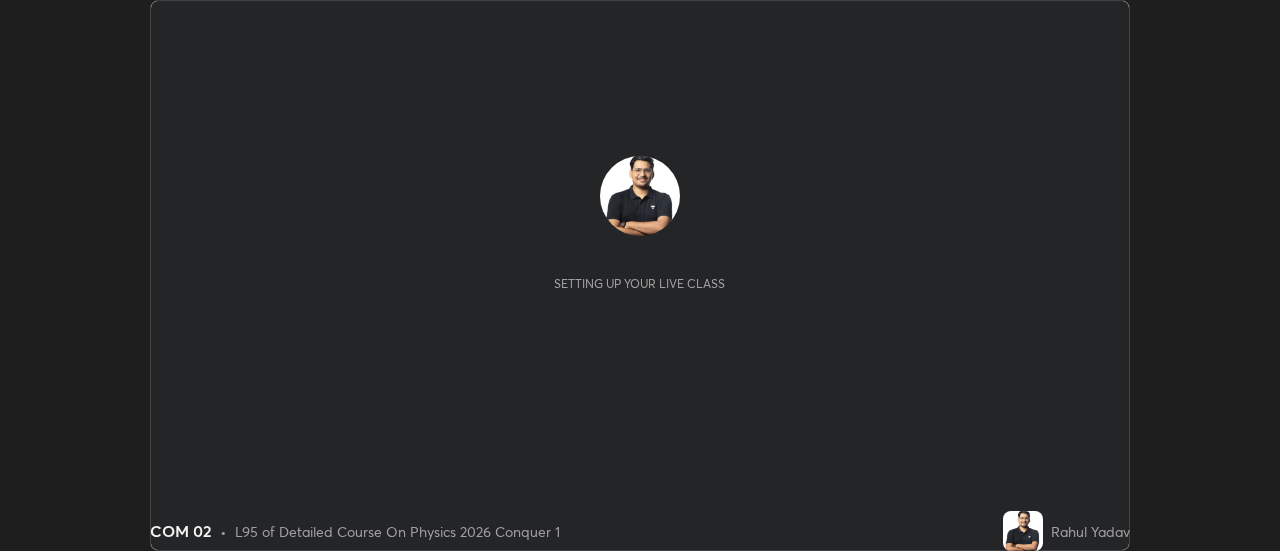 scroll, scrollTop: 0, scrollLeft: 0, axis: both 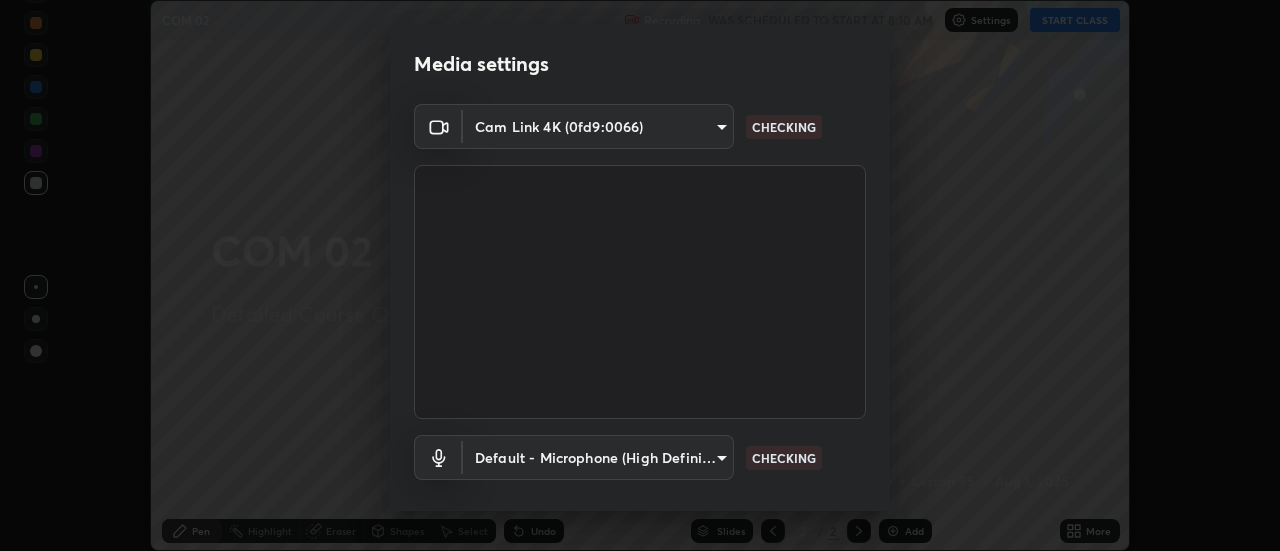 click on "Erase all COM 02 Recording WAS SCHEDULED TO START AT  8:10 AM Settings START CLASS Setting up your live class COM 02 • L95 of Detailed Course On Physics 2026 Conquer 1 [FIRST] [LAST] Pen Highlight Eraser Shapes Select Undo Slides 2 / 2 Add More Enable hand raising Enable raise hand to speak to learners. Once enabled, chat will be turned off temporarily. Enable x   No doubts shared Encourage your learners to ask a doubt for better clarity Report an issue Reason for reporting Buffering Chat not working Audio - Video sync issue Educator video quality low ​ Attach an image Report Media settings Cam Link 4K (0fd9:0066) b093a16c942e6f6a823c9920e21d79da437b645b04d20ddf74ad3b100c3b9d07 CHECKING Default - Microphone (High Definition Audio Device) default CHECKING 1 / 5 Next" at bounding box center [640, 275] 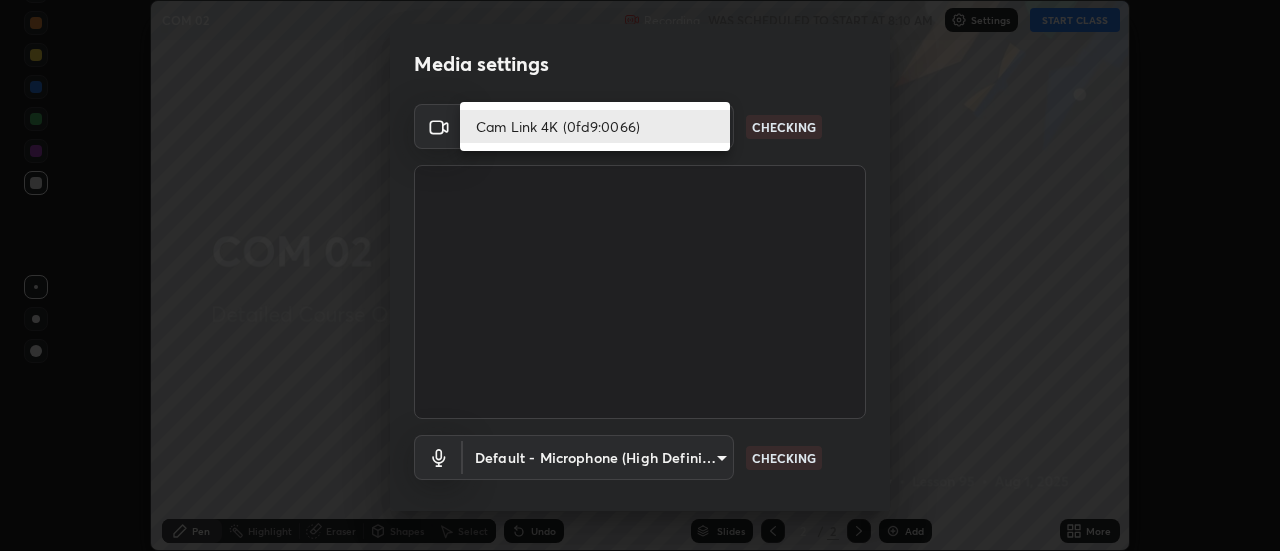 click on "Cam Link 4K (0fd9:0066)" at bounding box center (595, 126) 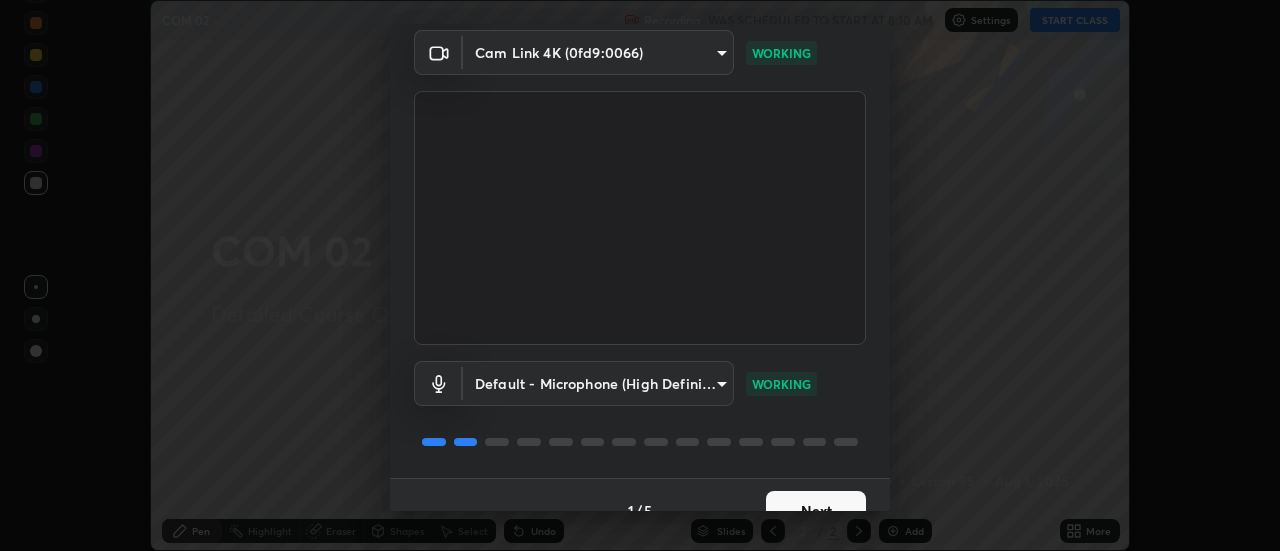 scroll, scrollTop: 105, scrollLeft: 0, axis: vertical 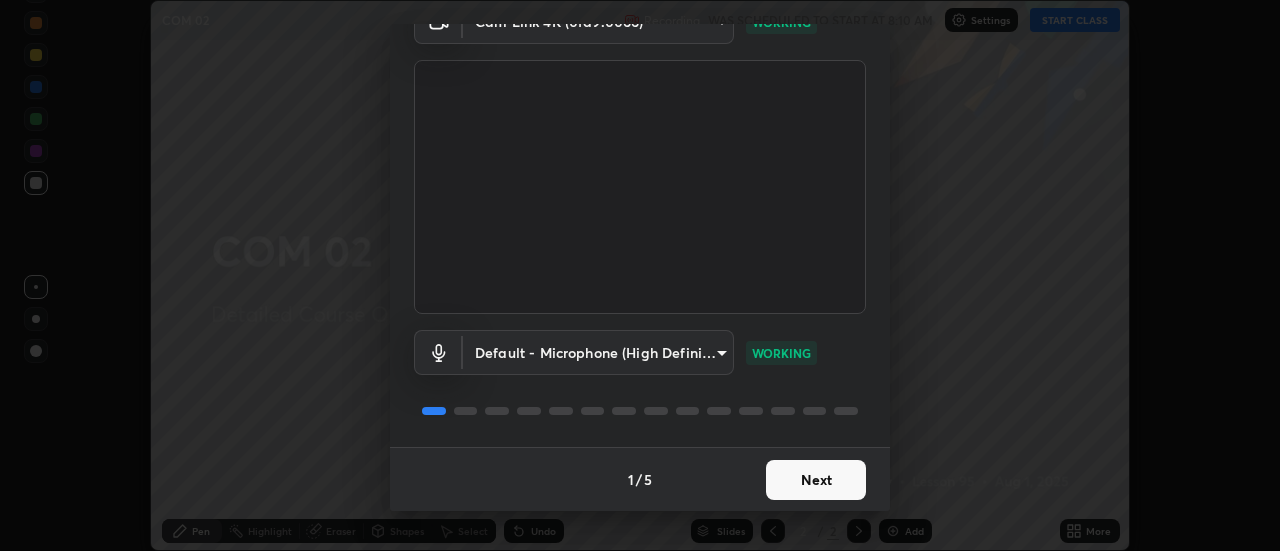 click on "Next" at bounding box center (816, 480) 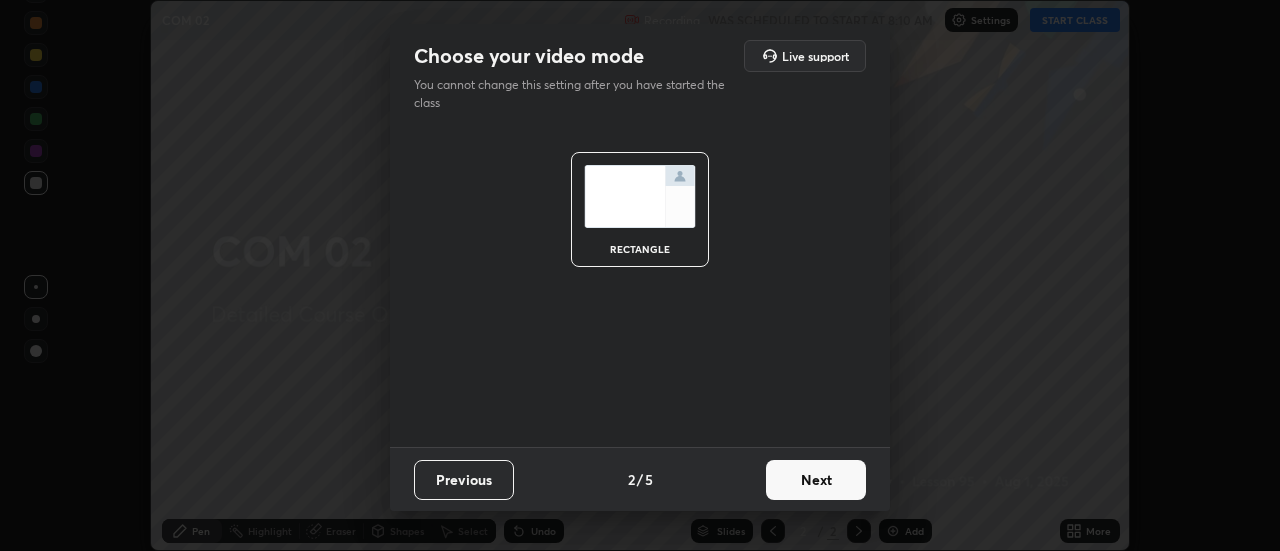 scroll, scrollTop: 0, scrollLeft: 0, axis: both 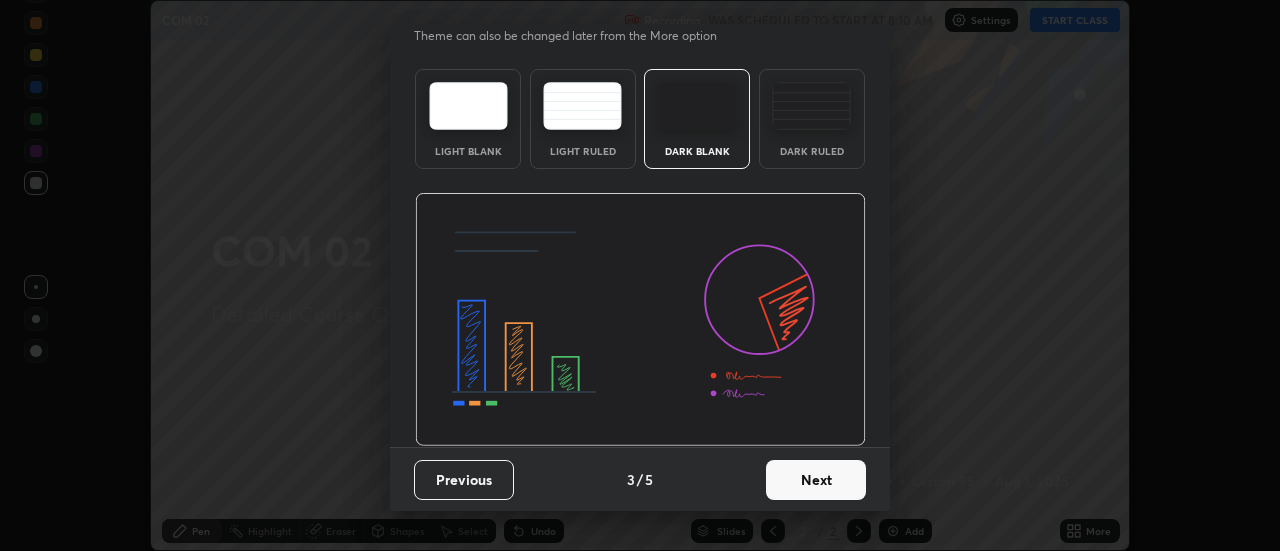 click on "Next" at bounding box center (816, 480) 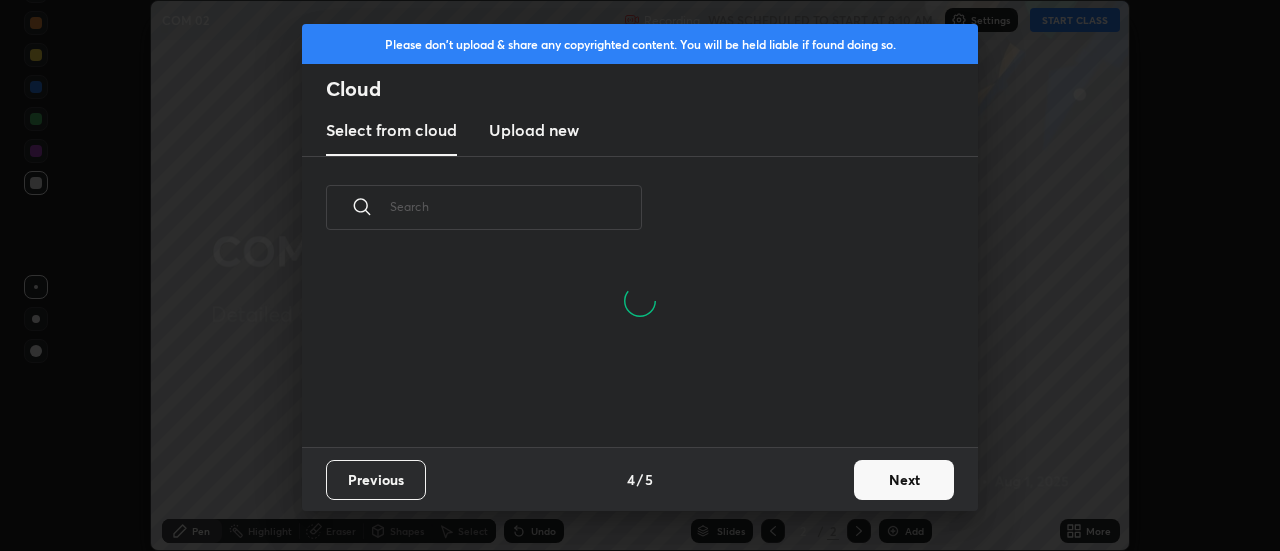 click on "Next" at bounding box center (904, 480) 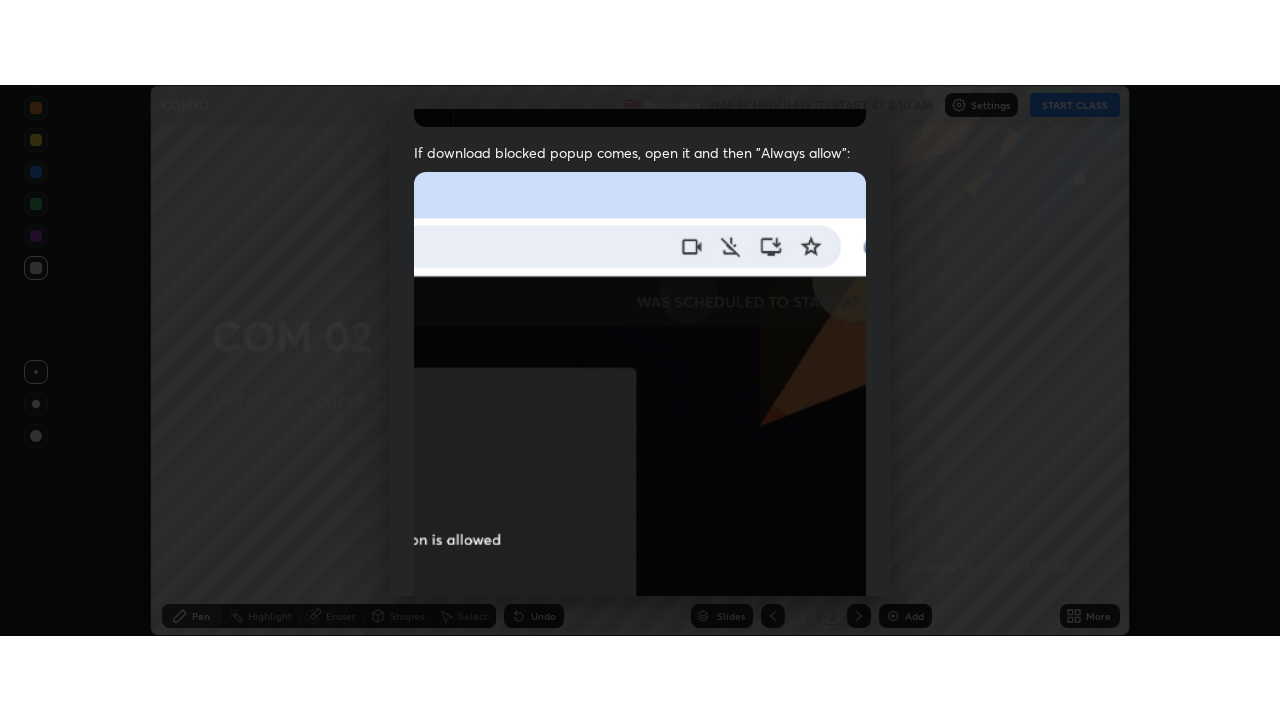 scroll, scrollTop: 513, scrollLeft: 0, axis: vertical 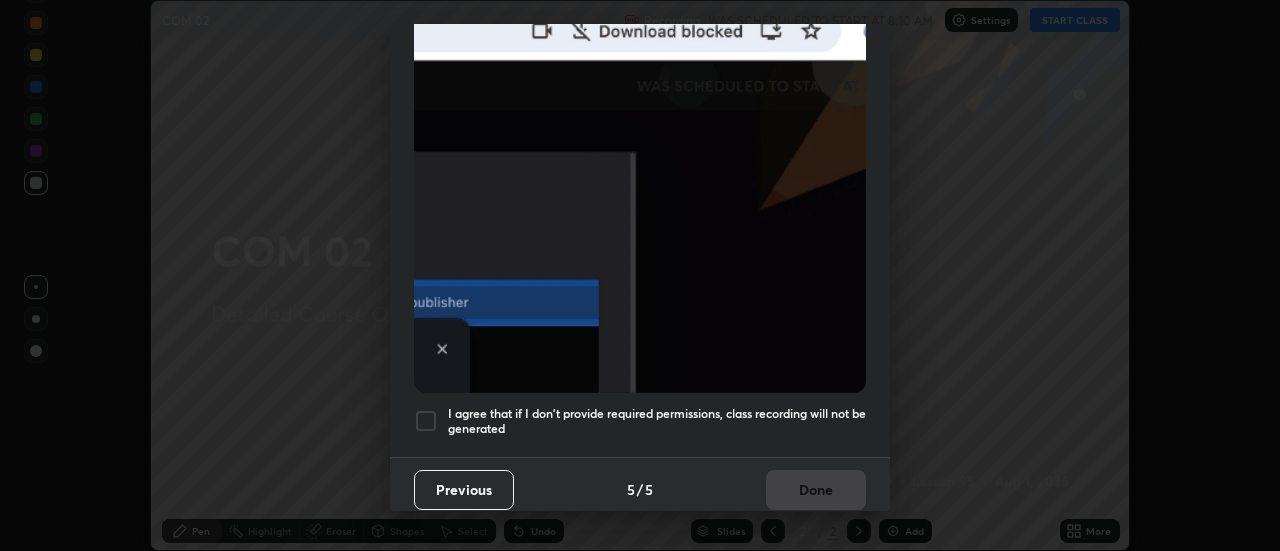 click at bounding box center [426, 421] 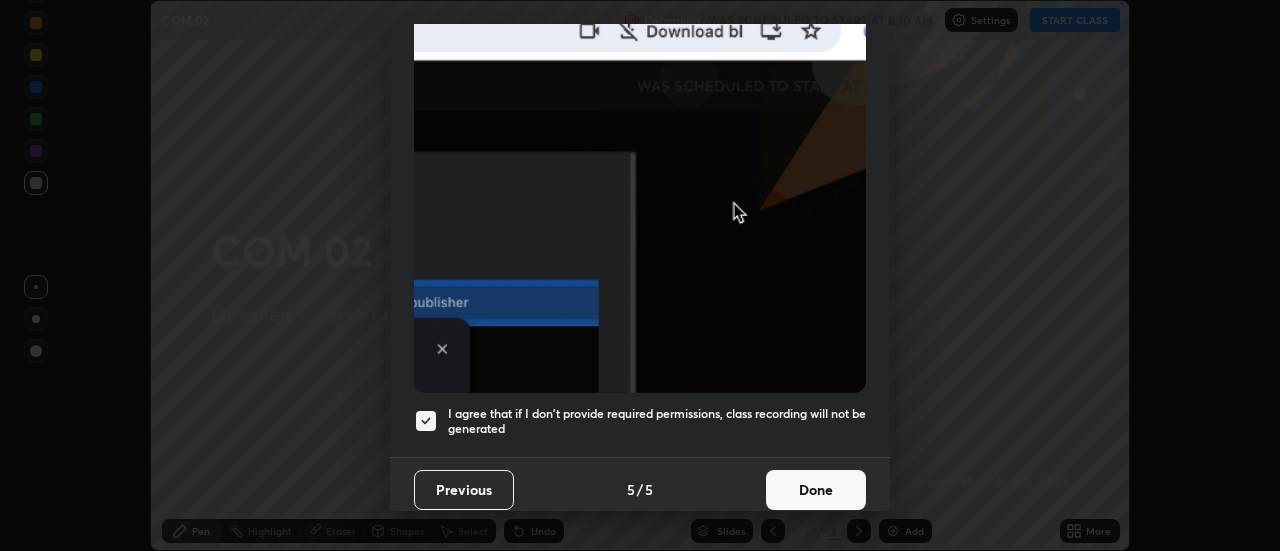 click on "Done" at bounding box center (816, 490) 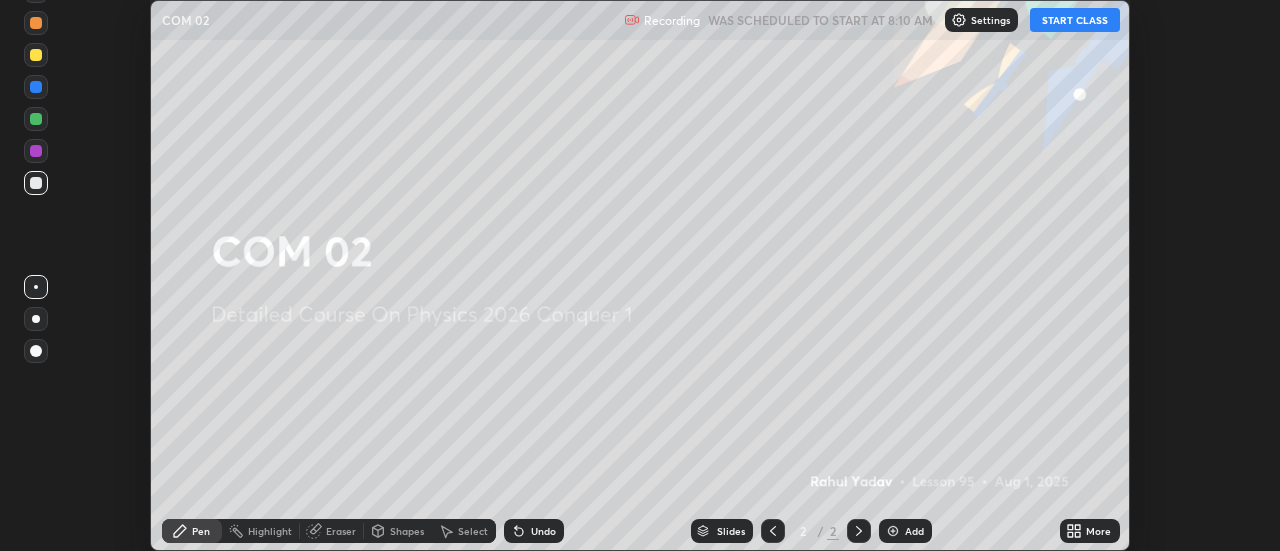 click 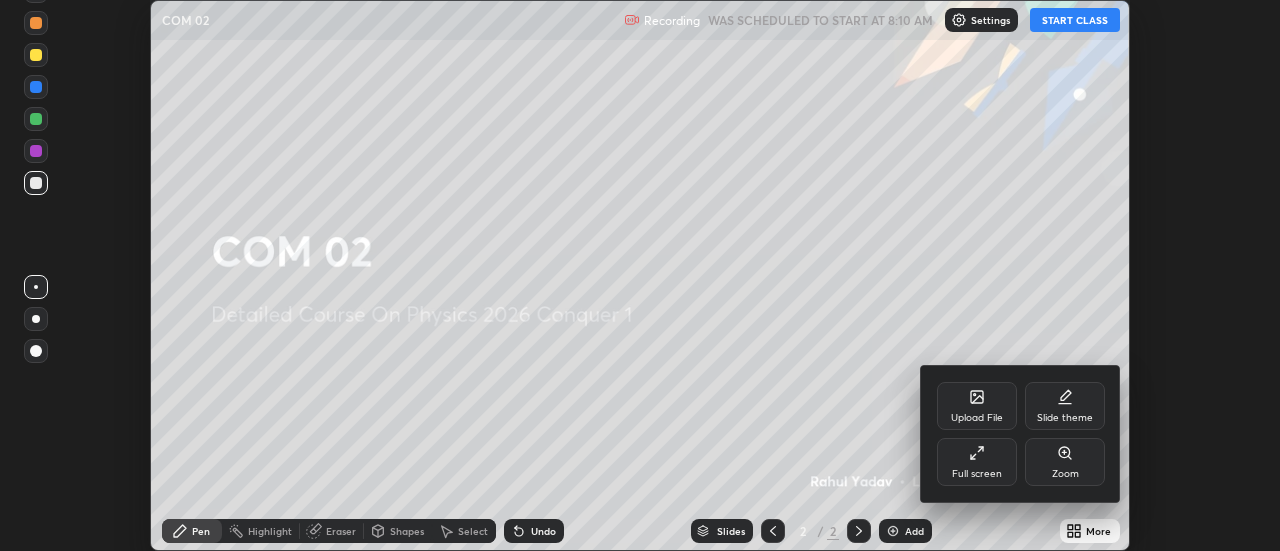 click on "Full screen" at bounding box center (977, 462) 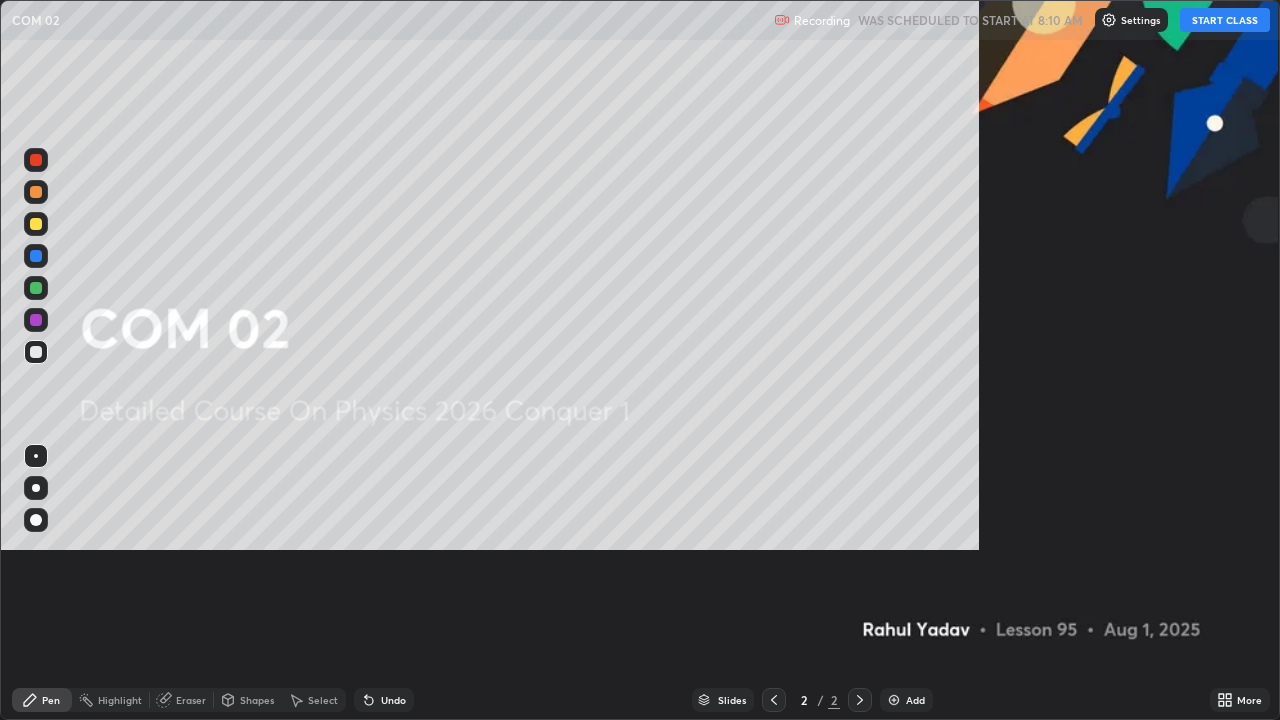 scroll, scrollTop: 99280, scrollLeft: 98720, axis: both 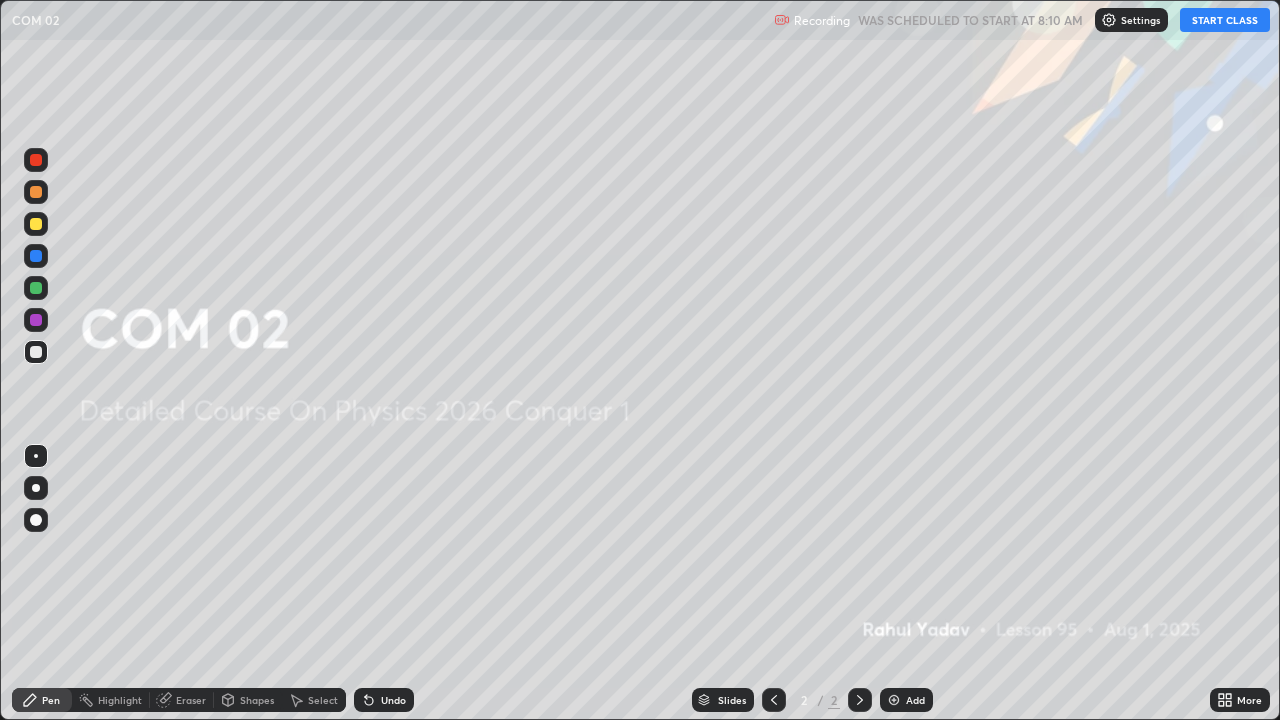 click on "START CLASS" at bounding box center (1225, 20) 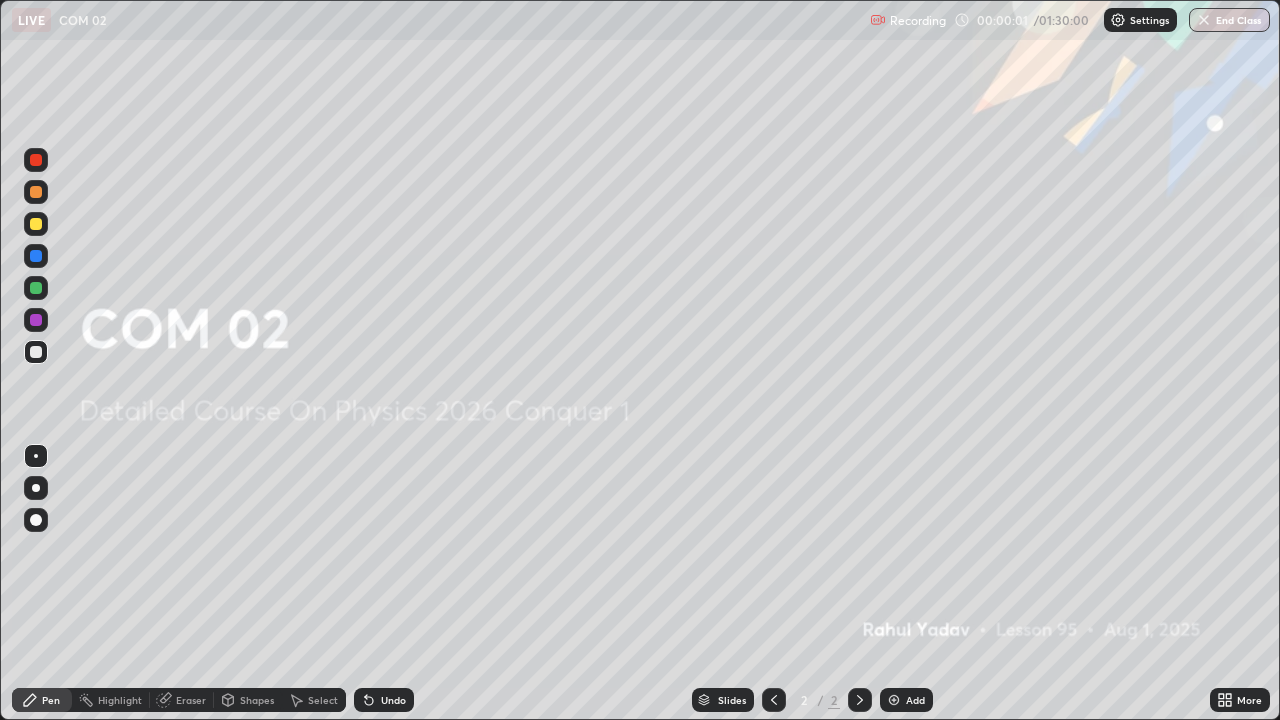 click at bounding box center [36, 488] 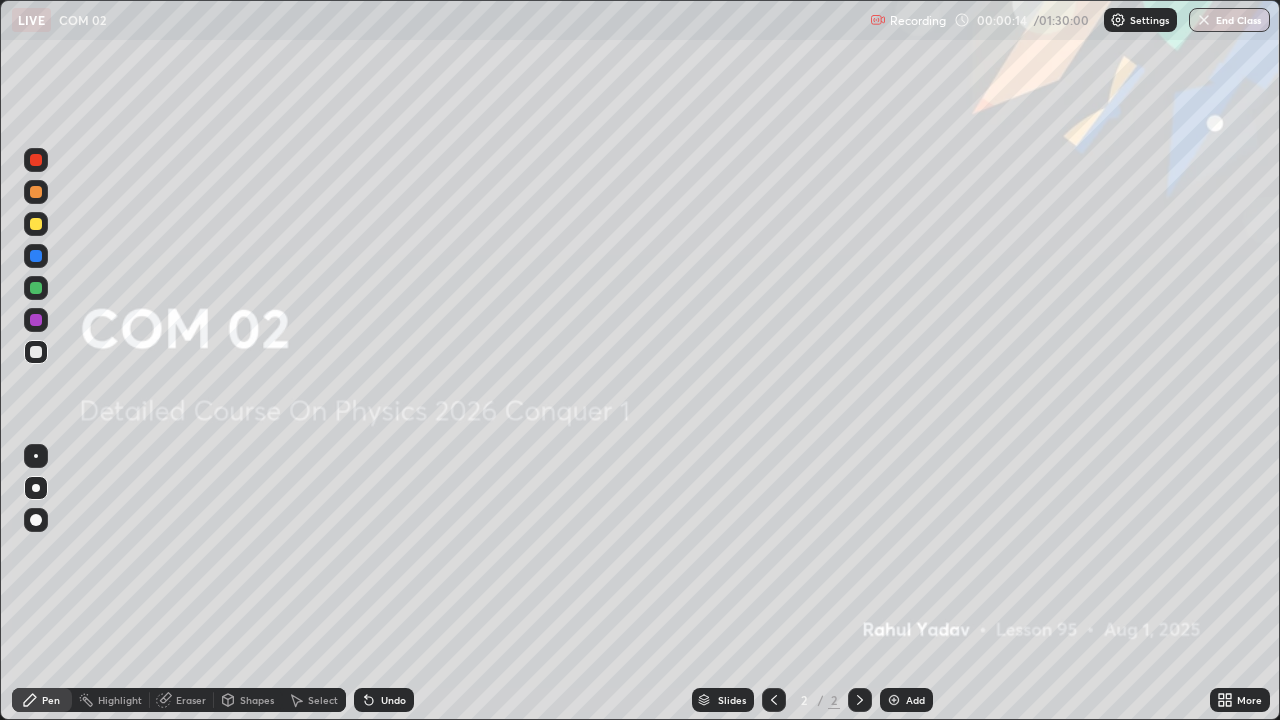 click at bounding box center [36, 520] 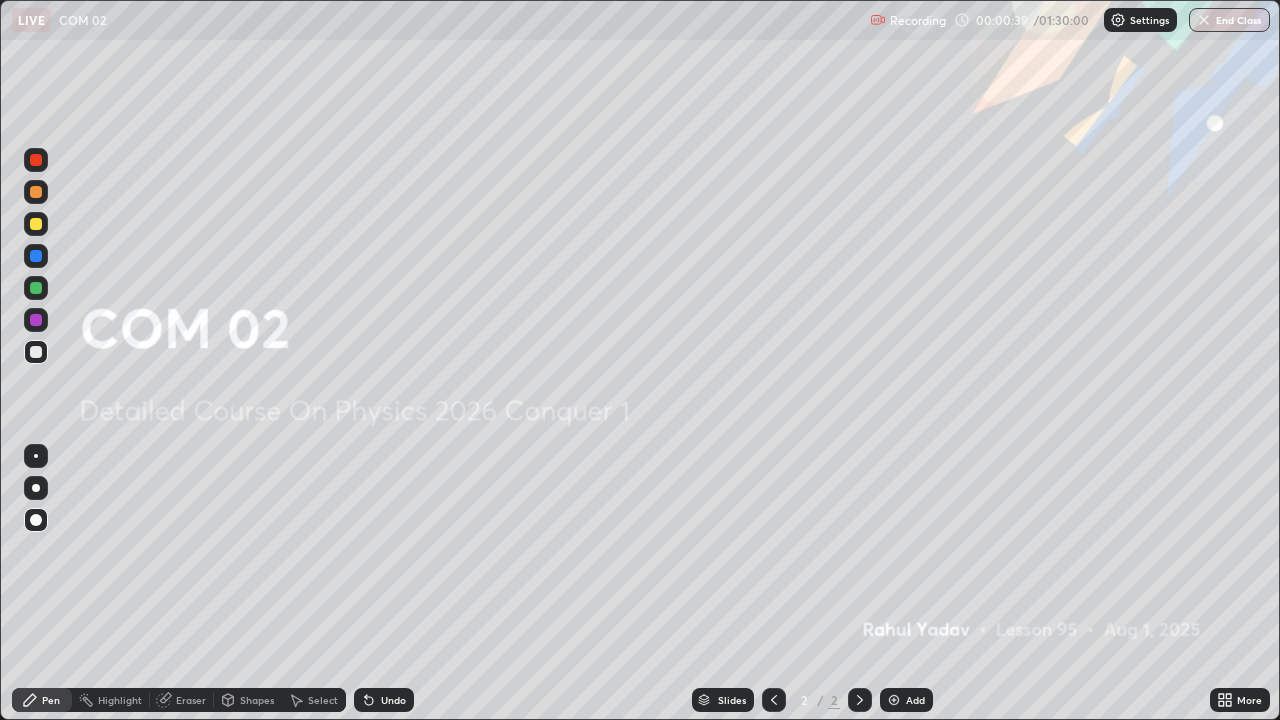 click at bounding box center [36, 520] 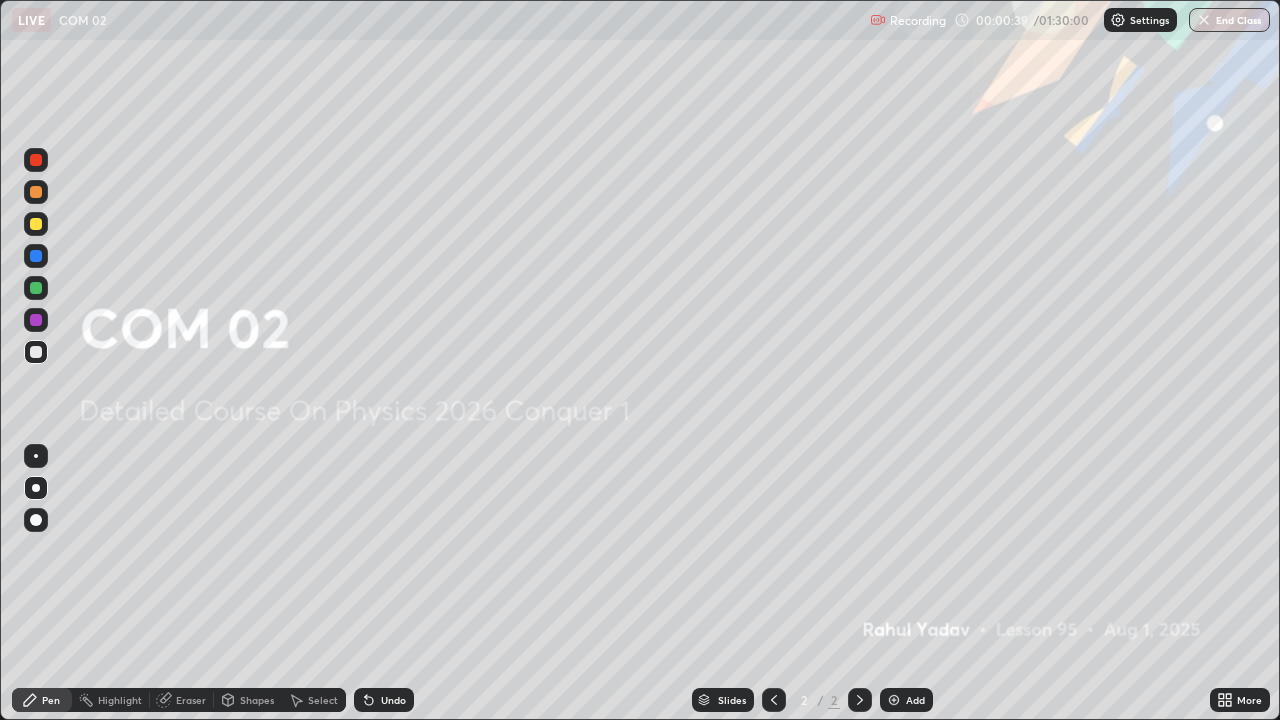 click at bounding box center [36, 520] 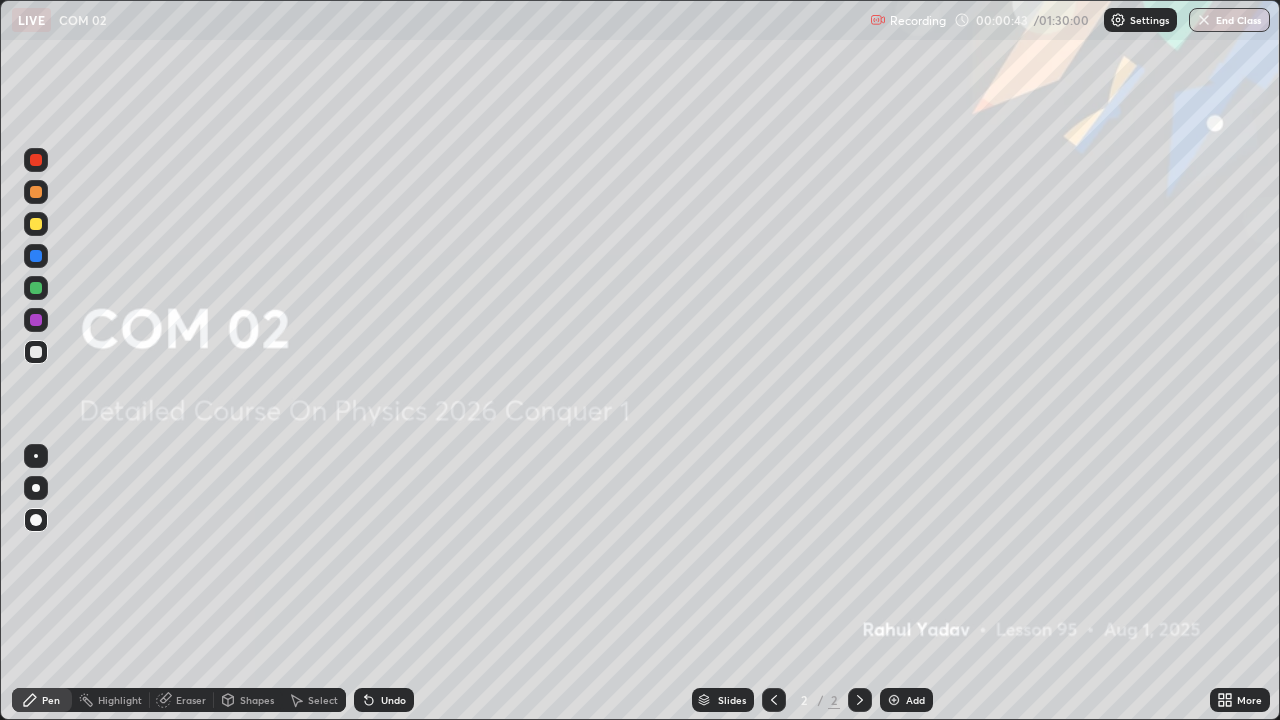click 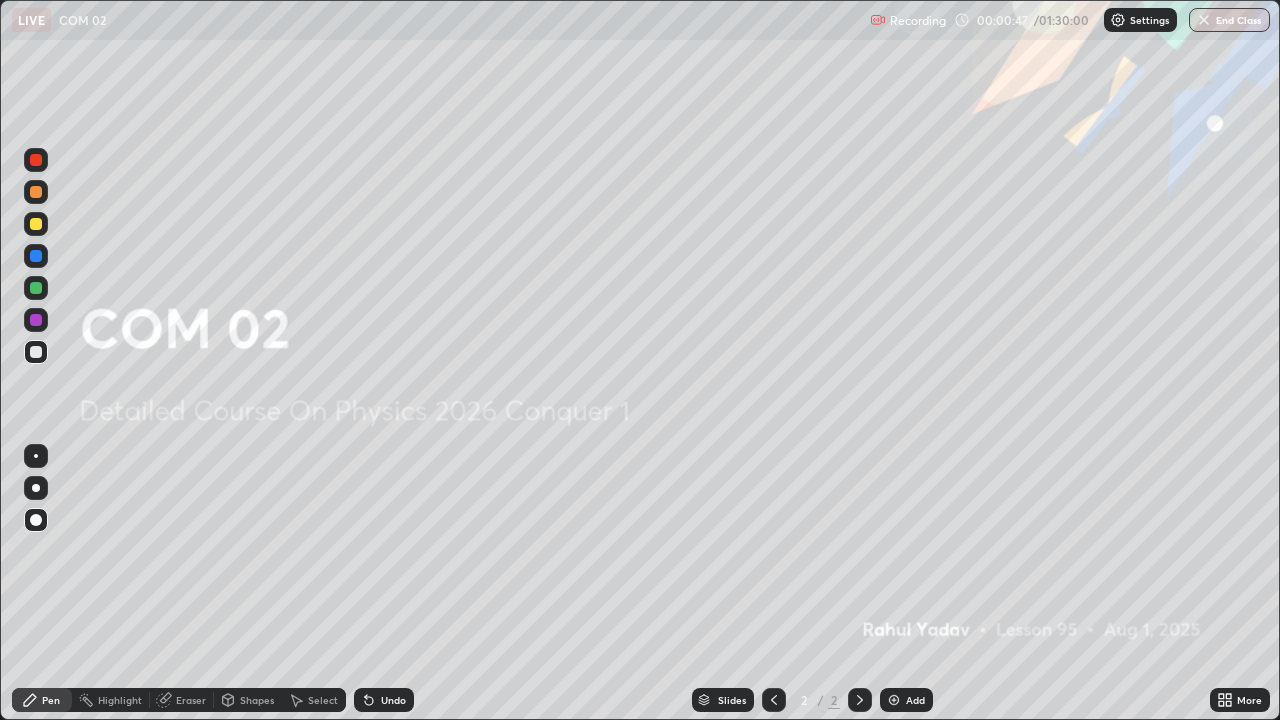 click at bounding box center (36, 352) 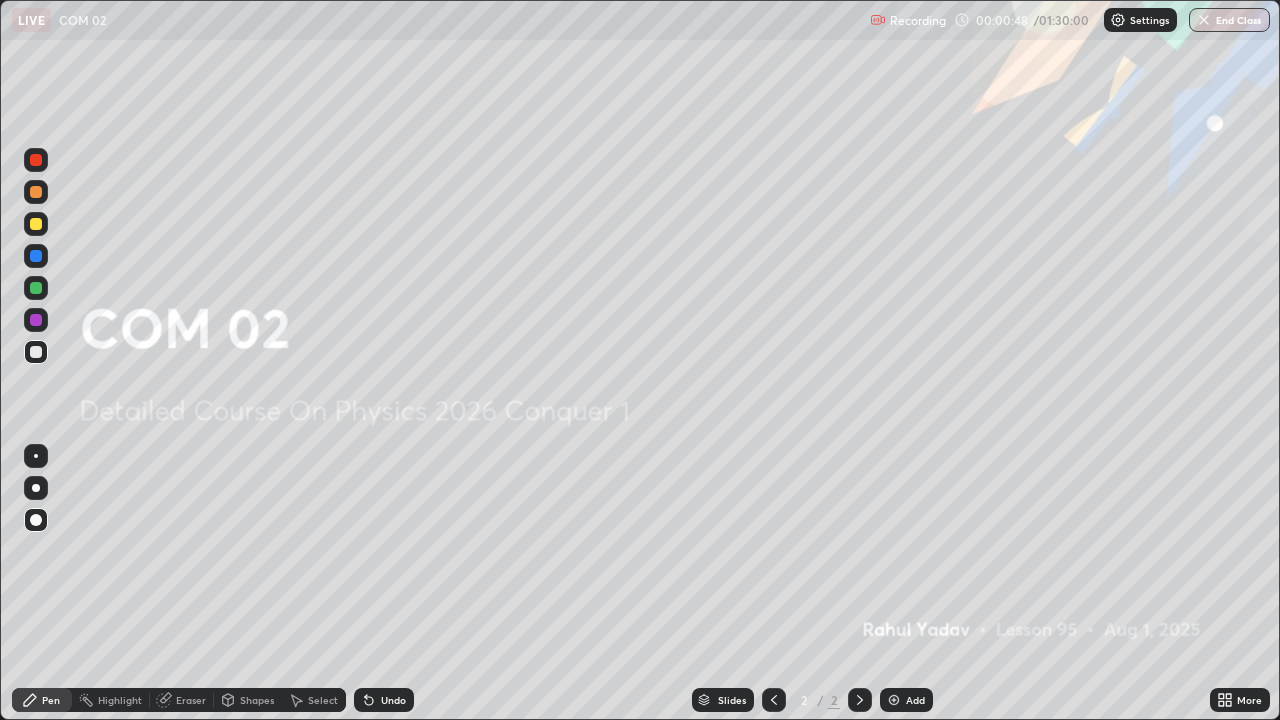 click at bounding box center [36, 488] 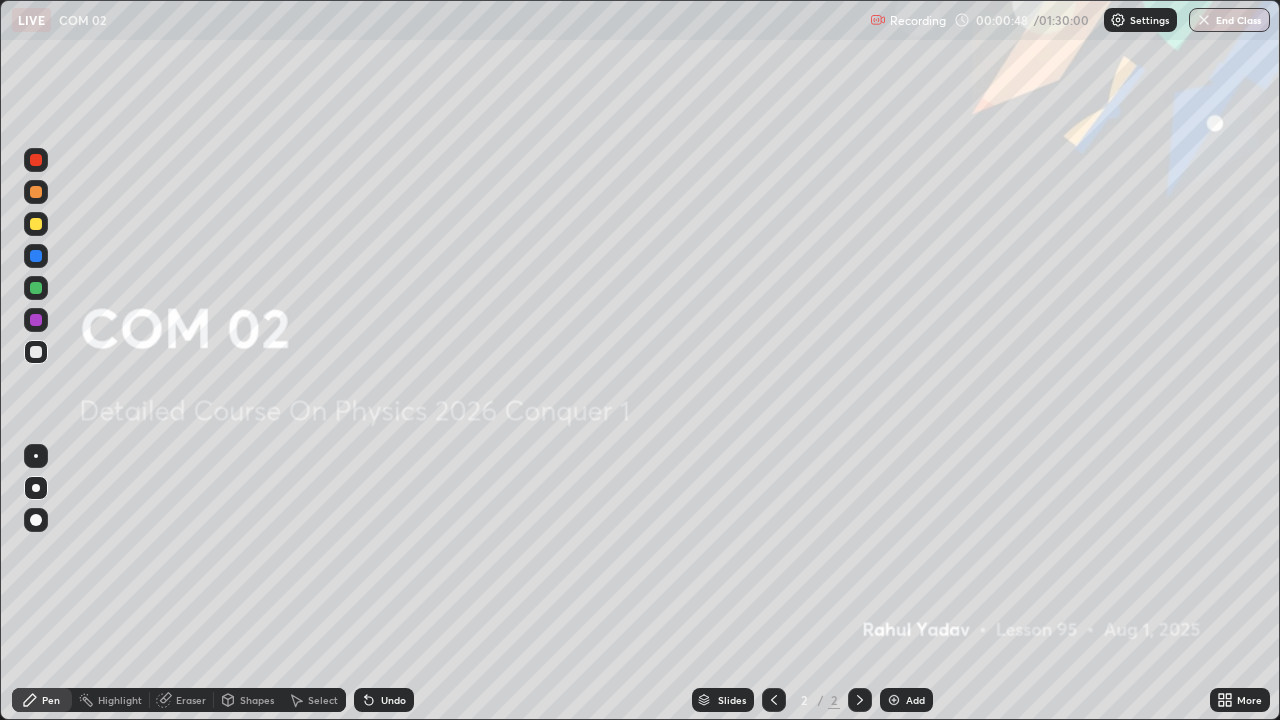 click at bounding box center (36, 520) 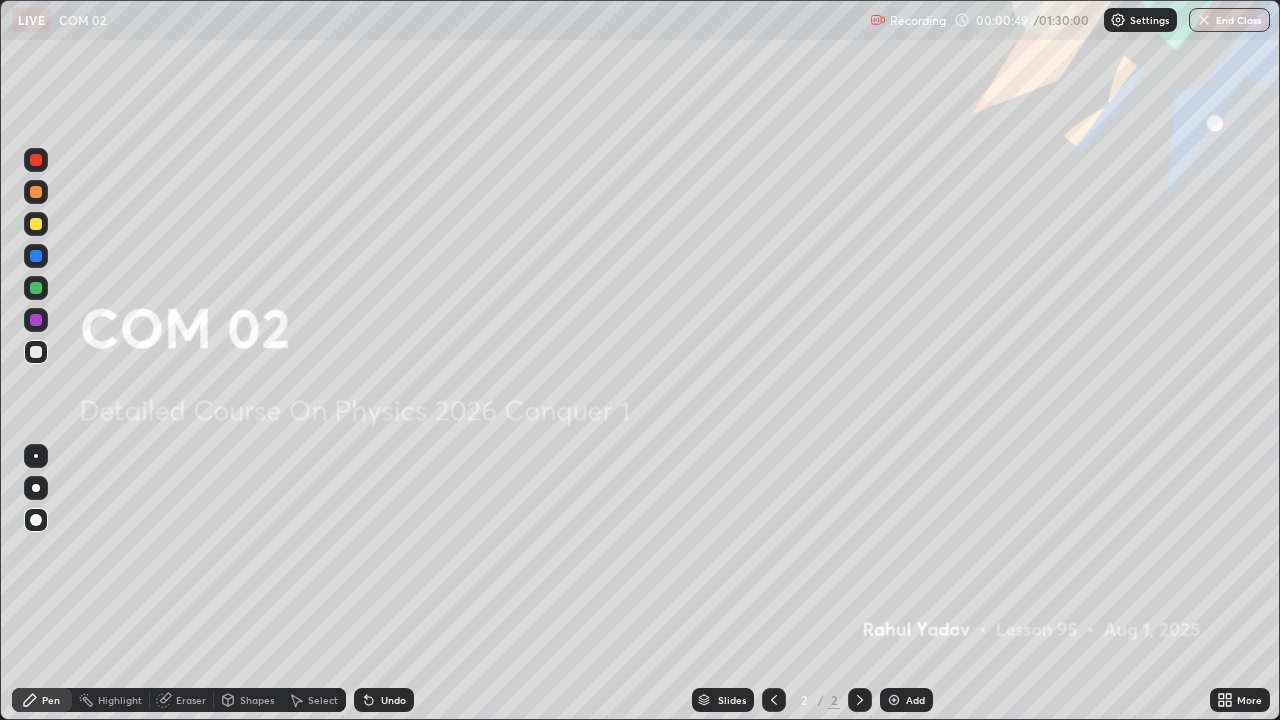 click at bounding box center (36, 488) 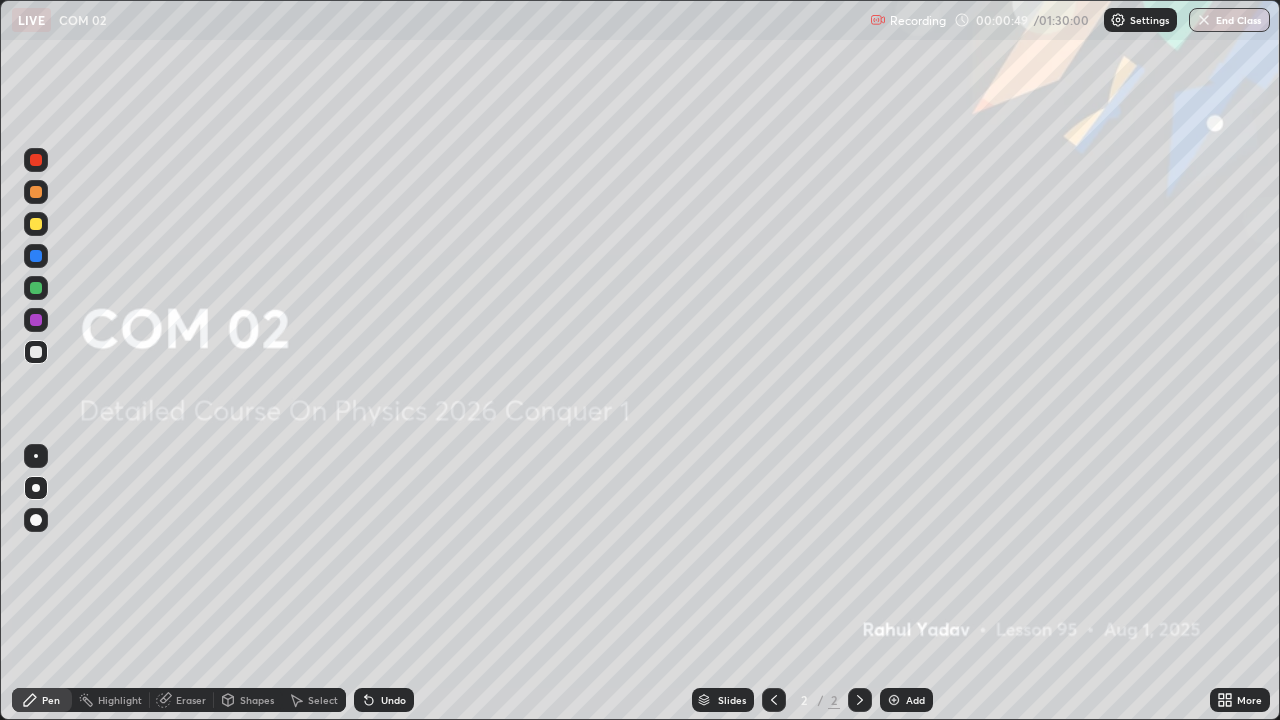 click at bounding box center (36, 520) 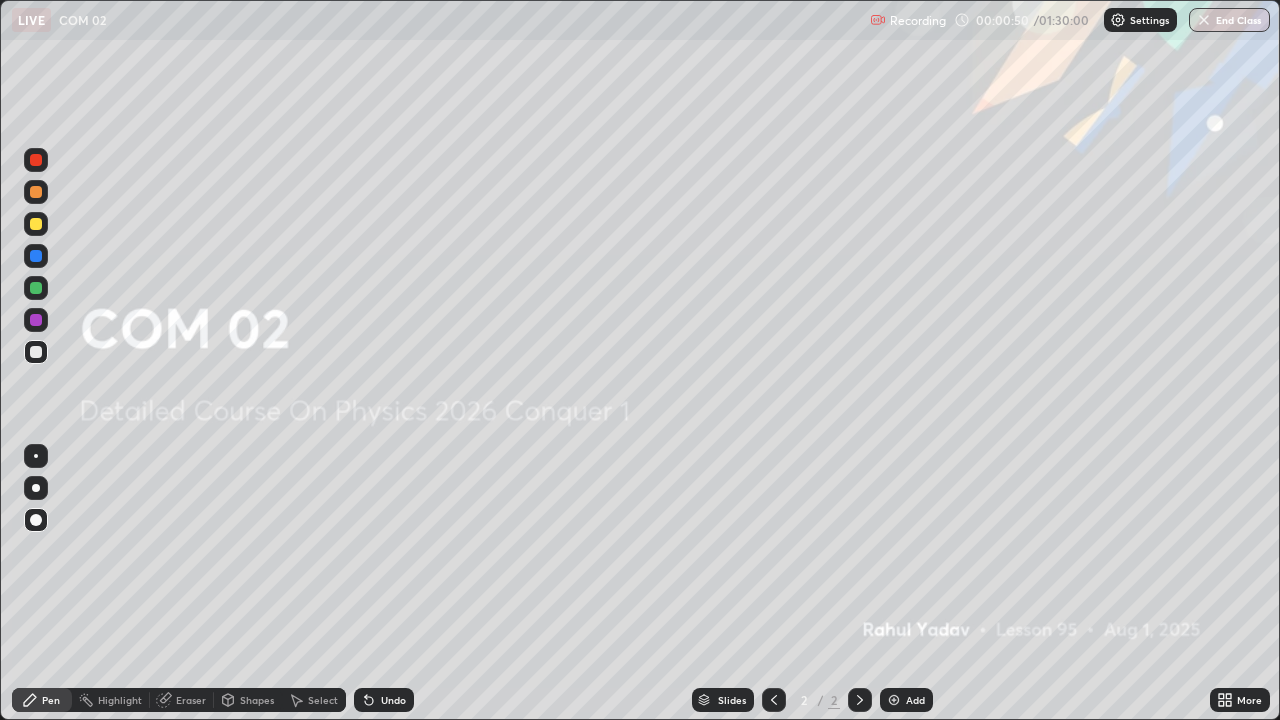 click at bounding box center [36, 488] 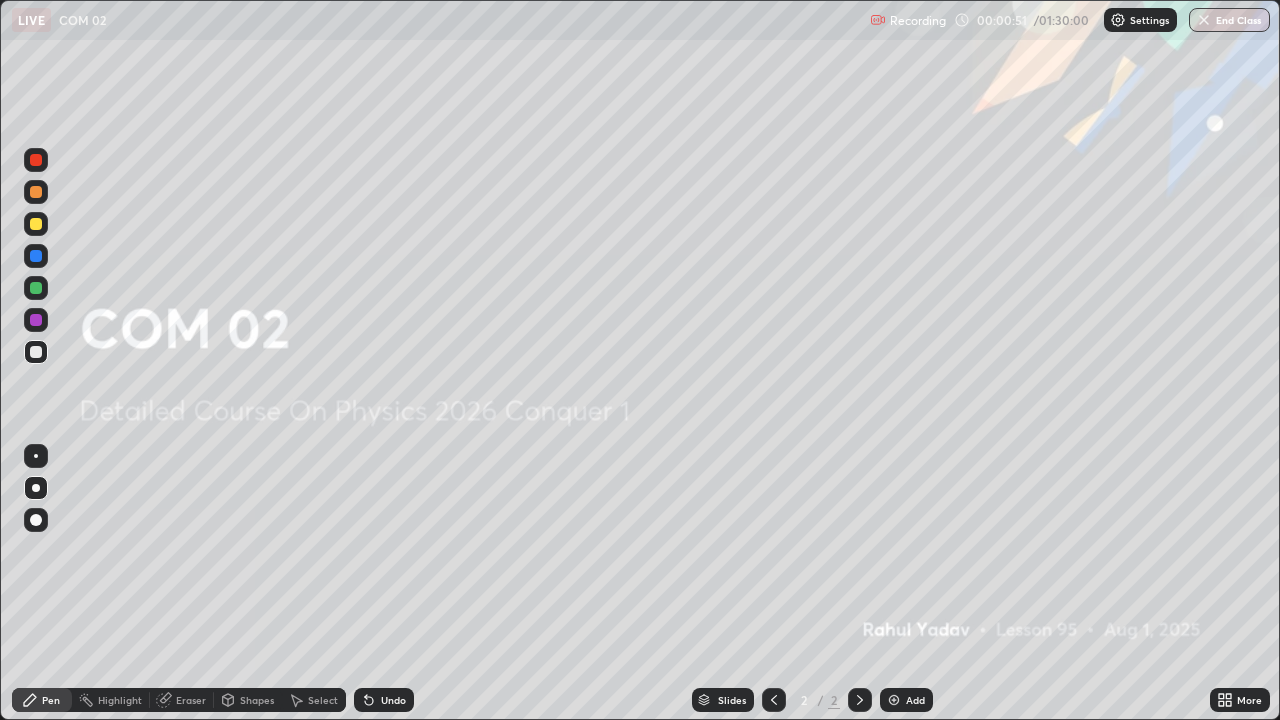 click at bounding box center (36, 520) 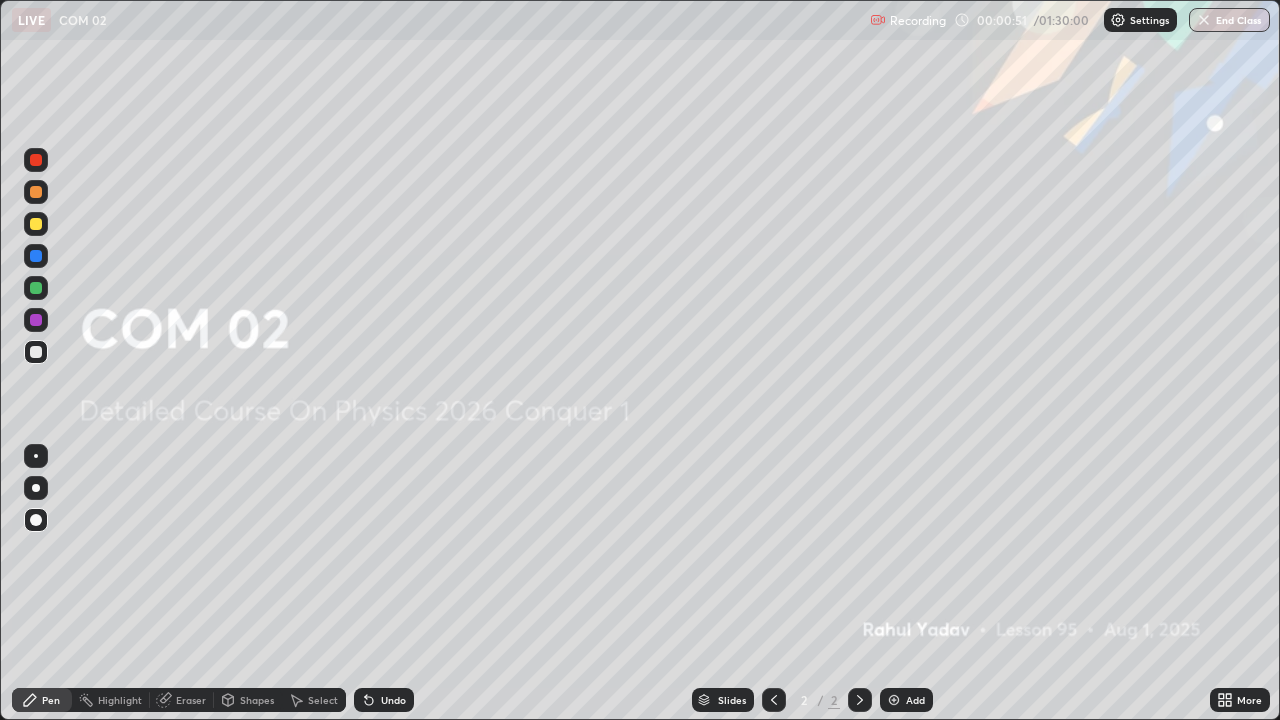 click at bounding box center [36, 456] 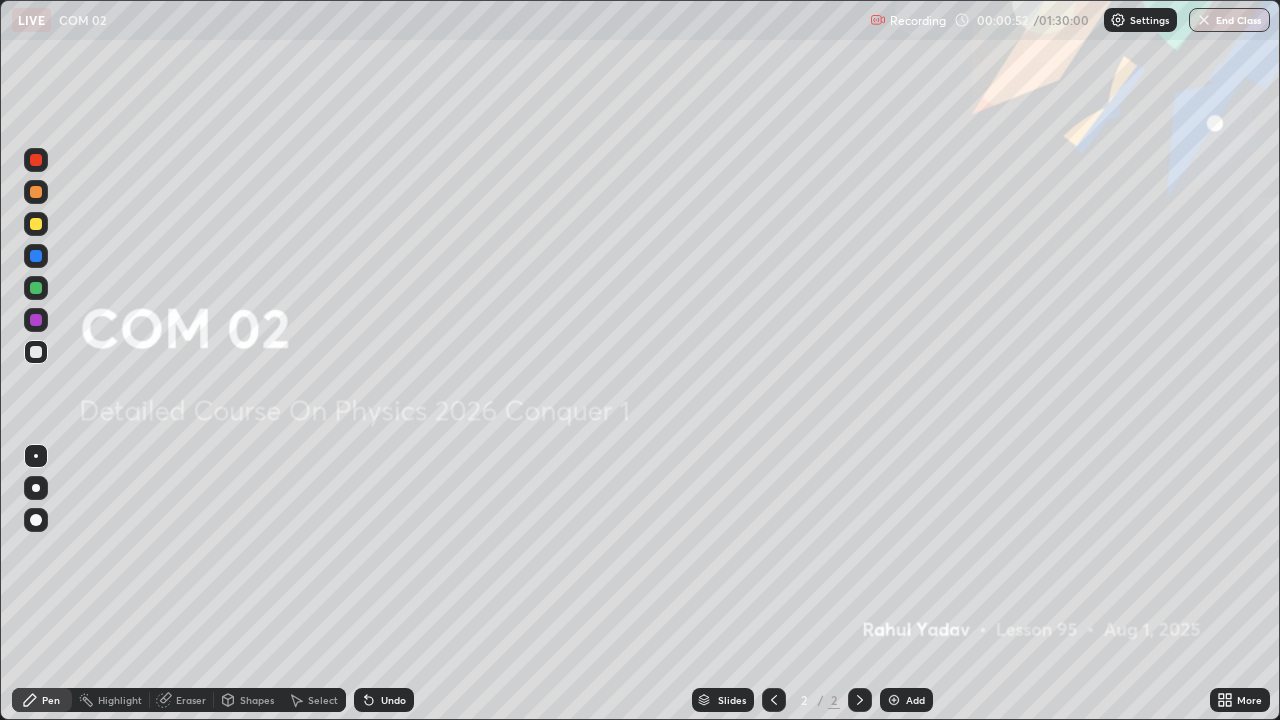 click at bounding box center (36, 488) 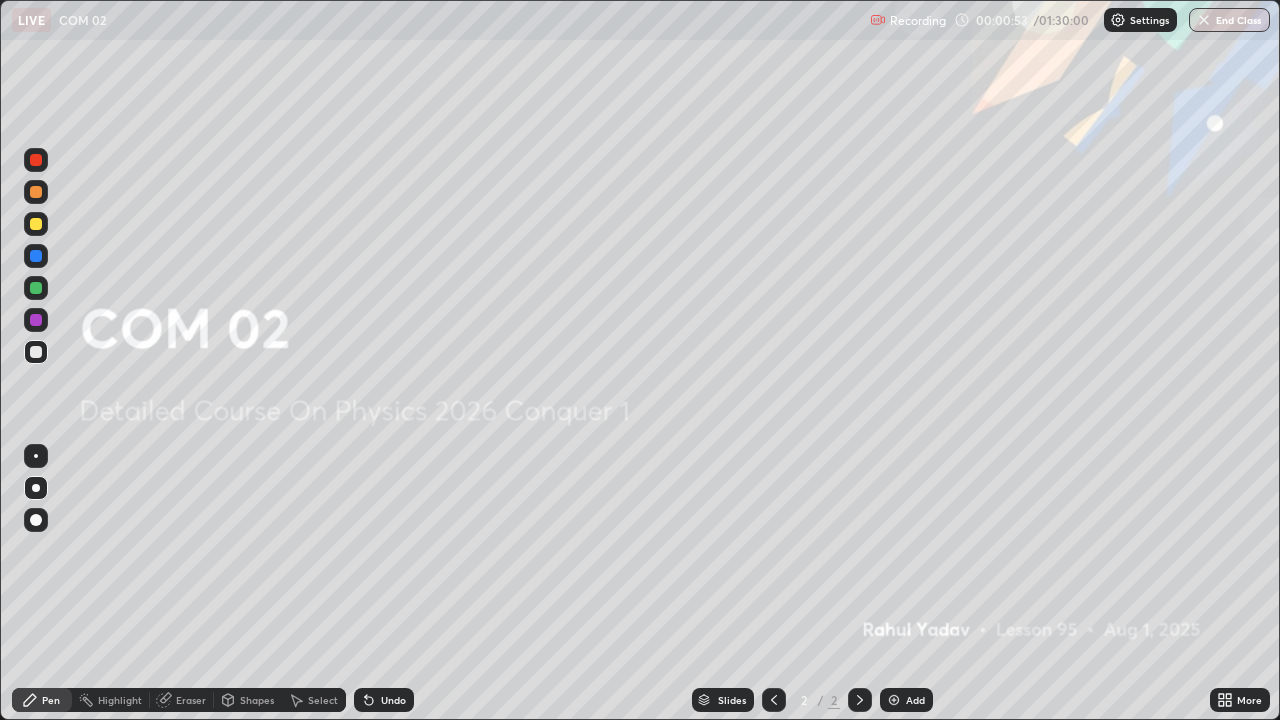 click at bounding box center [36, 520] 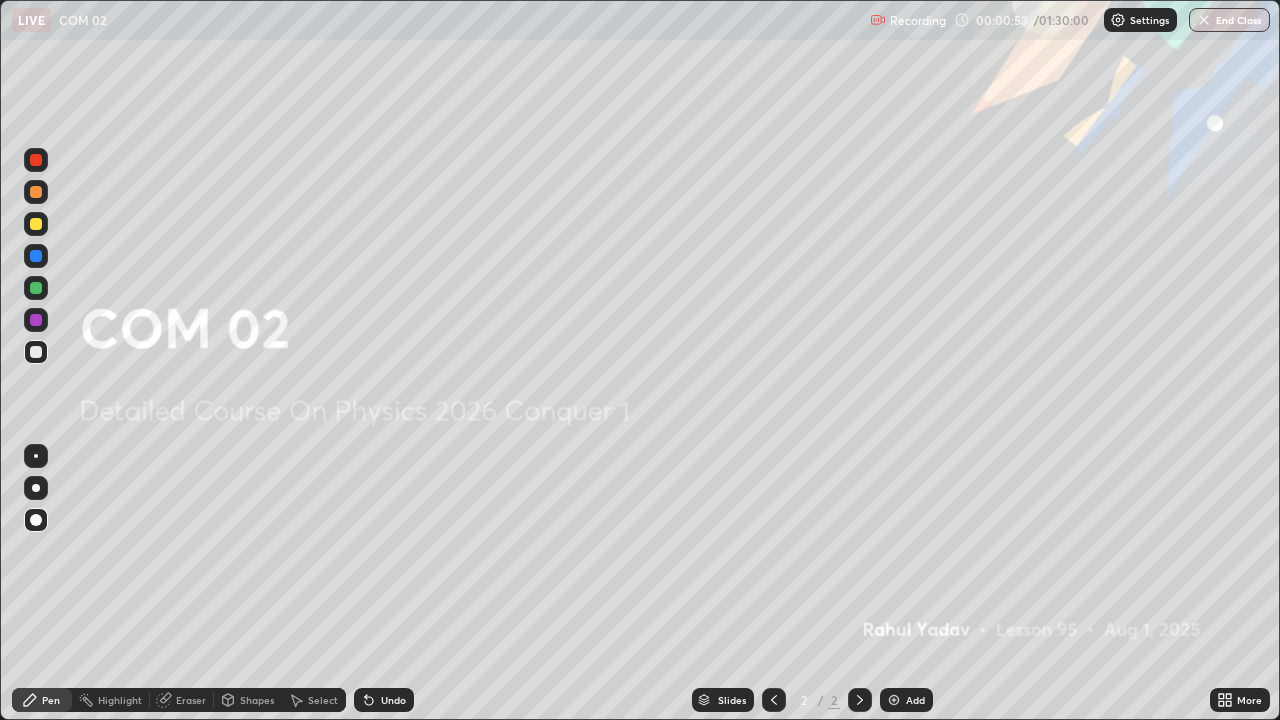 click at bounding box center [36, 488] 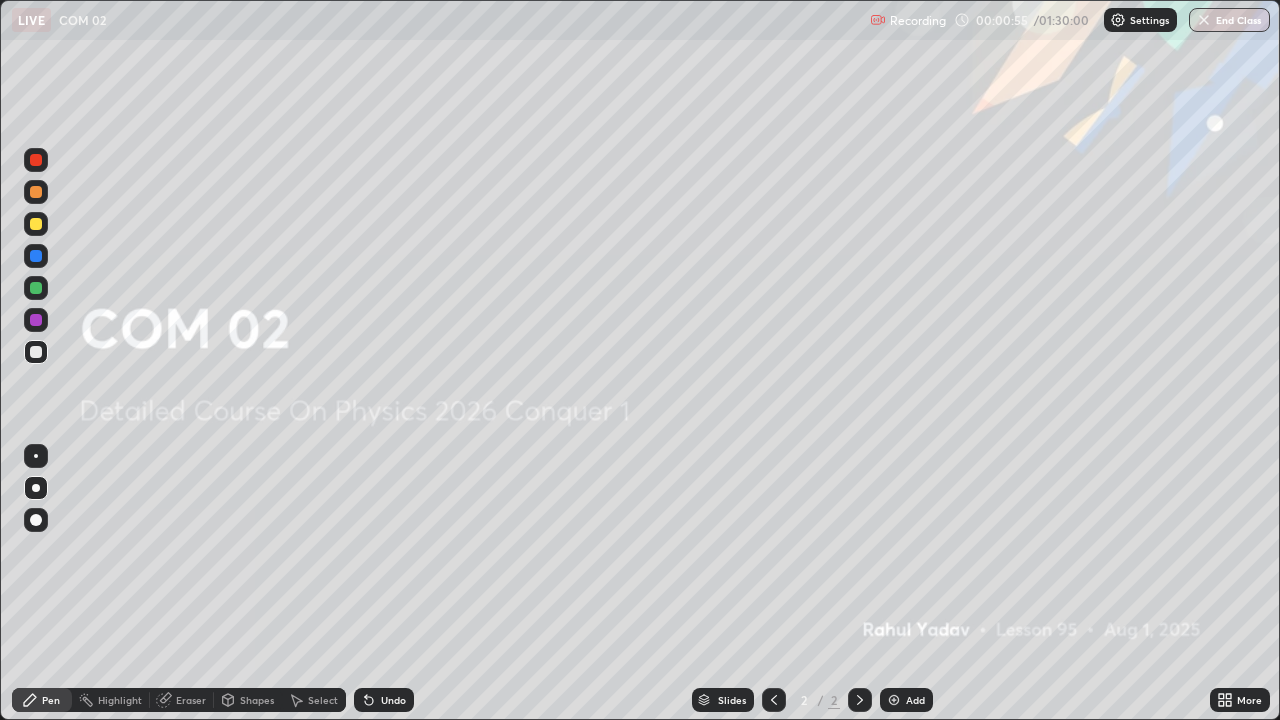 click at bounding box center (36, 224) 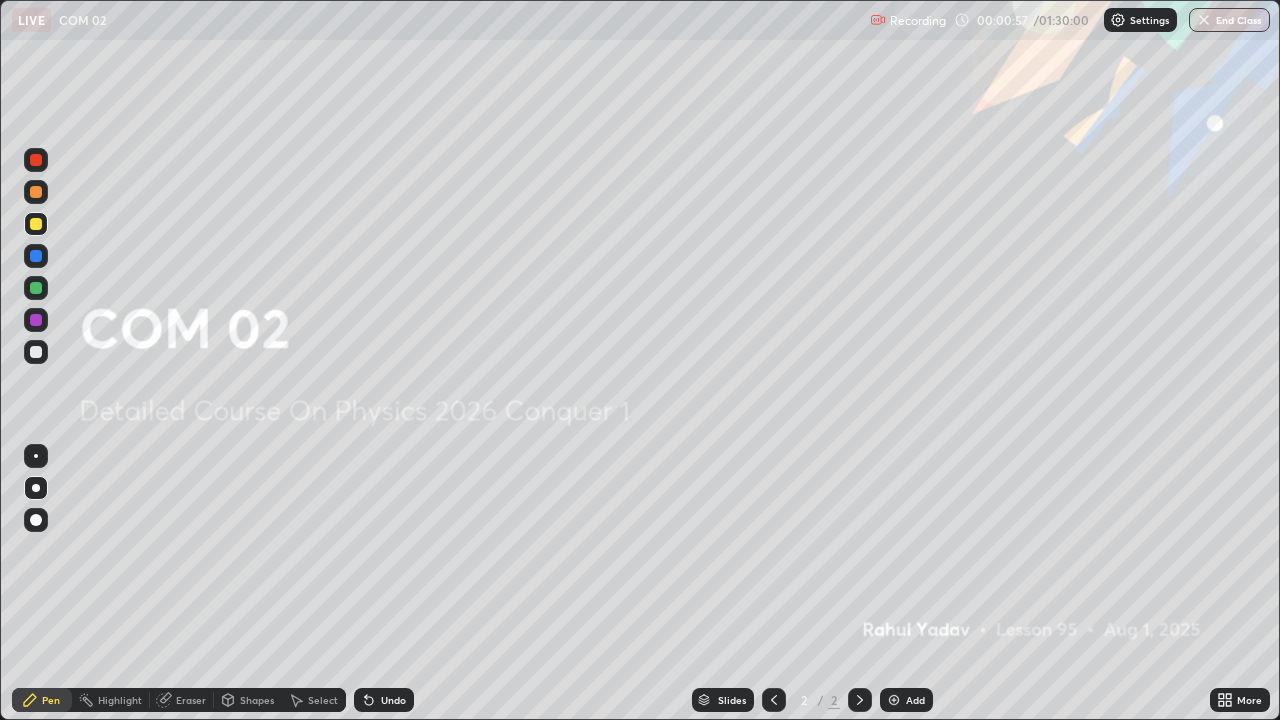 click at bounding box center [36, 224] 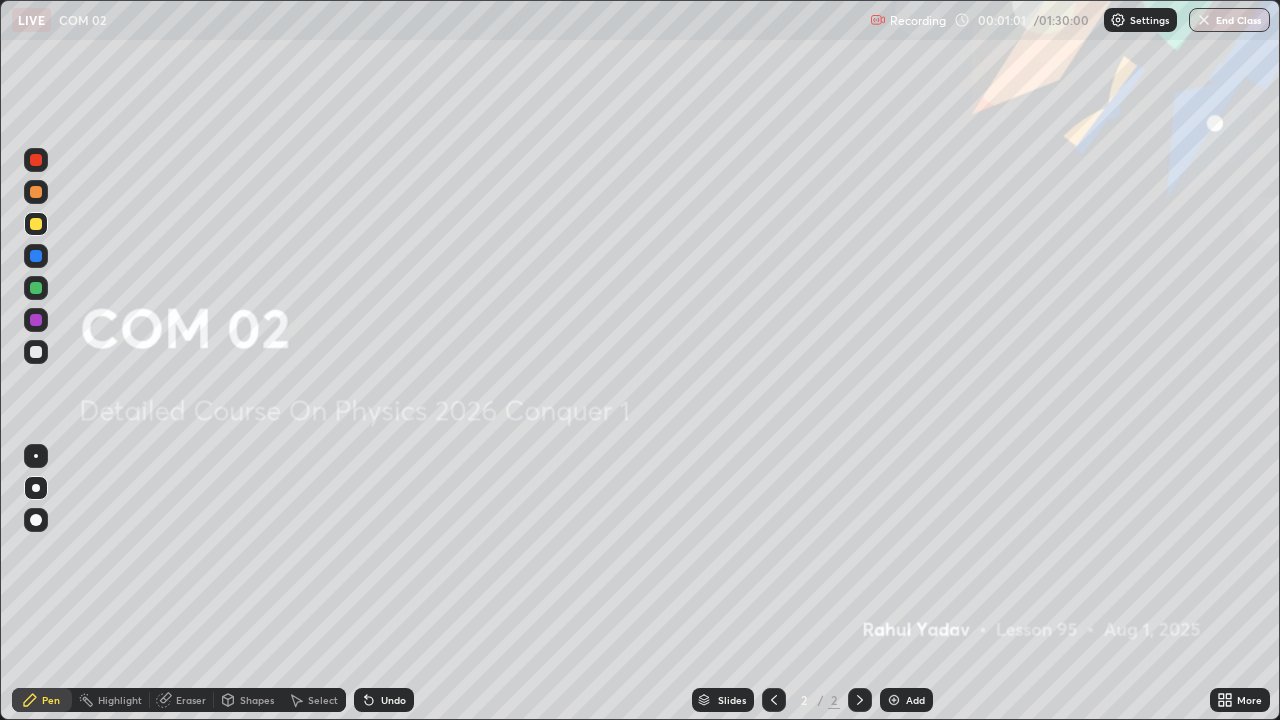 click 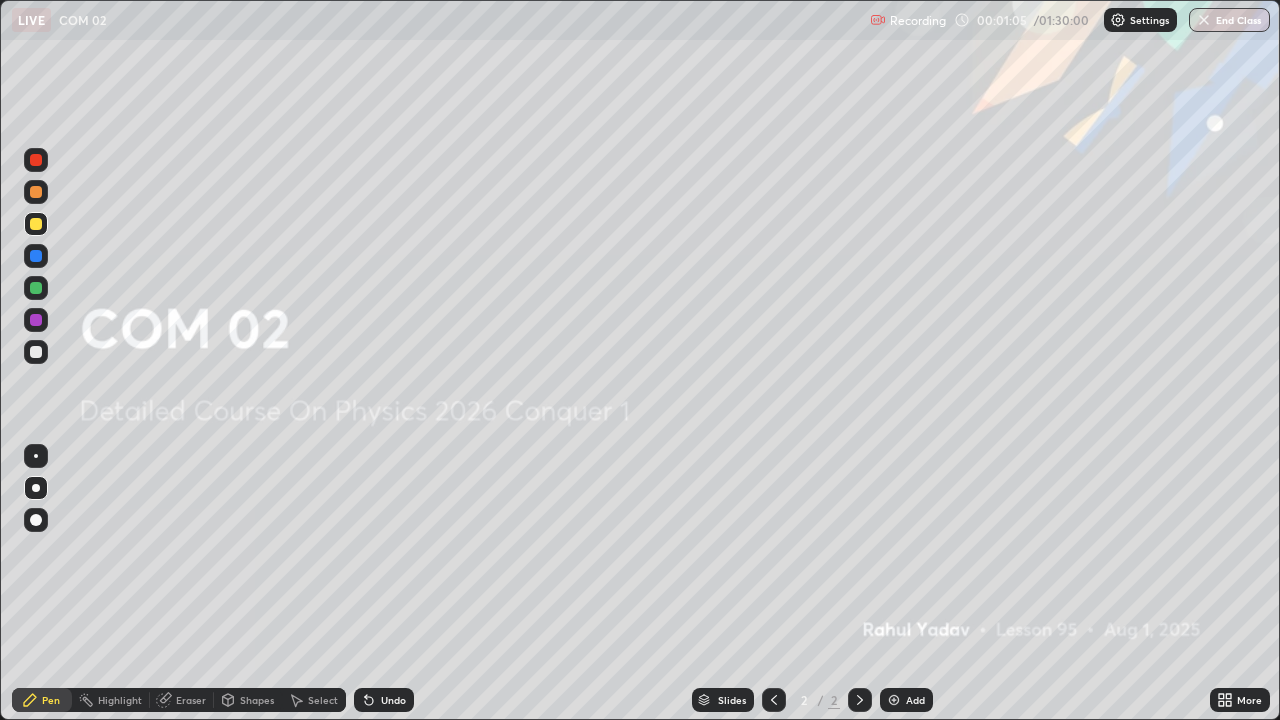 click 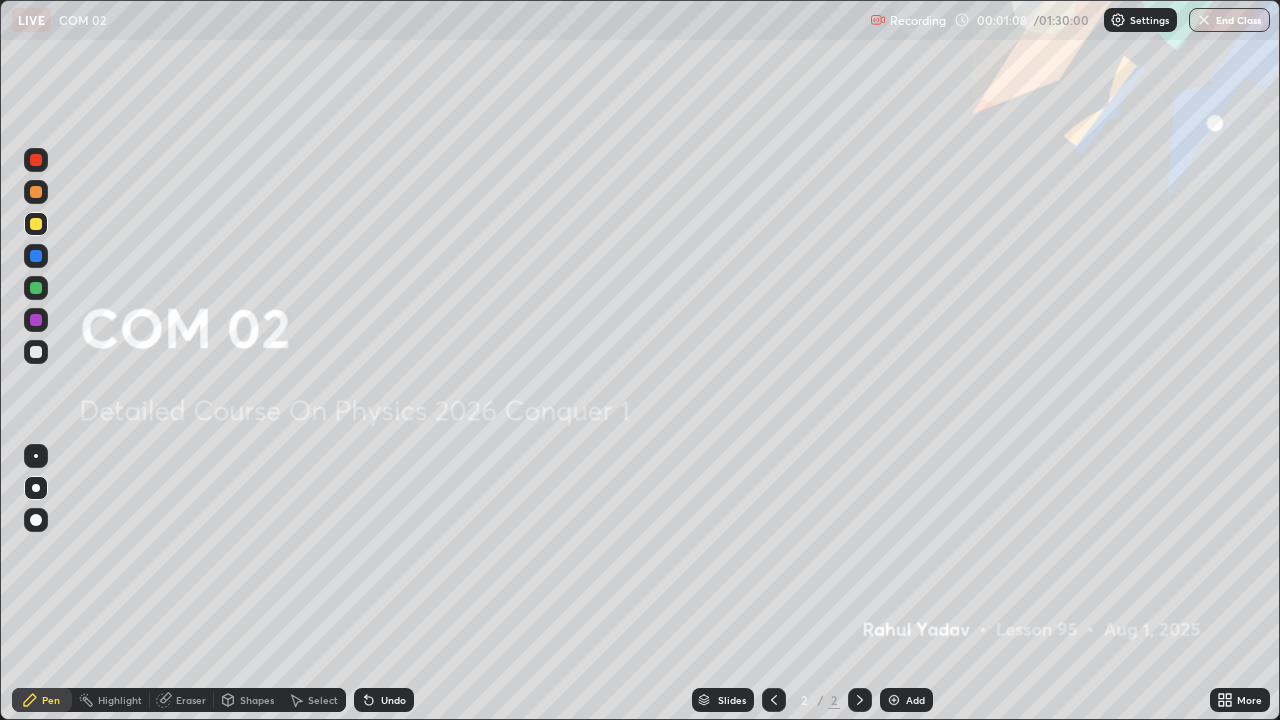 click at bounding box center (894, 700) 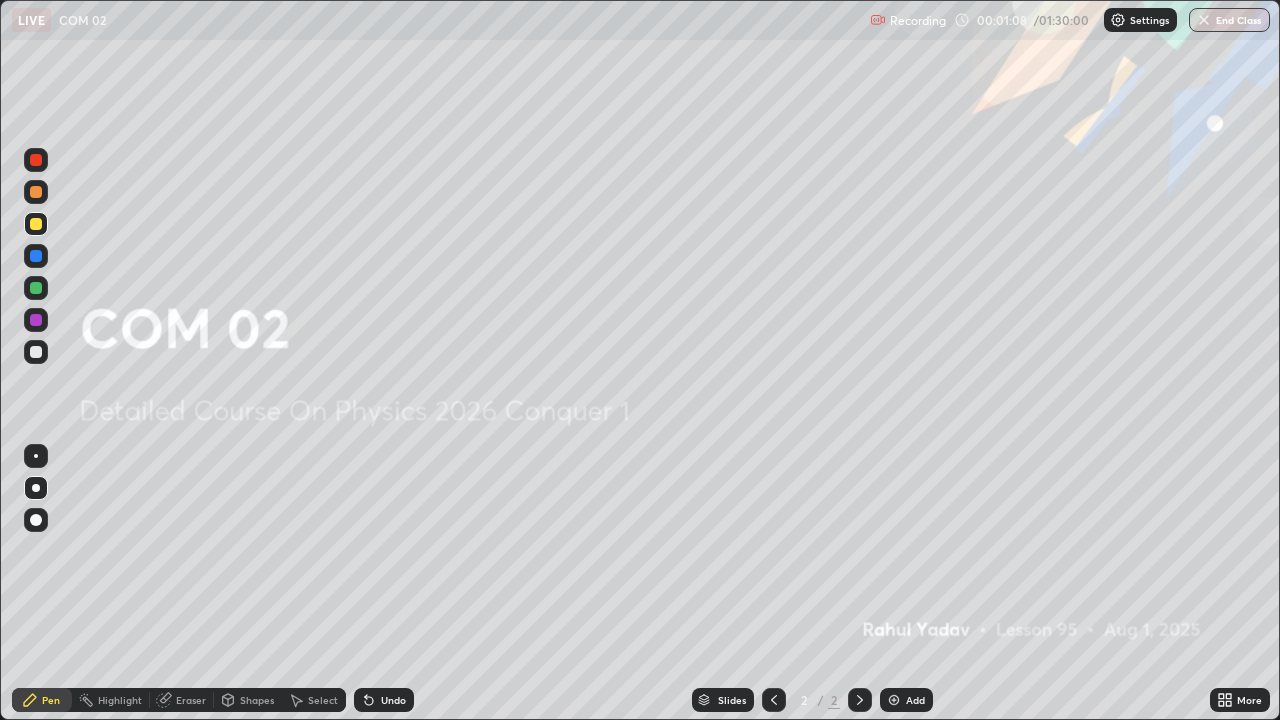 click at bounding box center (894, 700) 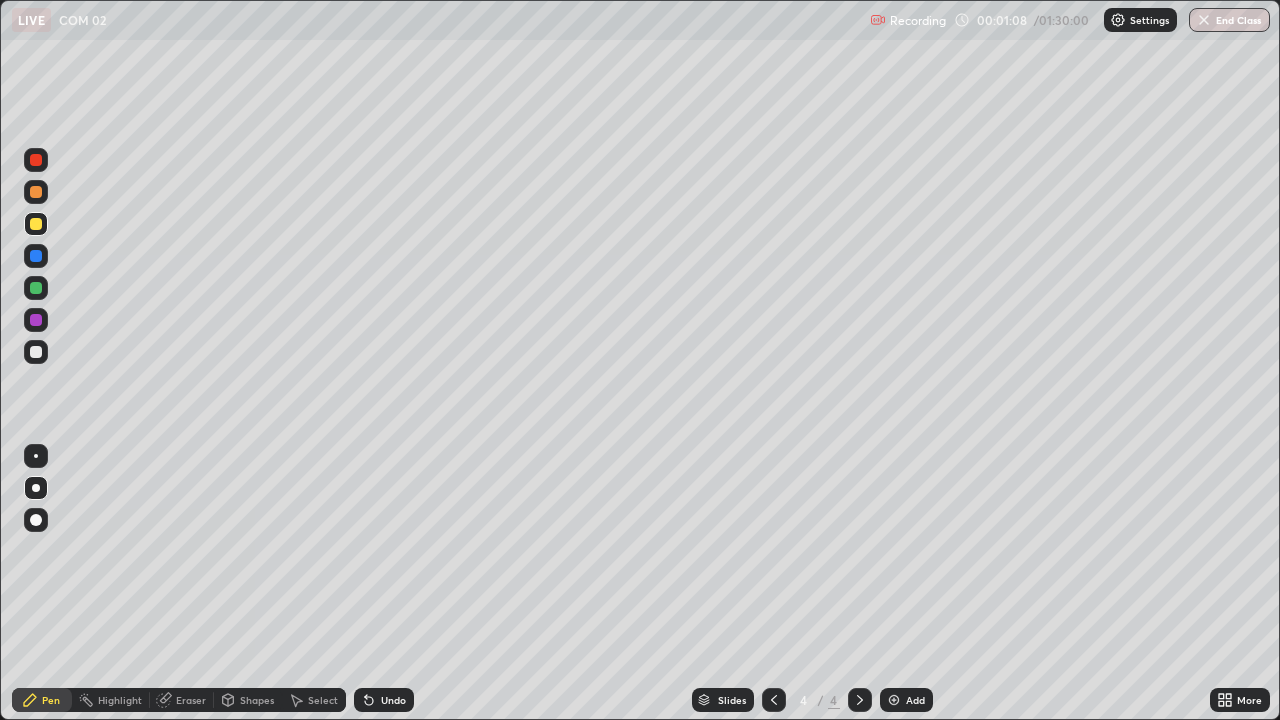 click at bounding box center [894, 700] 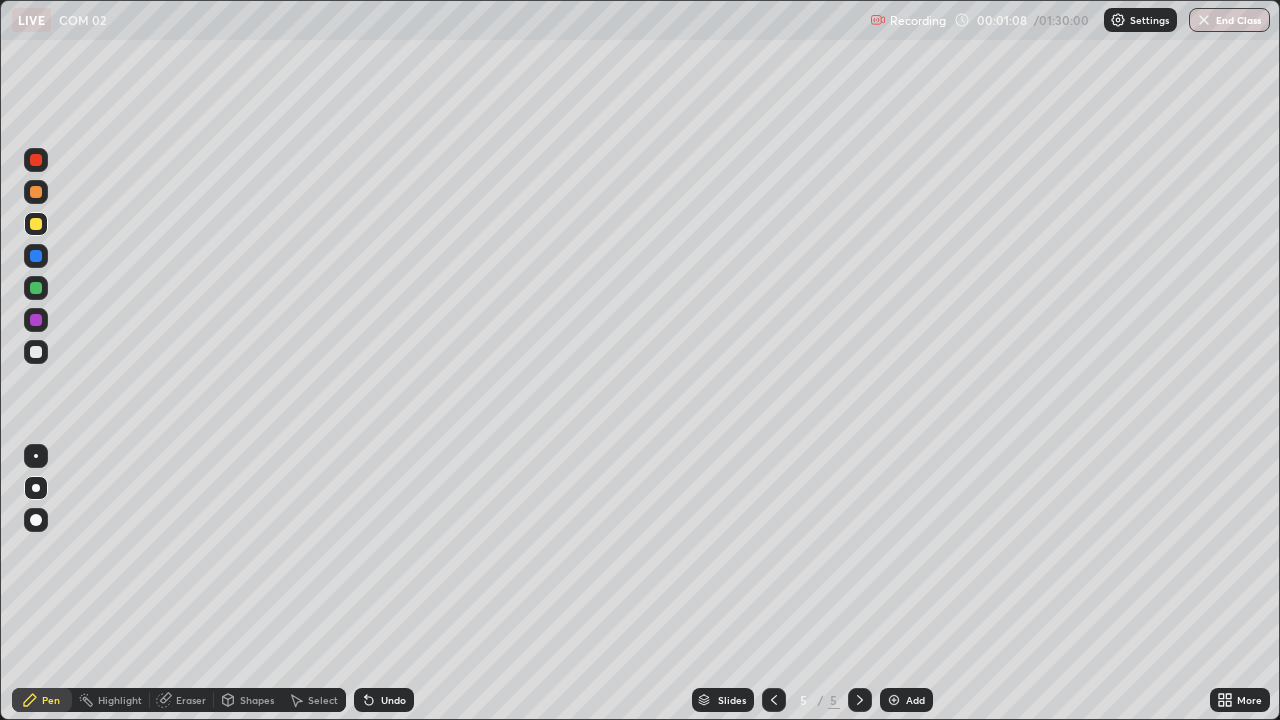 click at bounding box center (894, 700) 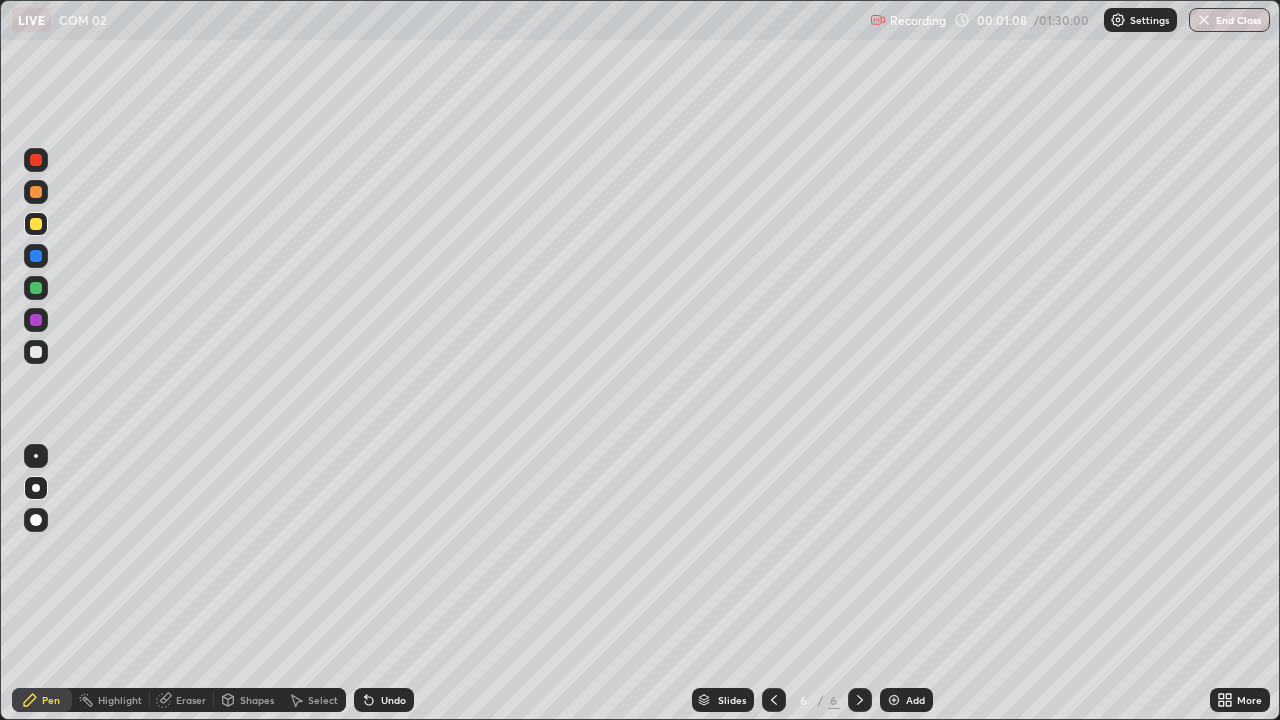 click at bounding box center [894, 700] 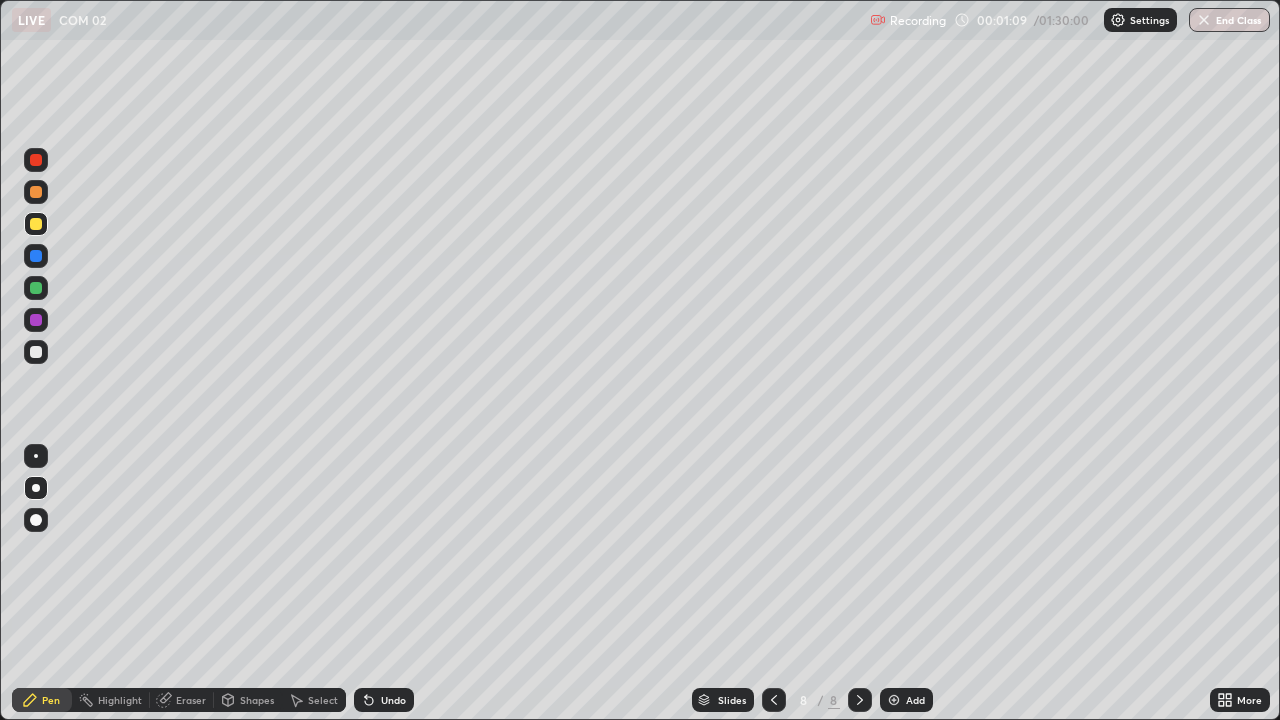 click at bounding box center (894, 700) 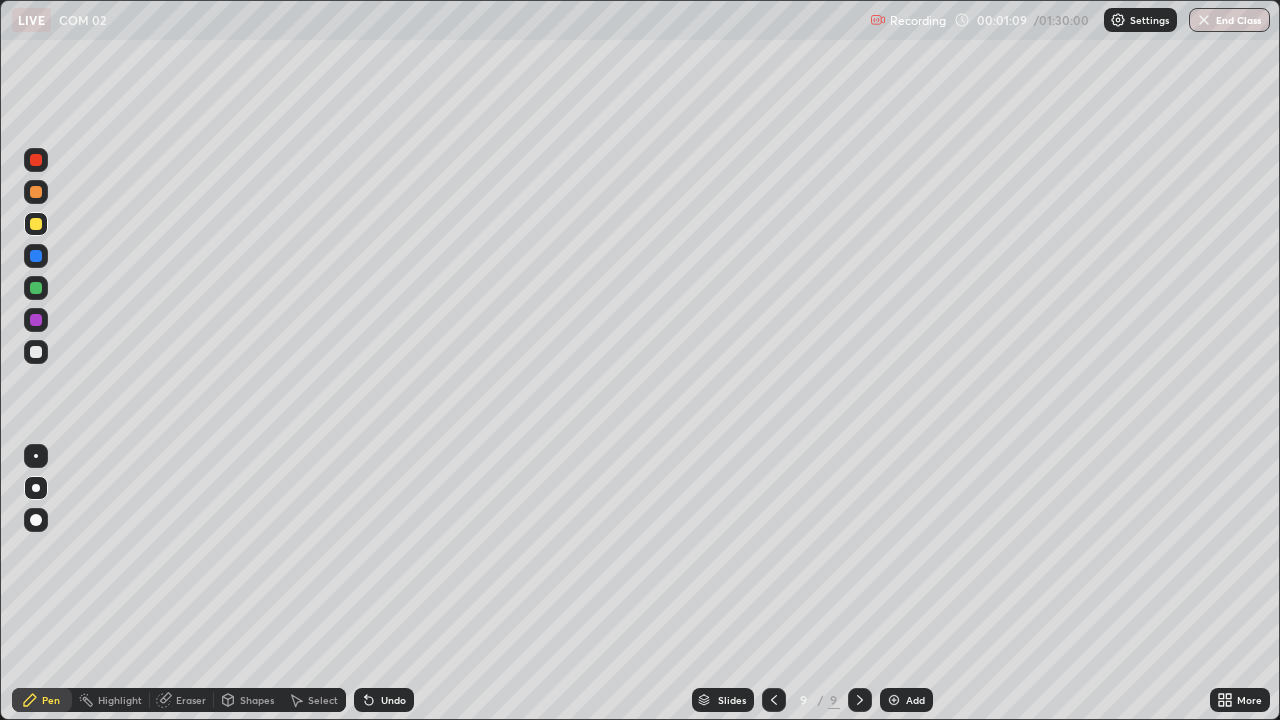 click 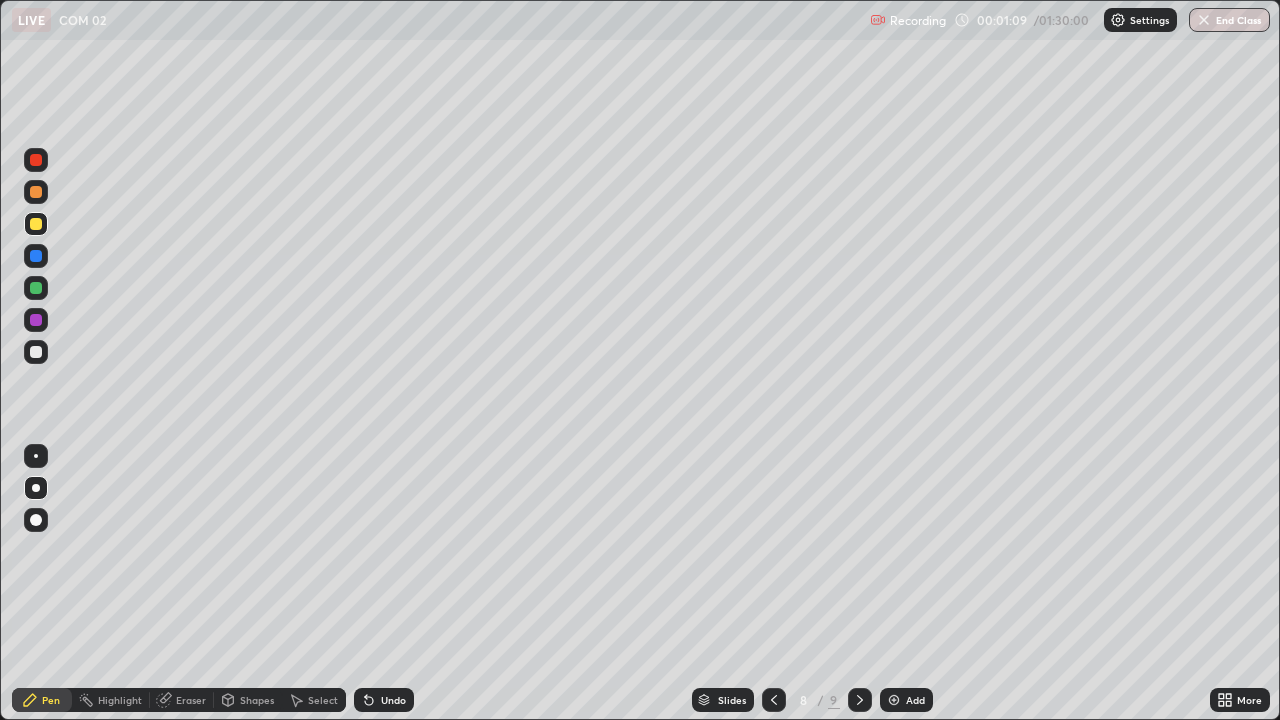 click 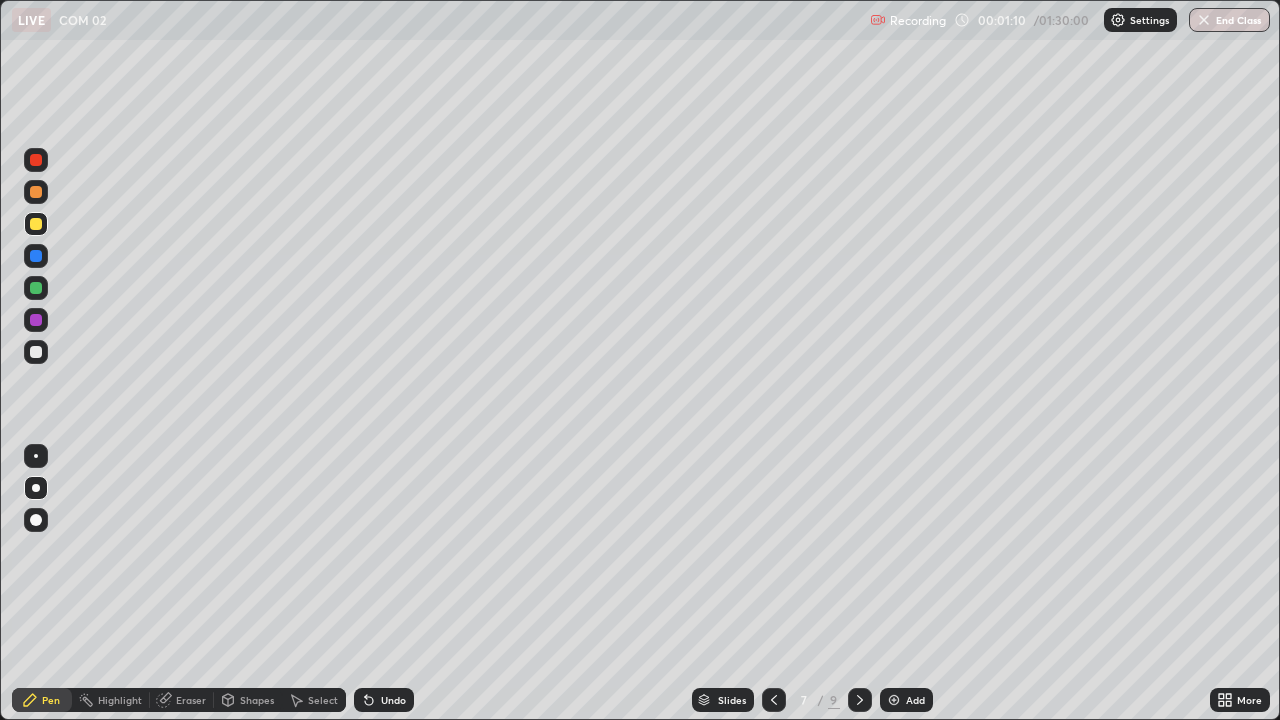 click 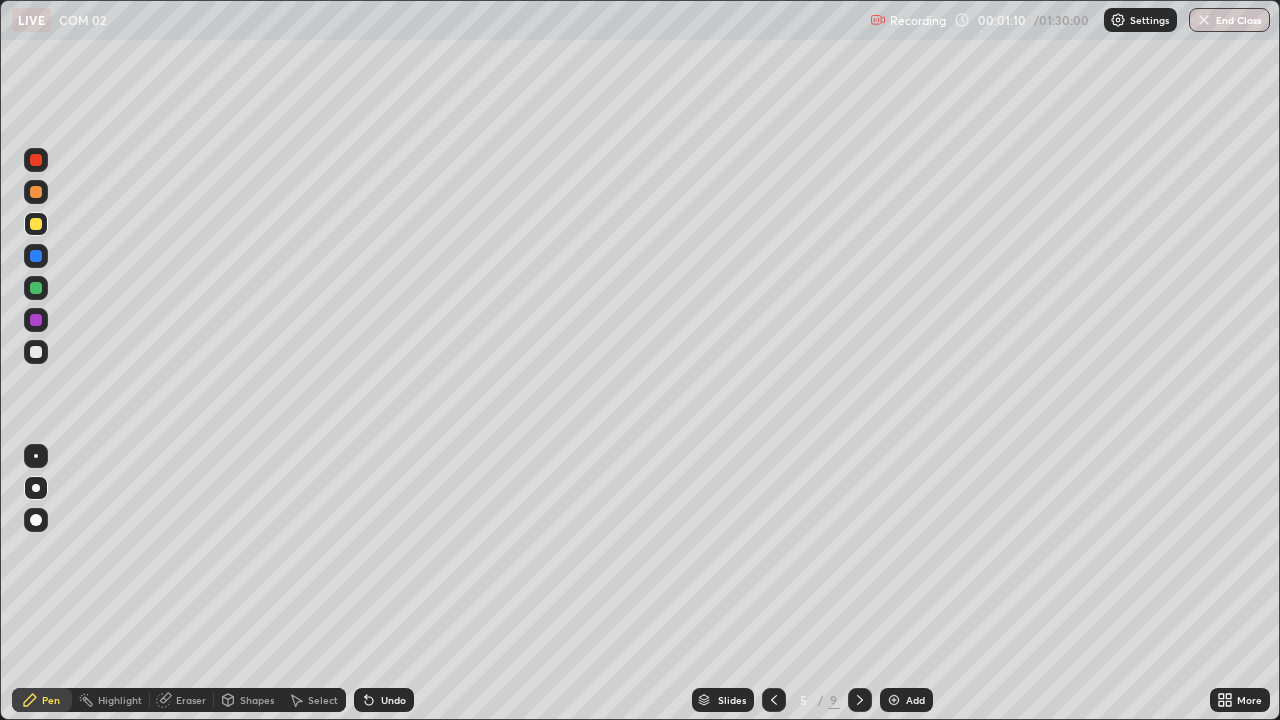 click 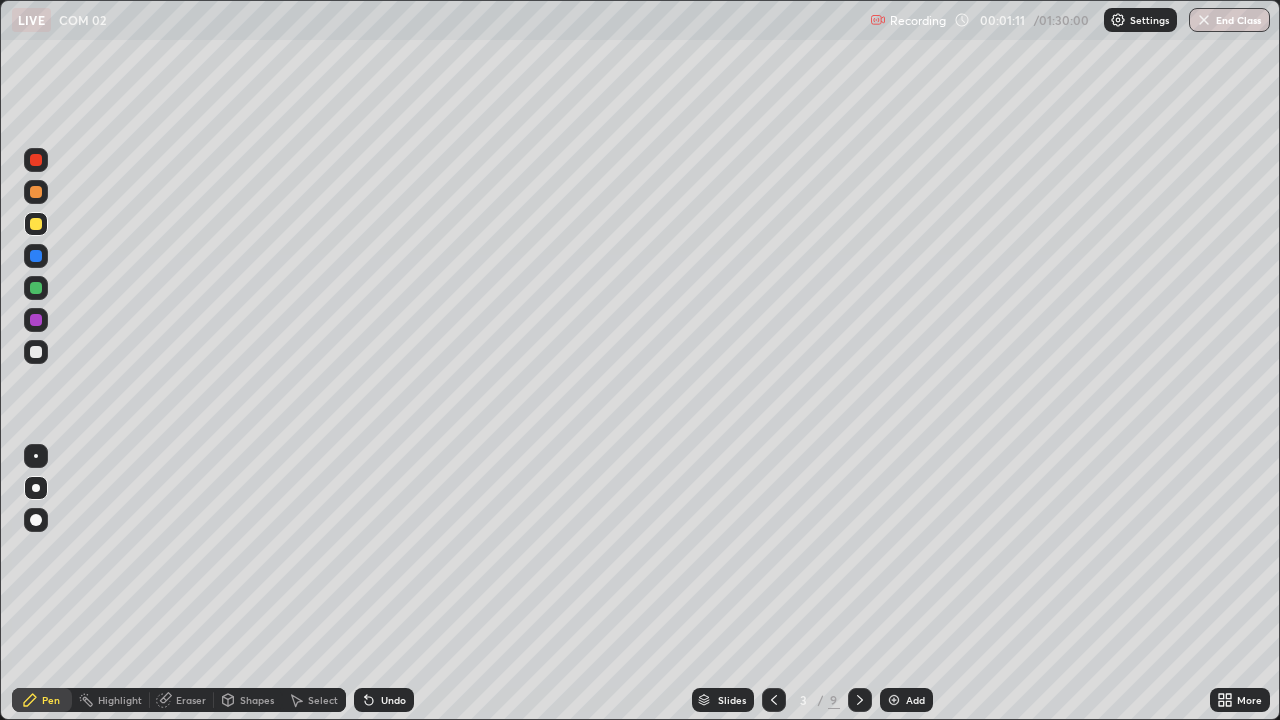 click 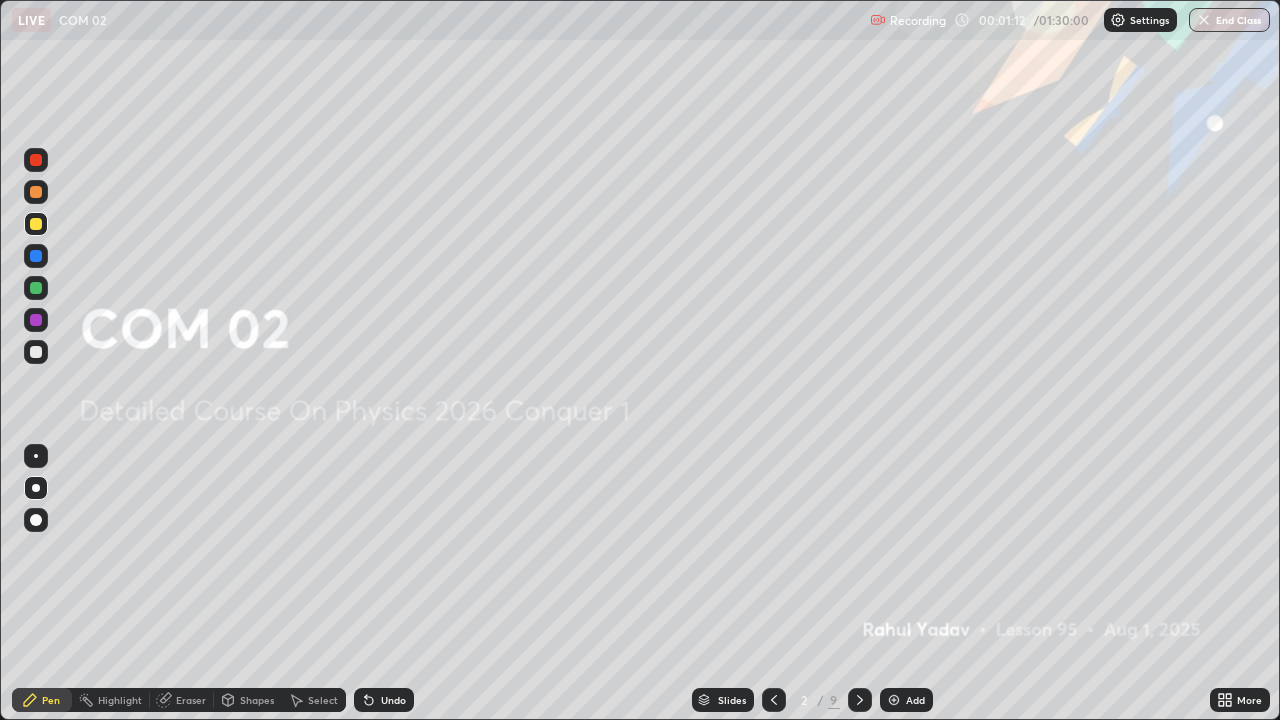 click 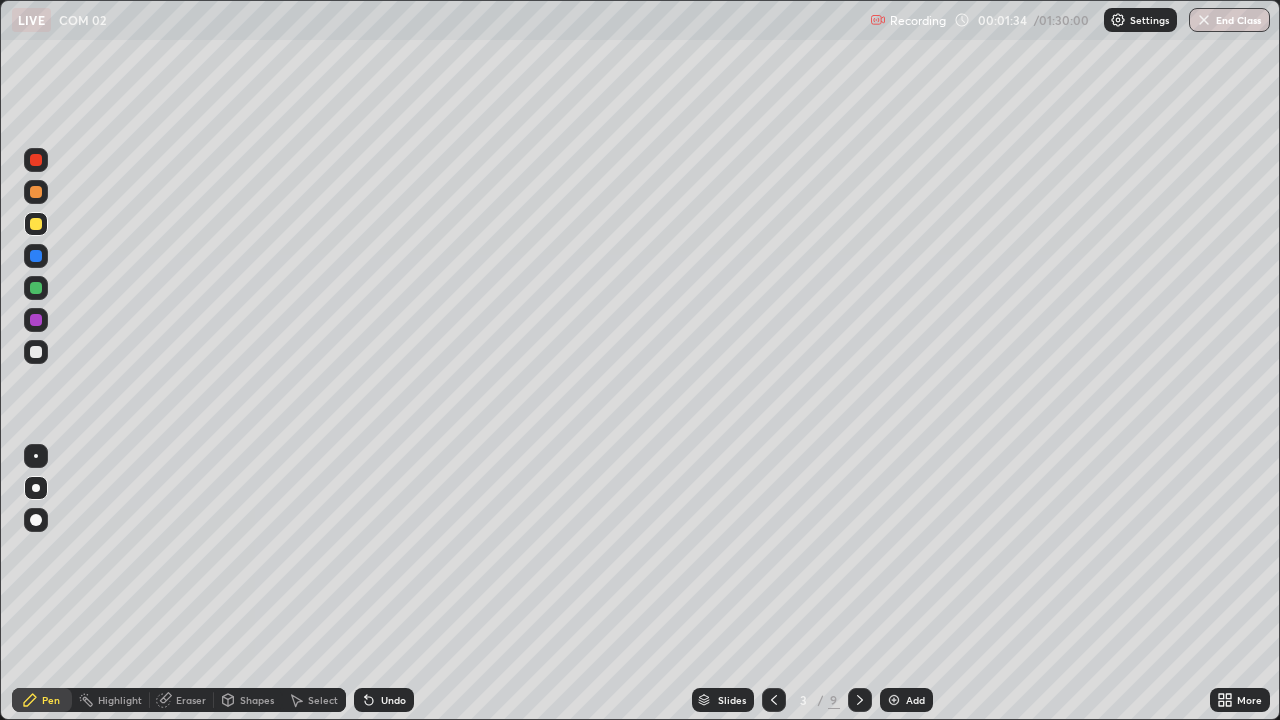 click at bounding box center [36, 352] 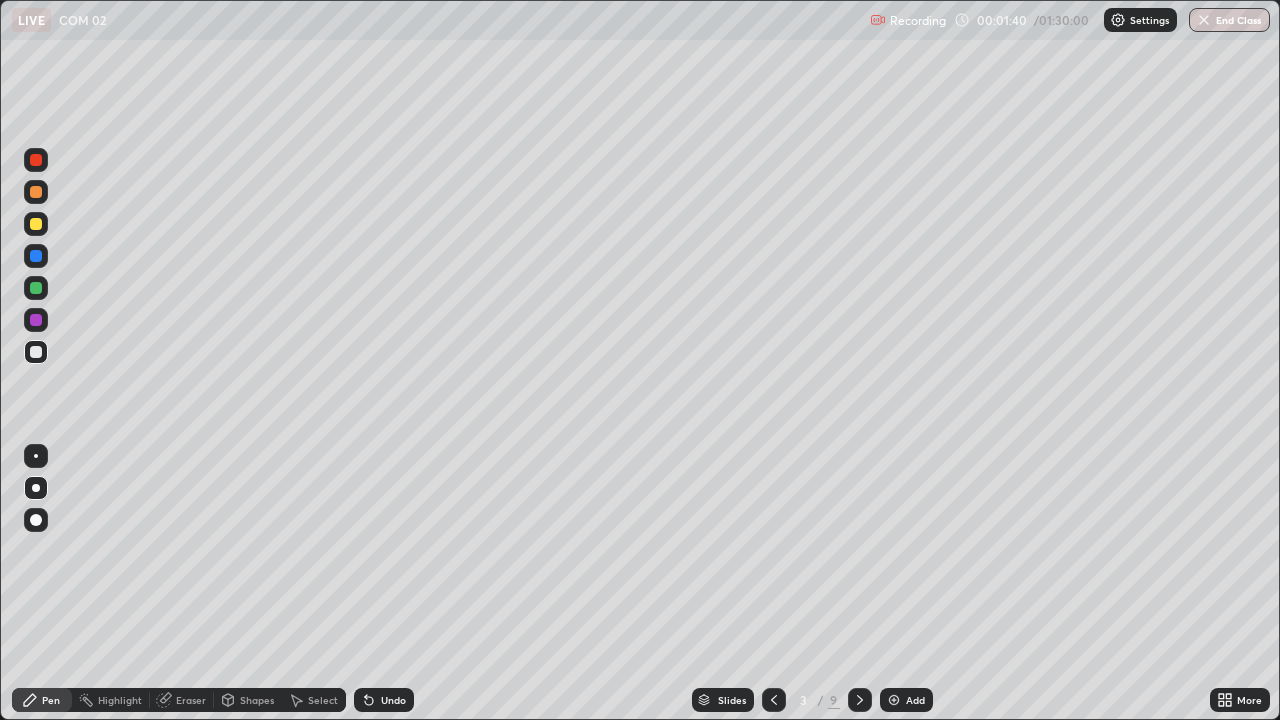 click on "Shapes" at bounding box center [257, 700] 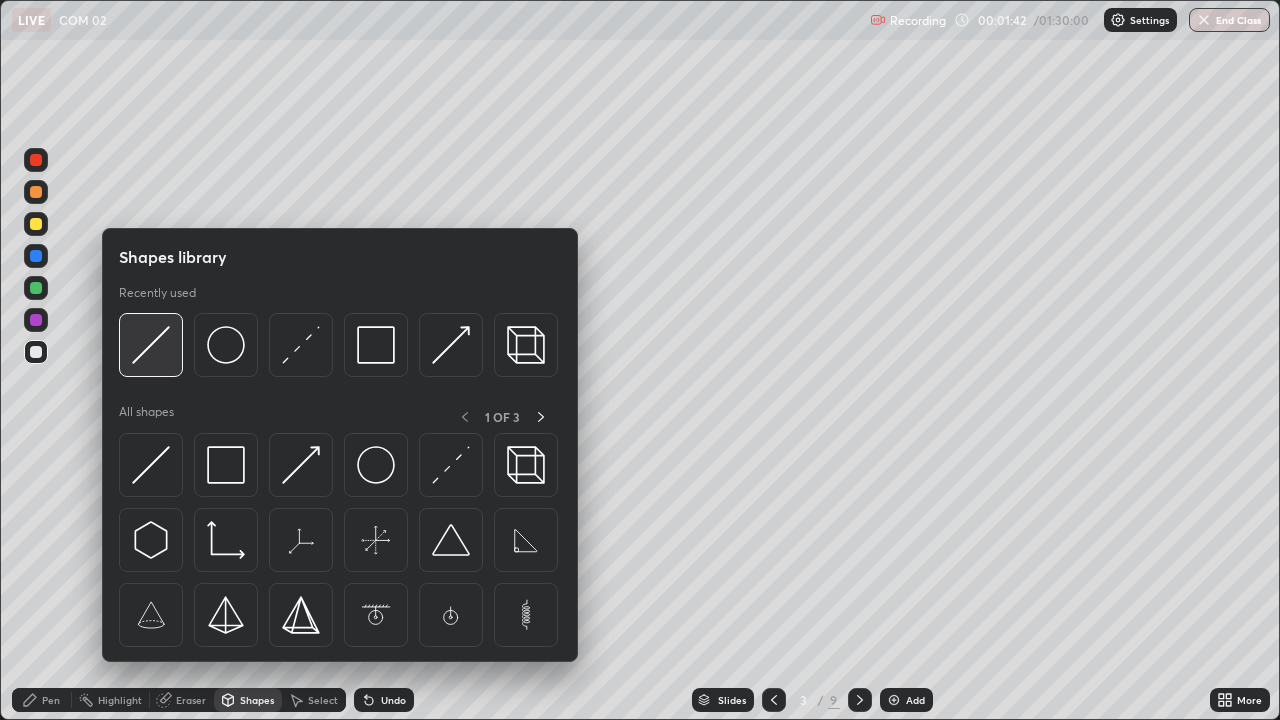 click at bounding box center (151, 345) 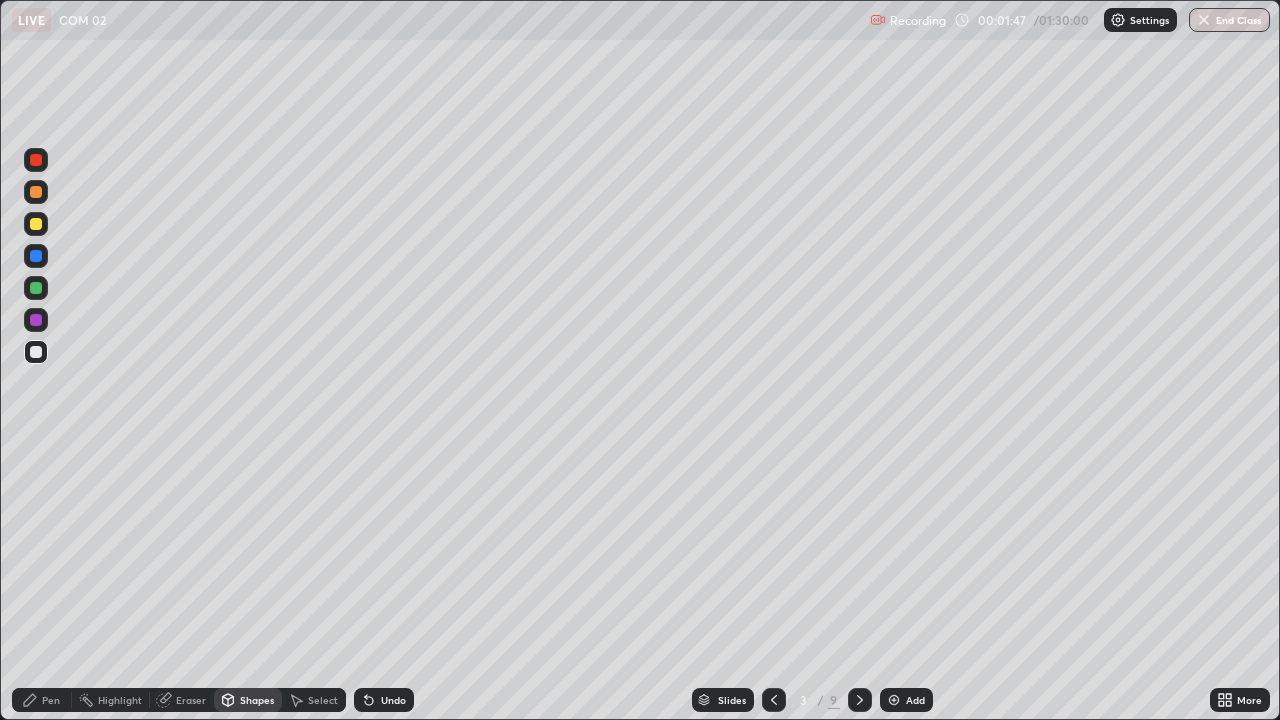 click at bounding box center (36, 352) 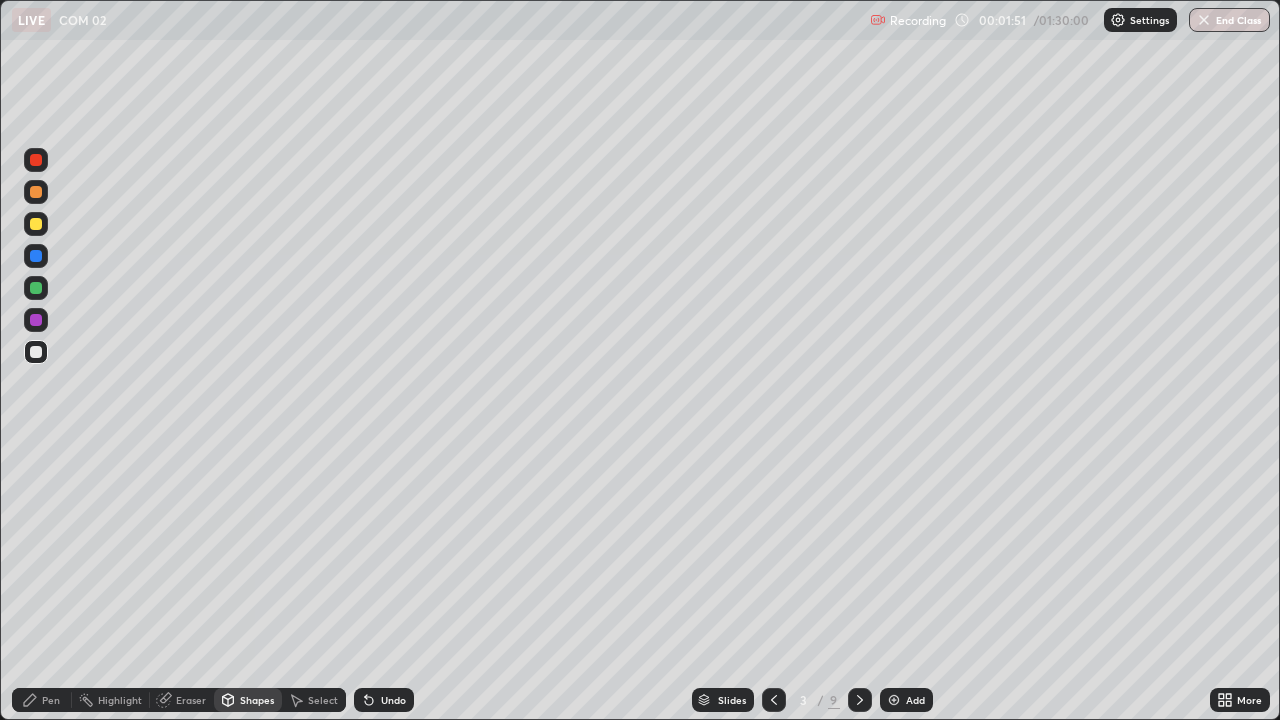 click on "Pen" at bounding box center [51, 700] 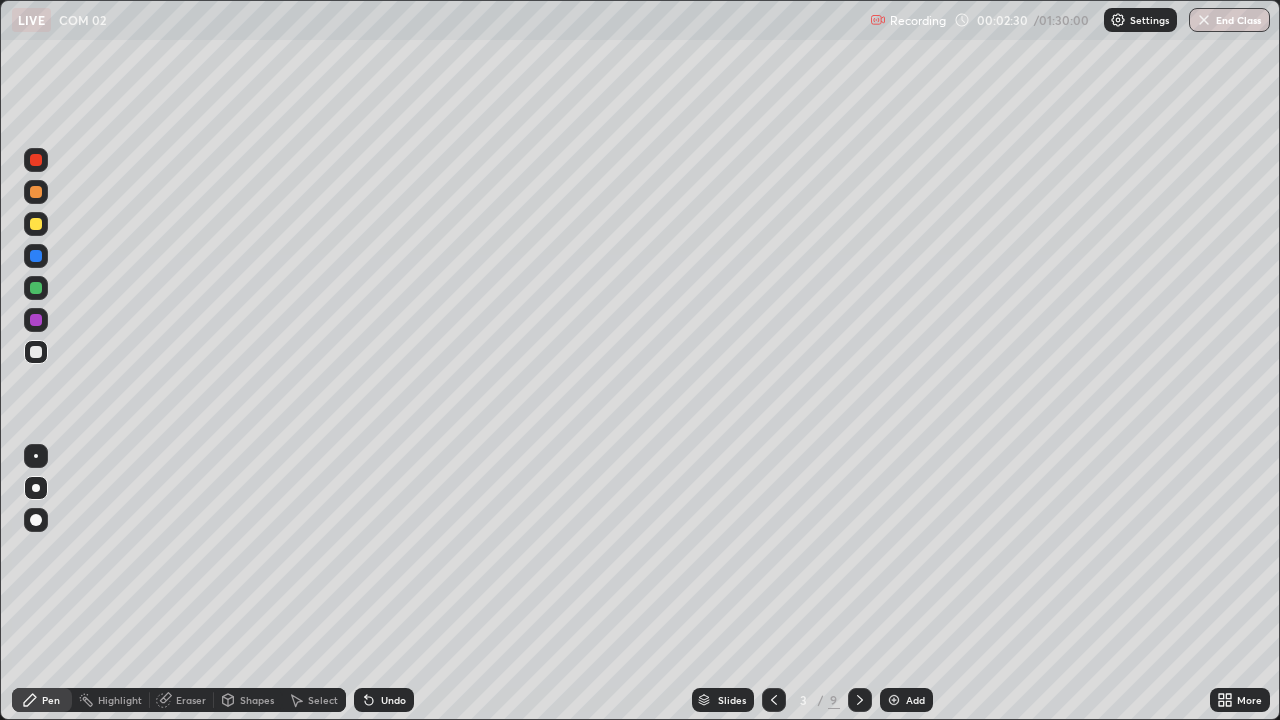 click on "Shapes" at bounding box center (257, 700) 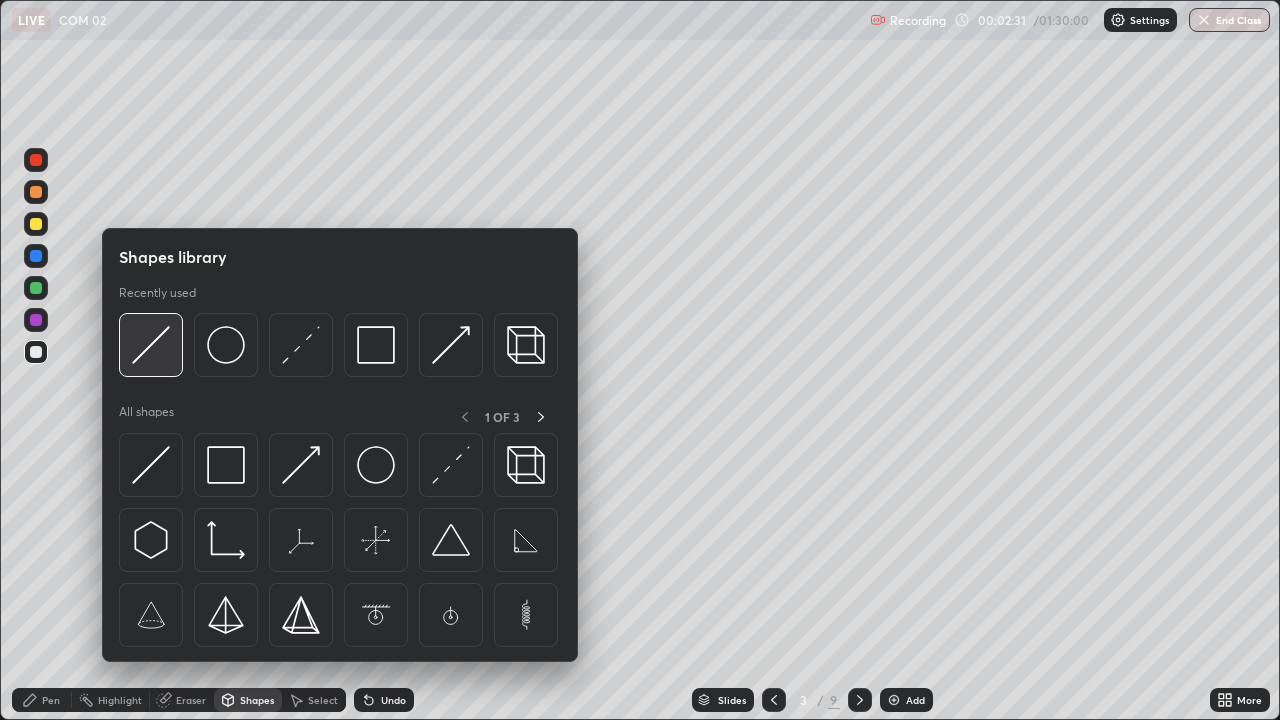 click at bounding box center [151, 345] 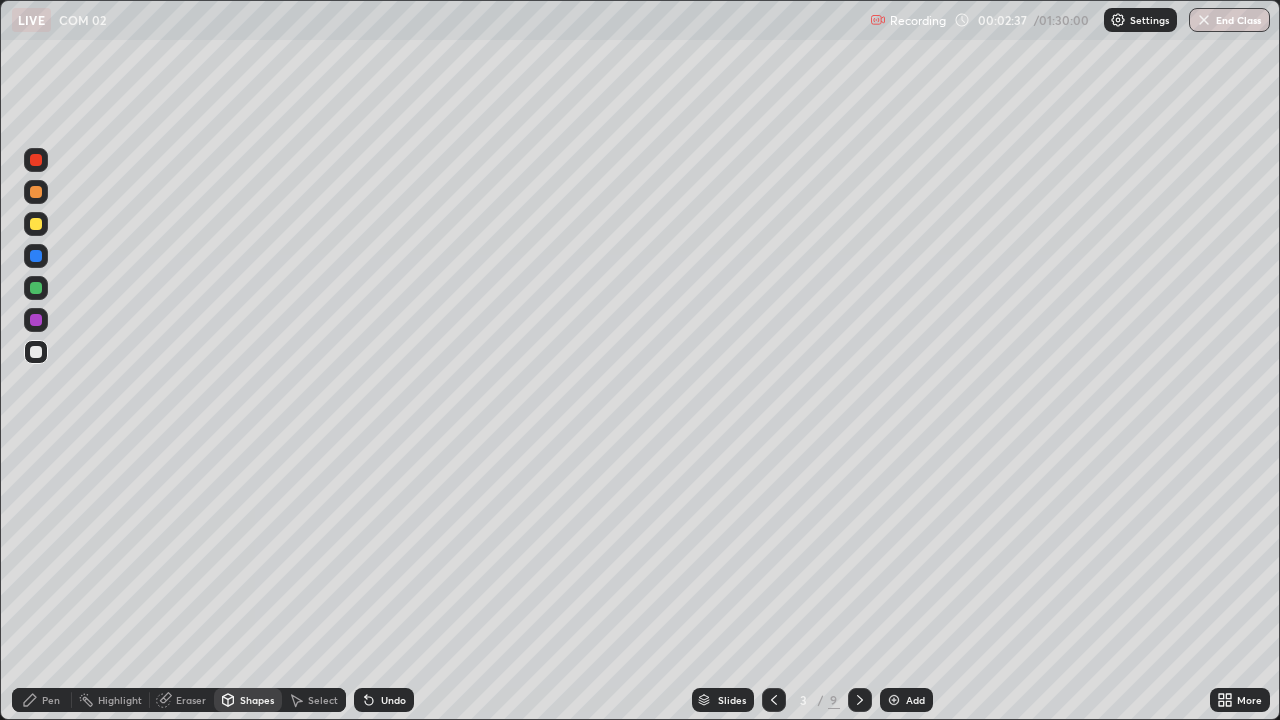 click on "Shapes" at bounding box center [257, 700] 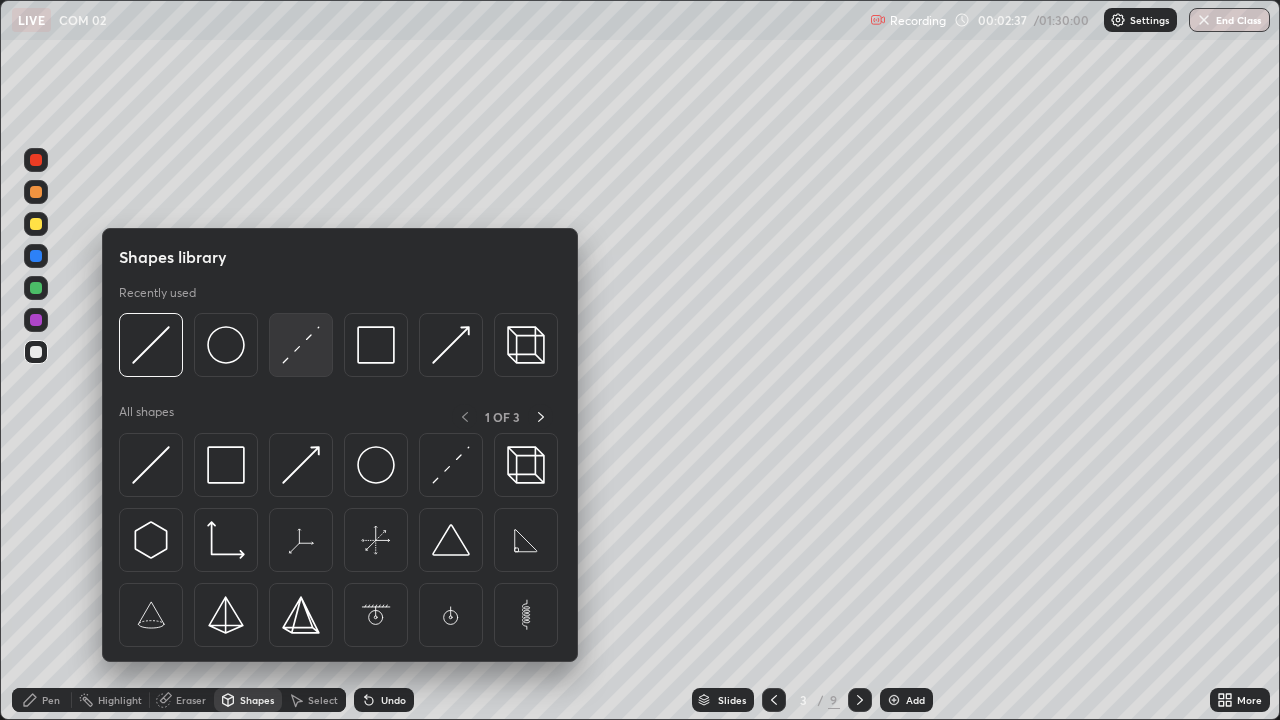 click at bounding box center [301, 345] 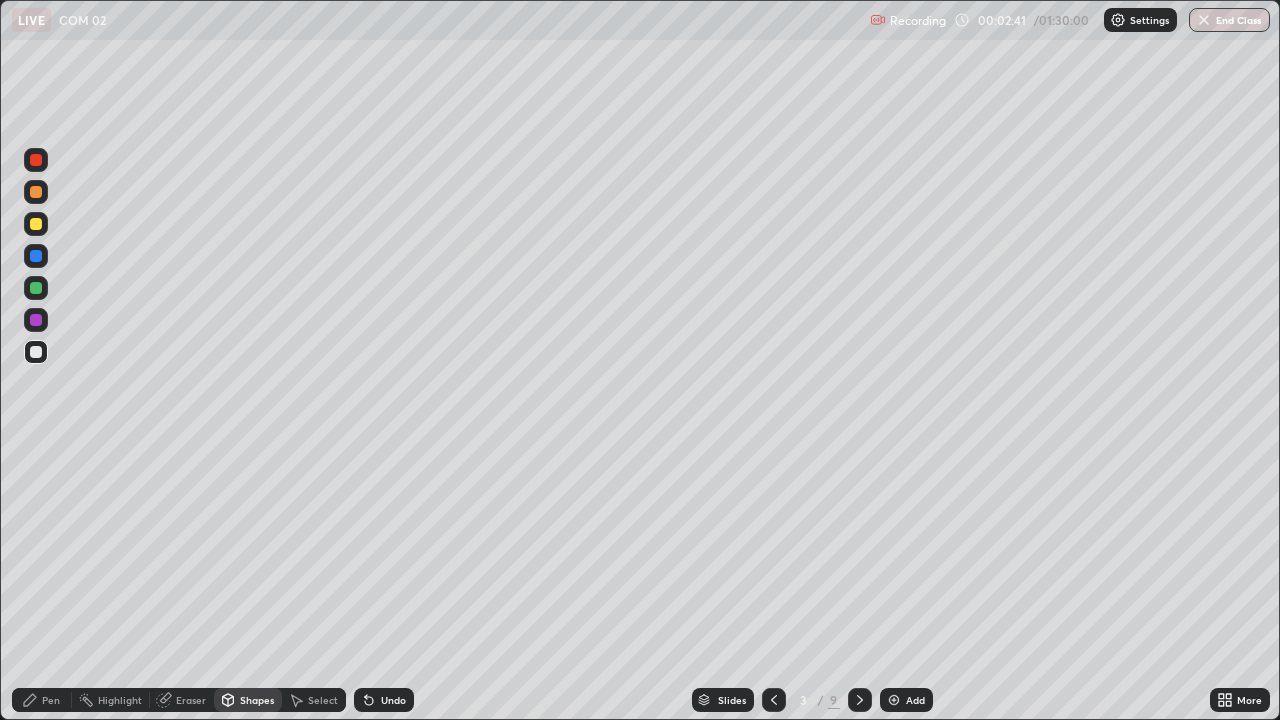 click on "Pen" at bounding box center (42, 700) 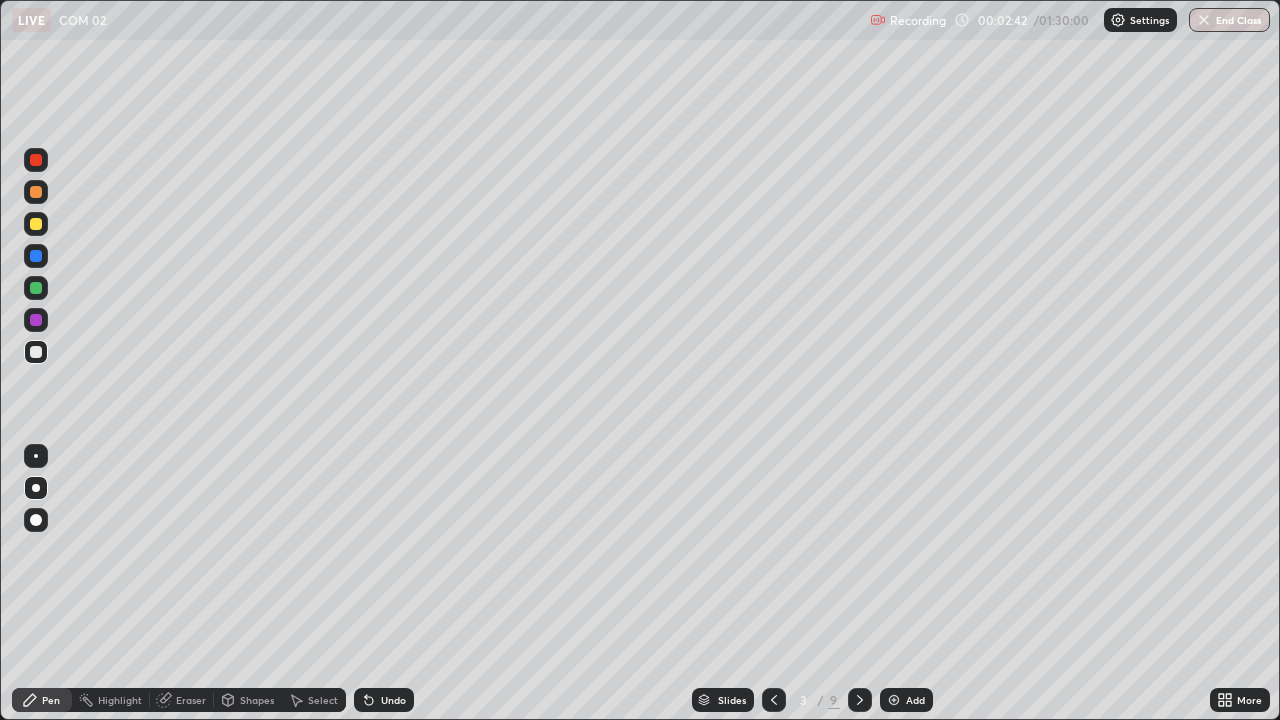 click at bounding box center (36, 352) 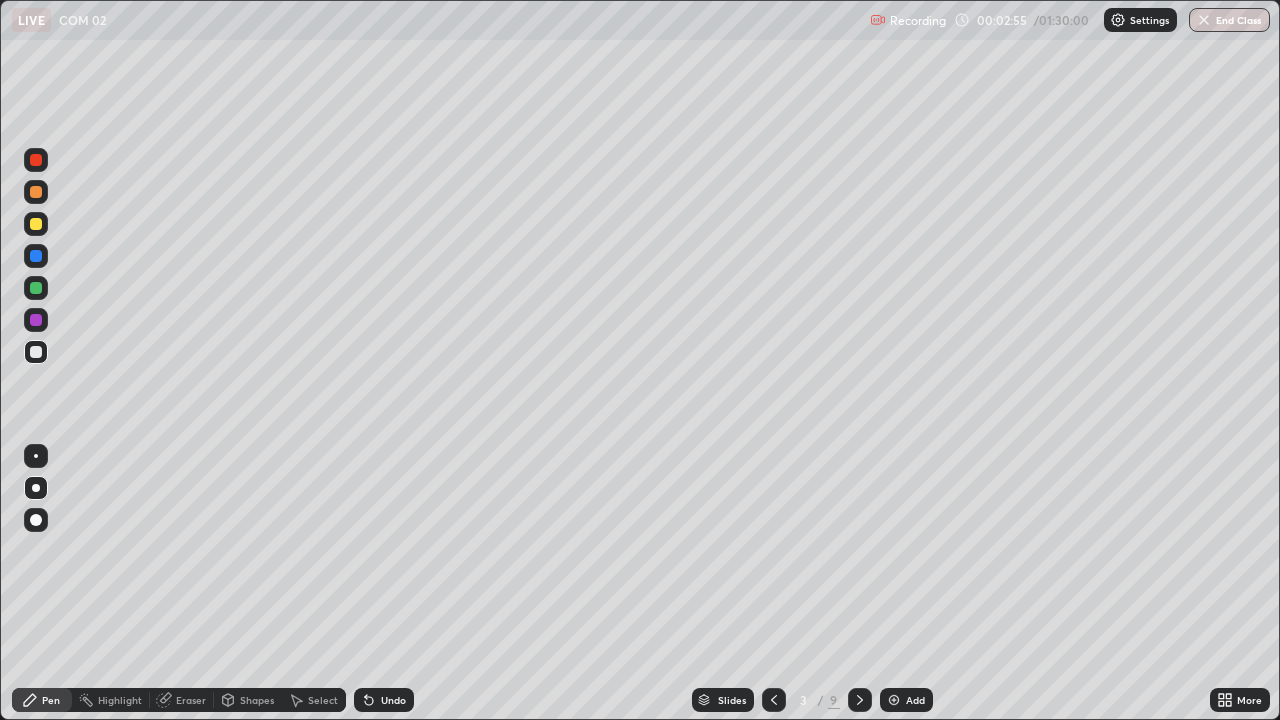 click at bounding box center (36, 224) 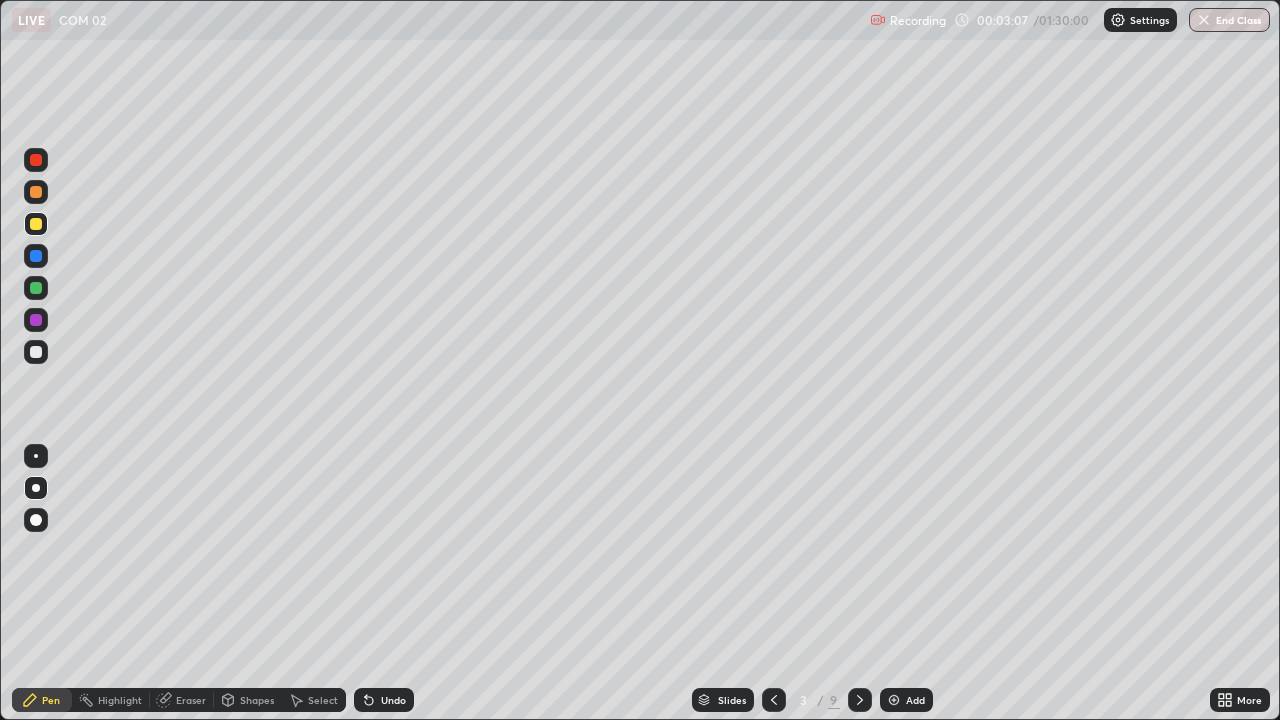 click on "Shapes" at bounding box center [248, 700] 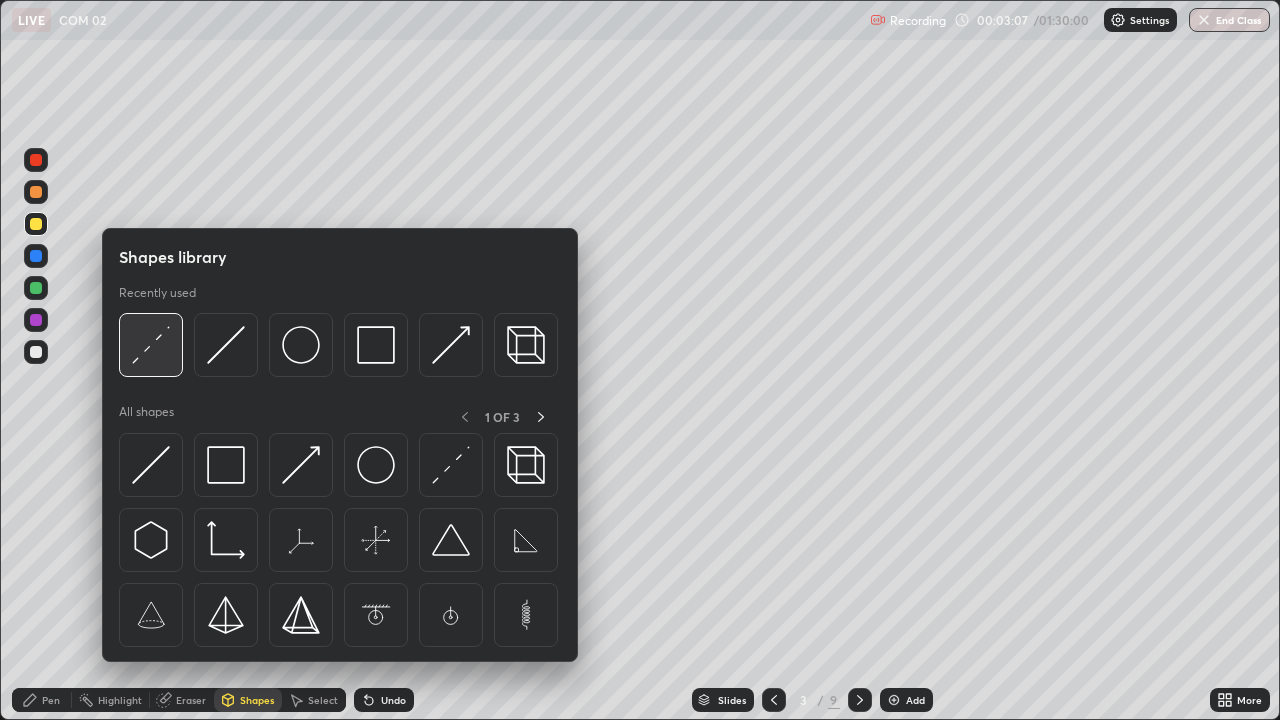 click at bounding box center [151, 345] 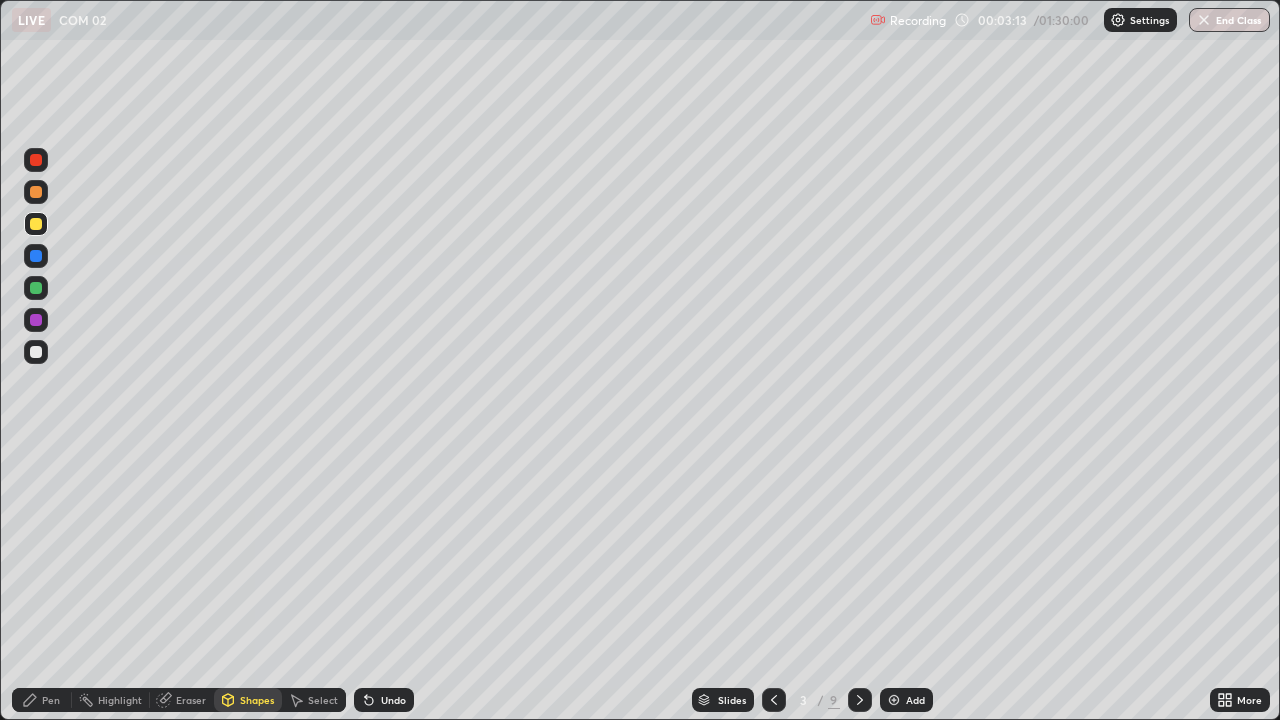 click on "Pen" at bounding box center [51, 700] 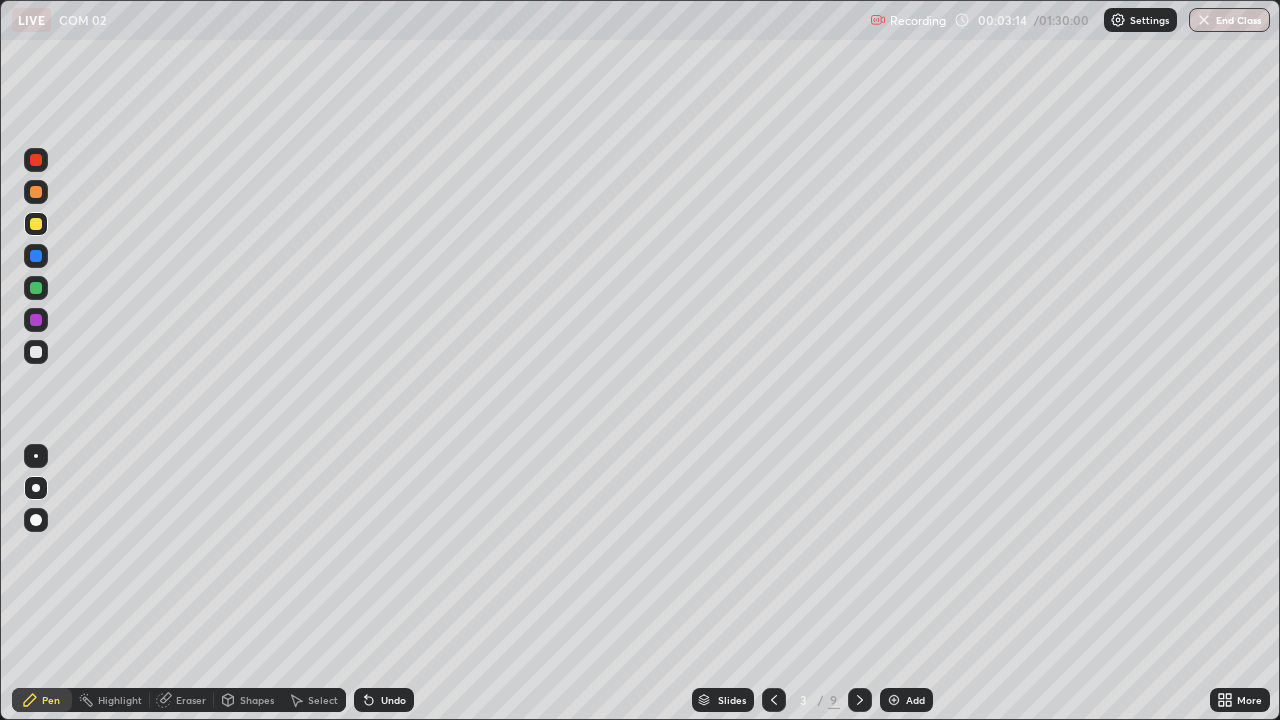click at bounding box center [36, 352] 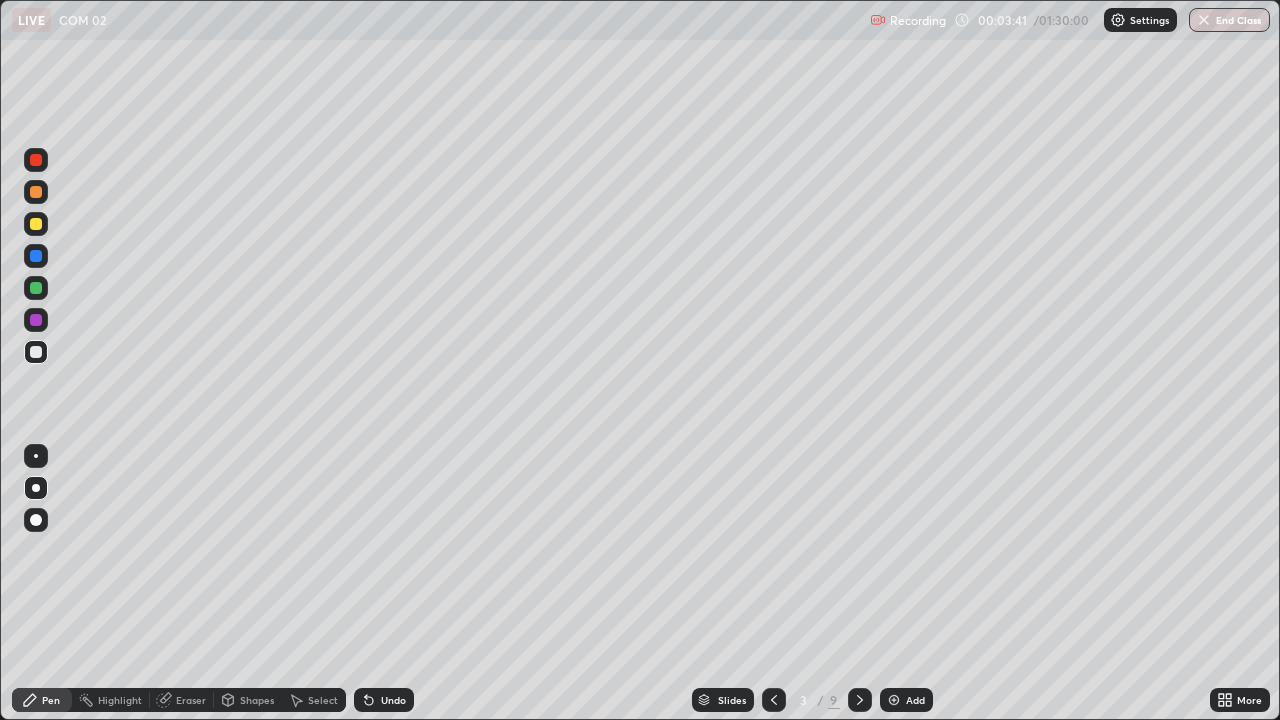 click on "Shapes" at bounding box center (257, 700) 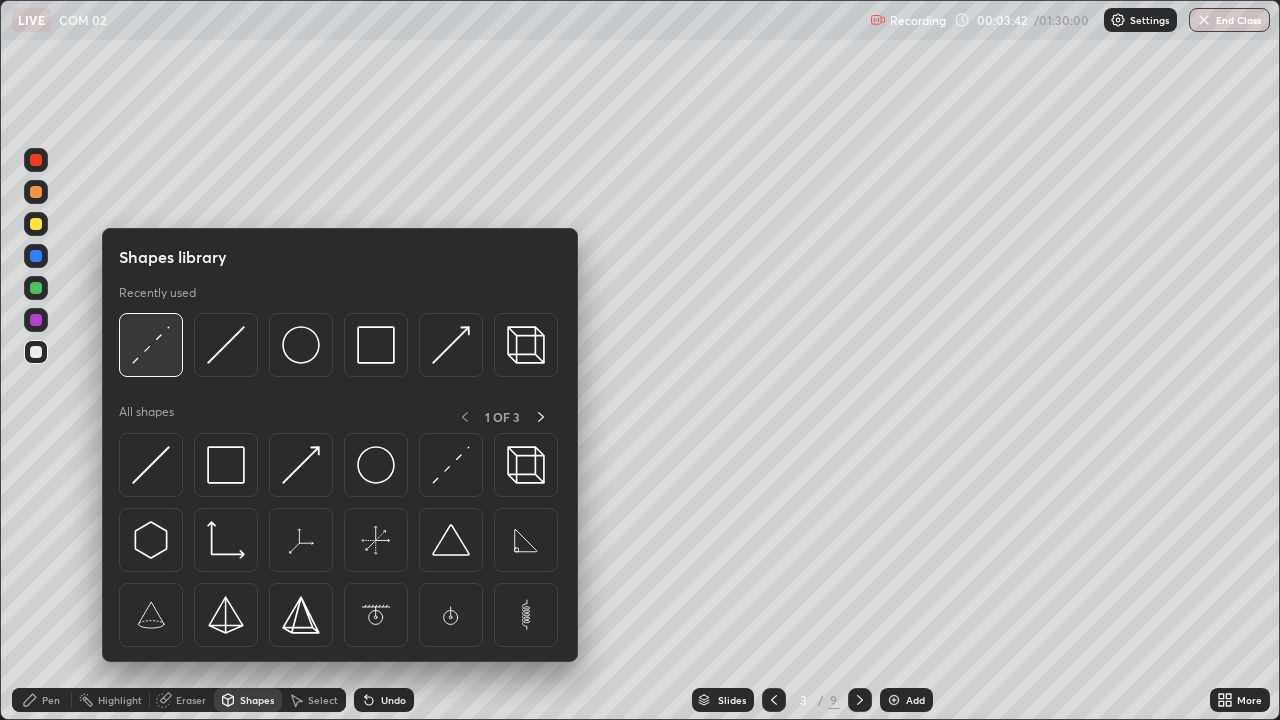 click at bounding box center [151, 345] 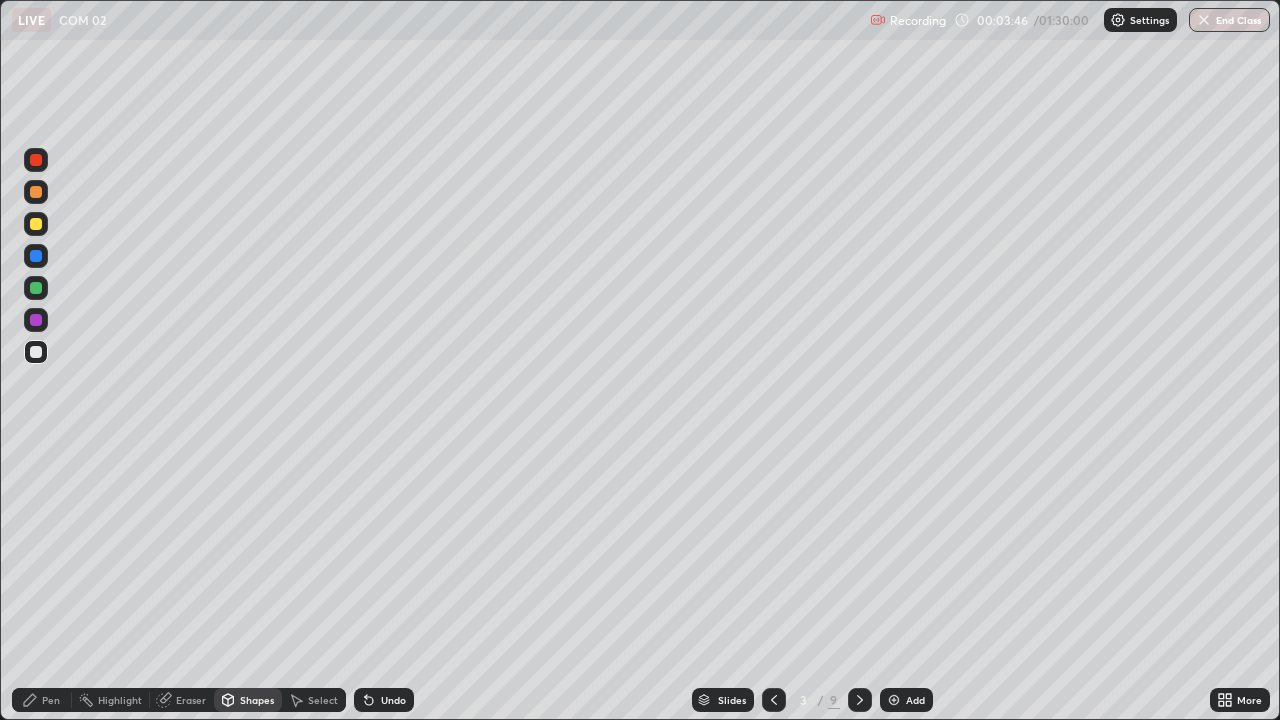 click at bounding box center (36, 352) 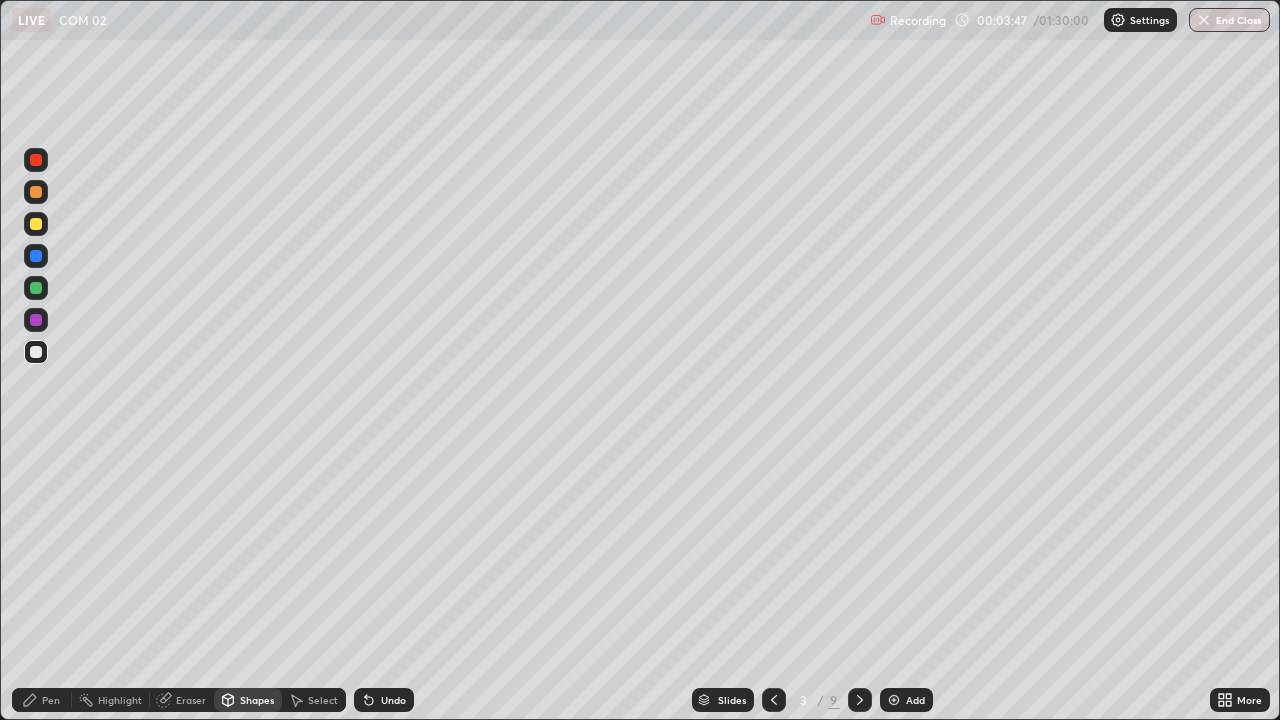 click at bounding box center [36, 224] 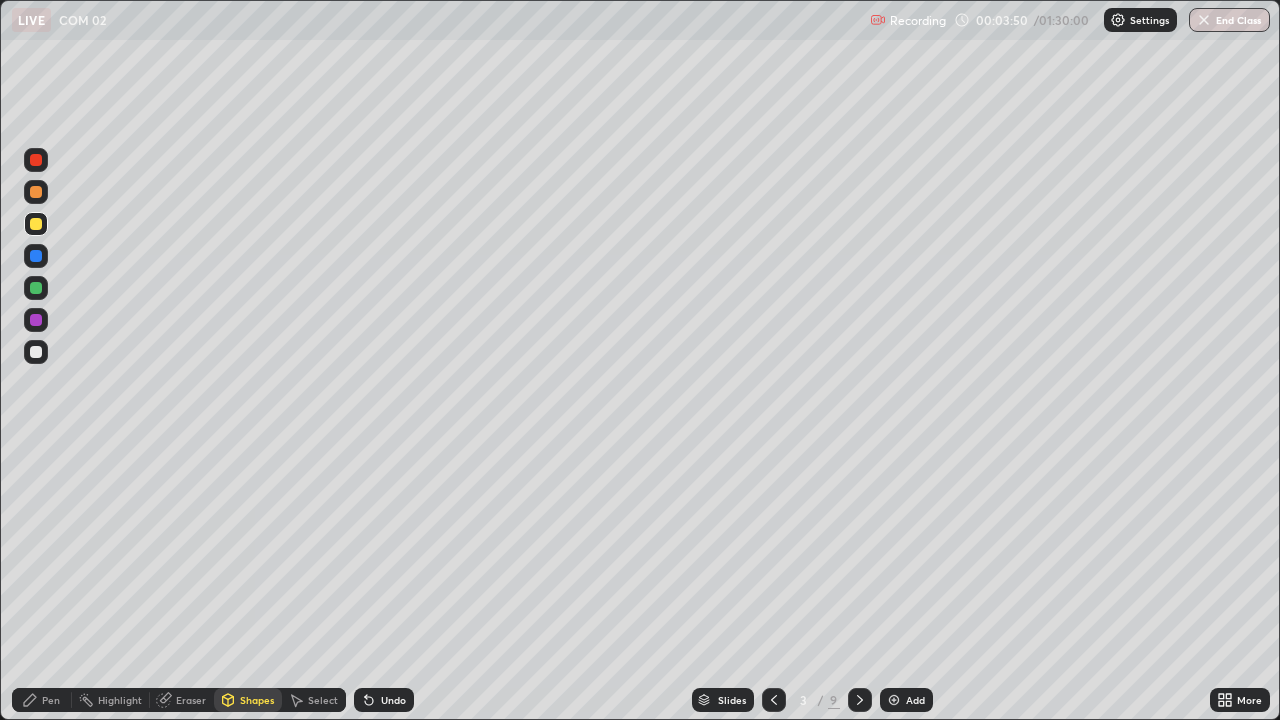 click on "Pen" at bounding box center (51, 700) 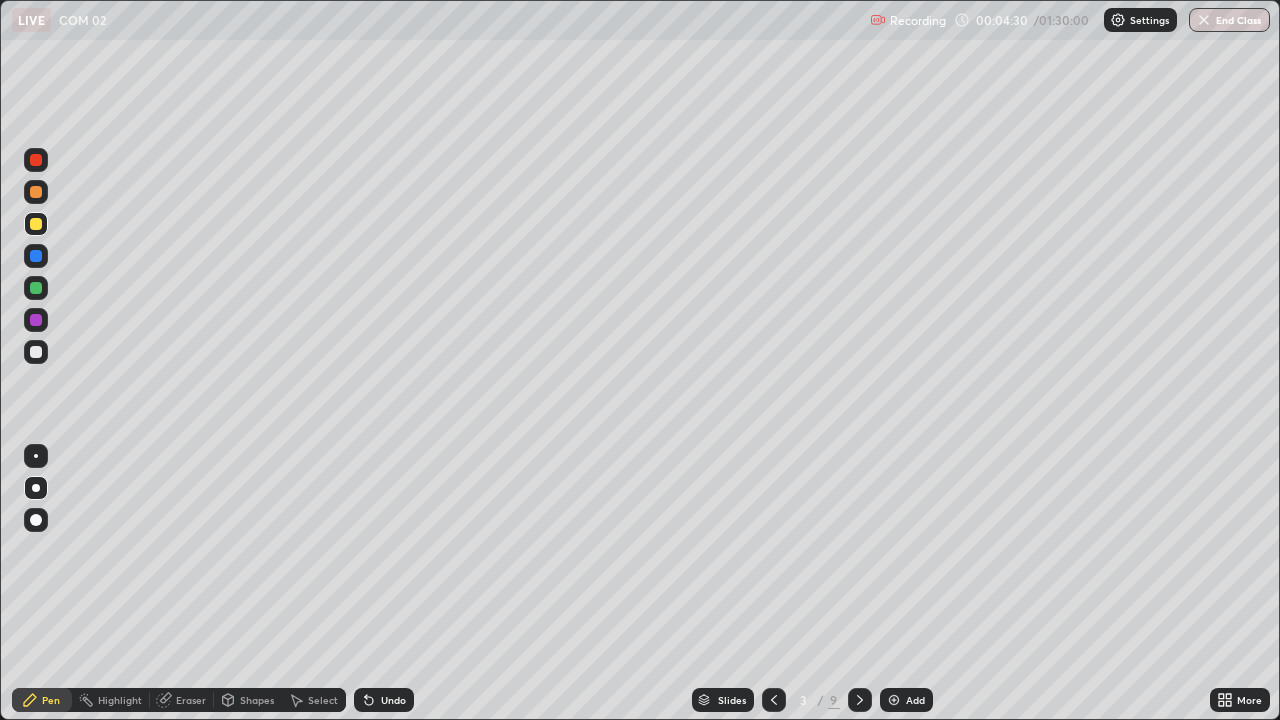 click at bounding box center (36, 224) 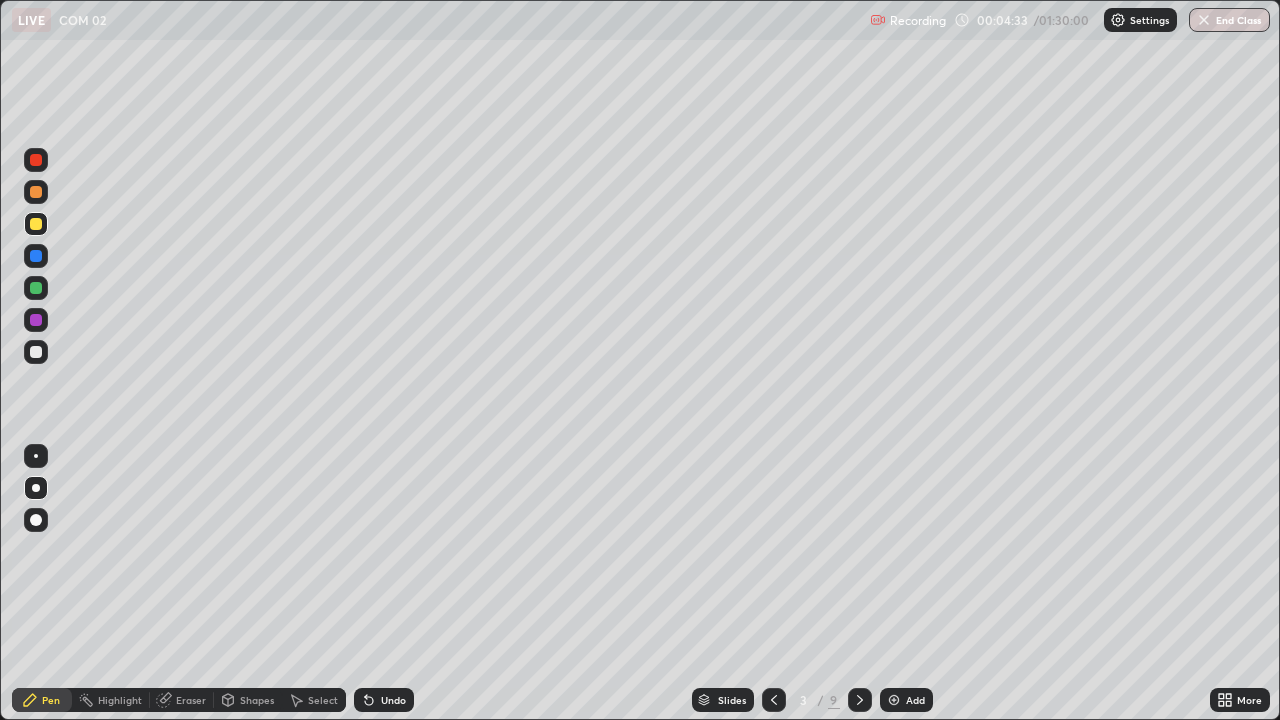 click on "Shapes" at bounding box center (257, 700) 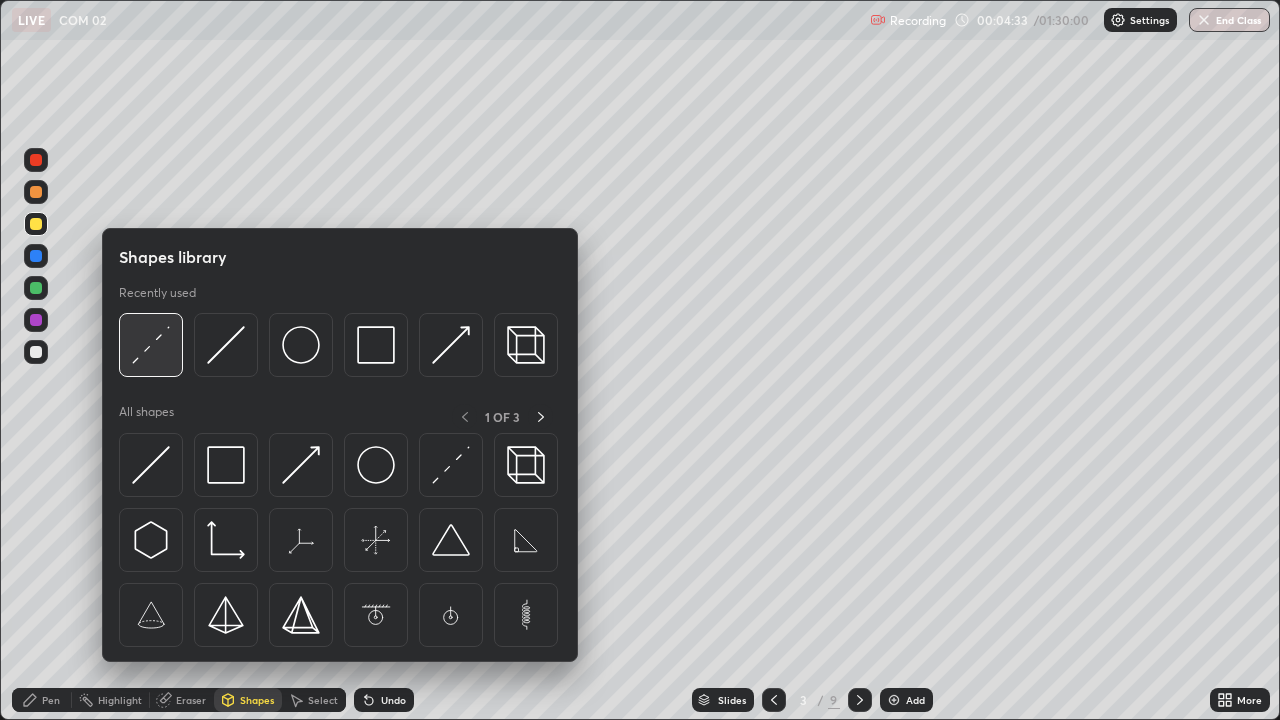 click at bounding box center [151, 345] 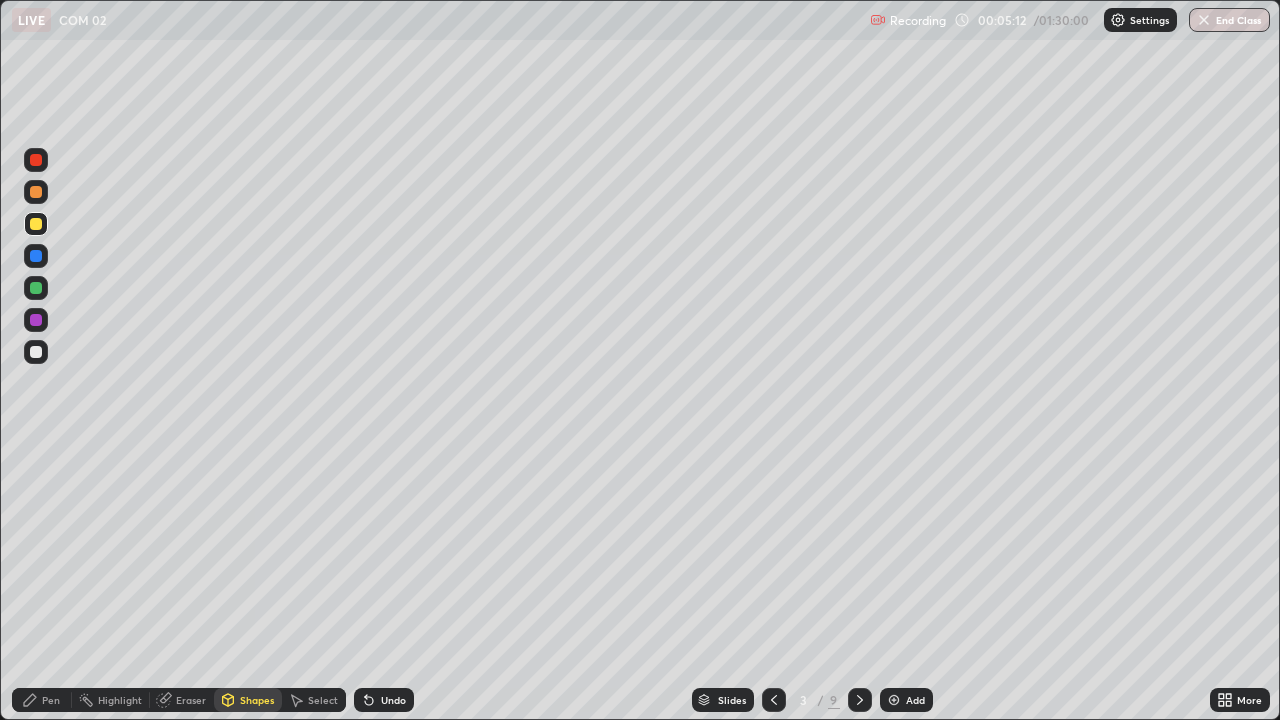 click at bounding box center (36, 224) 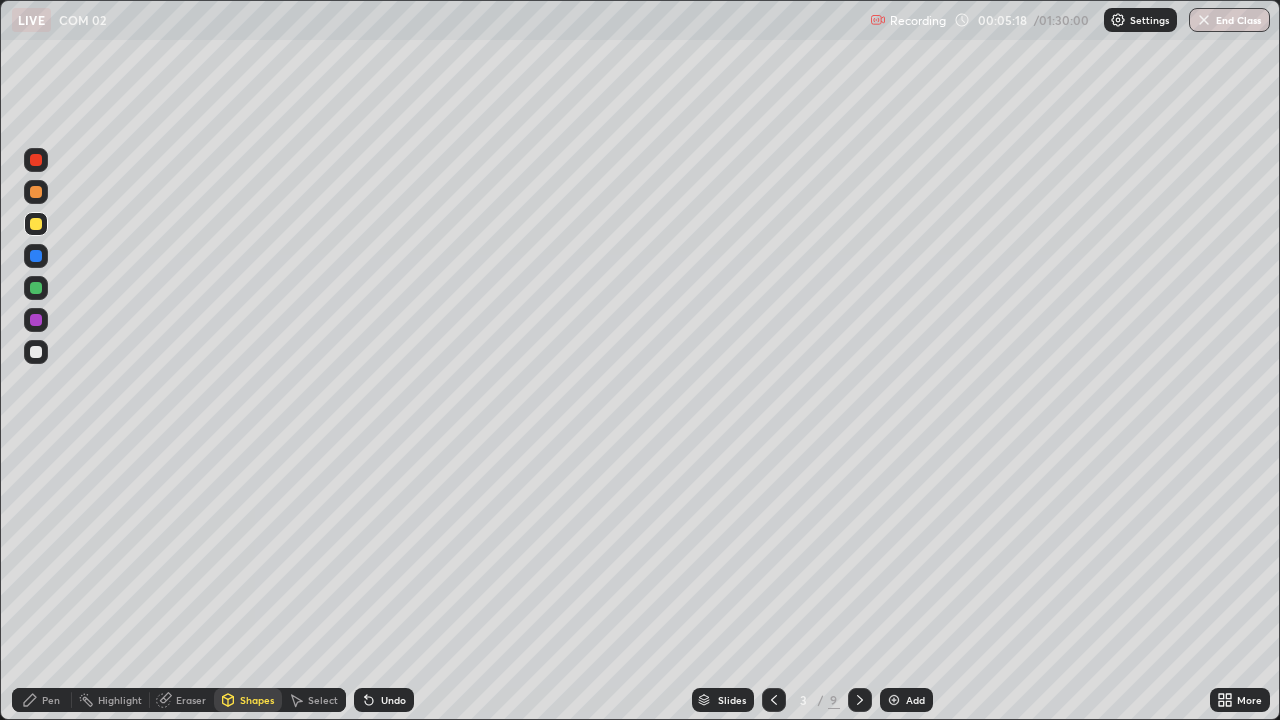 click on "Pen" at bounding box center (51, 700) 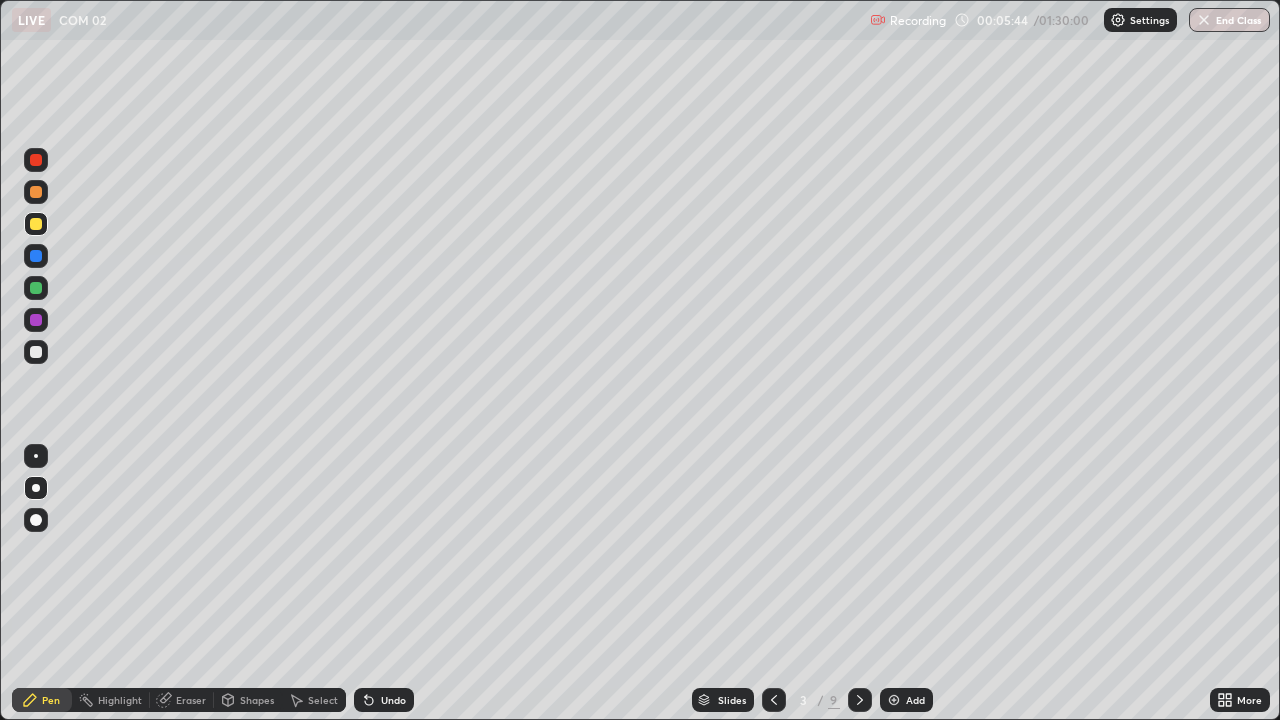 click on "Shapes" at bounding box center [248, 700] 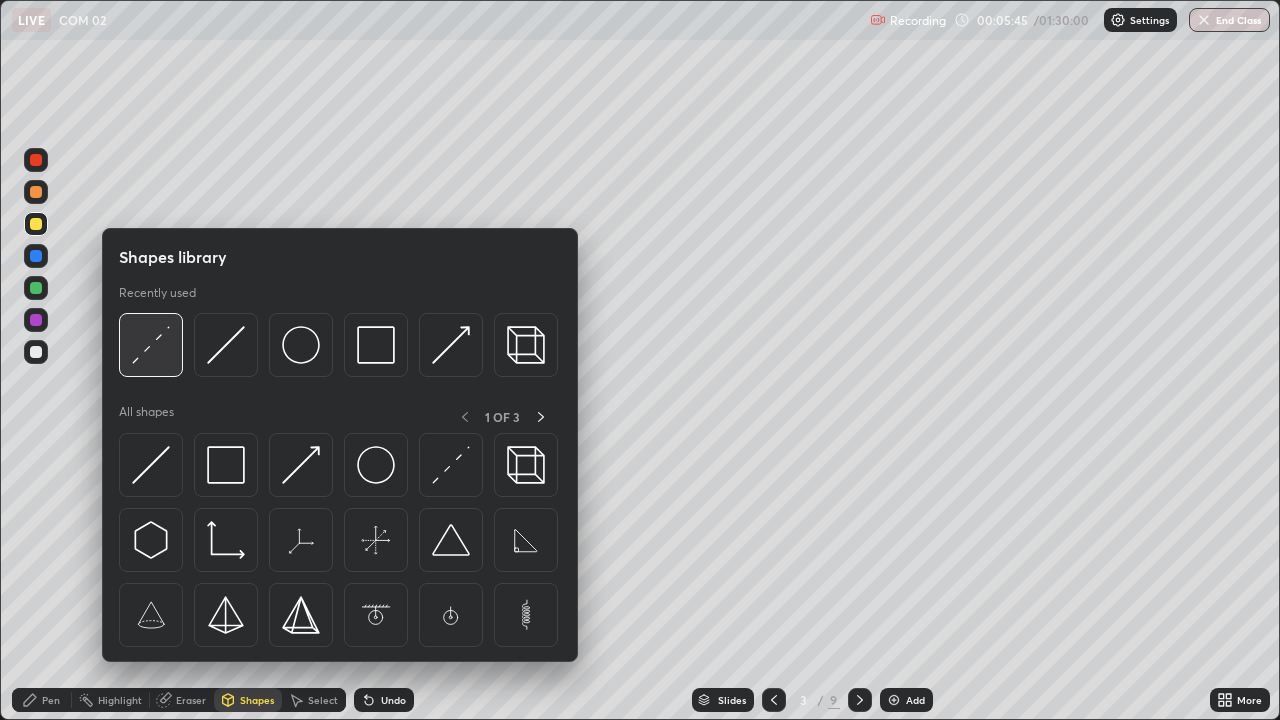 click at bounding box center (151, 345) 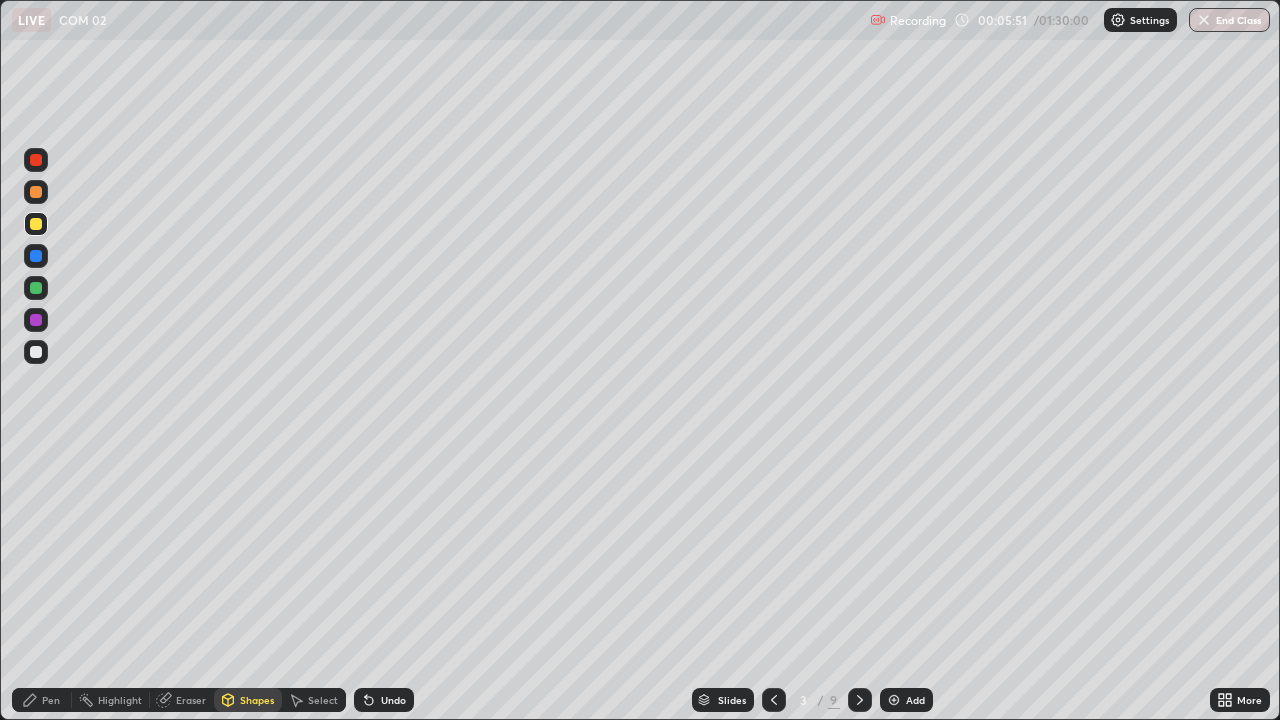 click on "Pen" at bounding box center [51, 700] 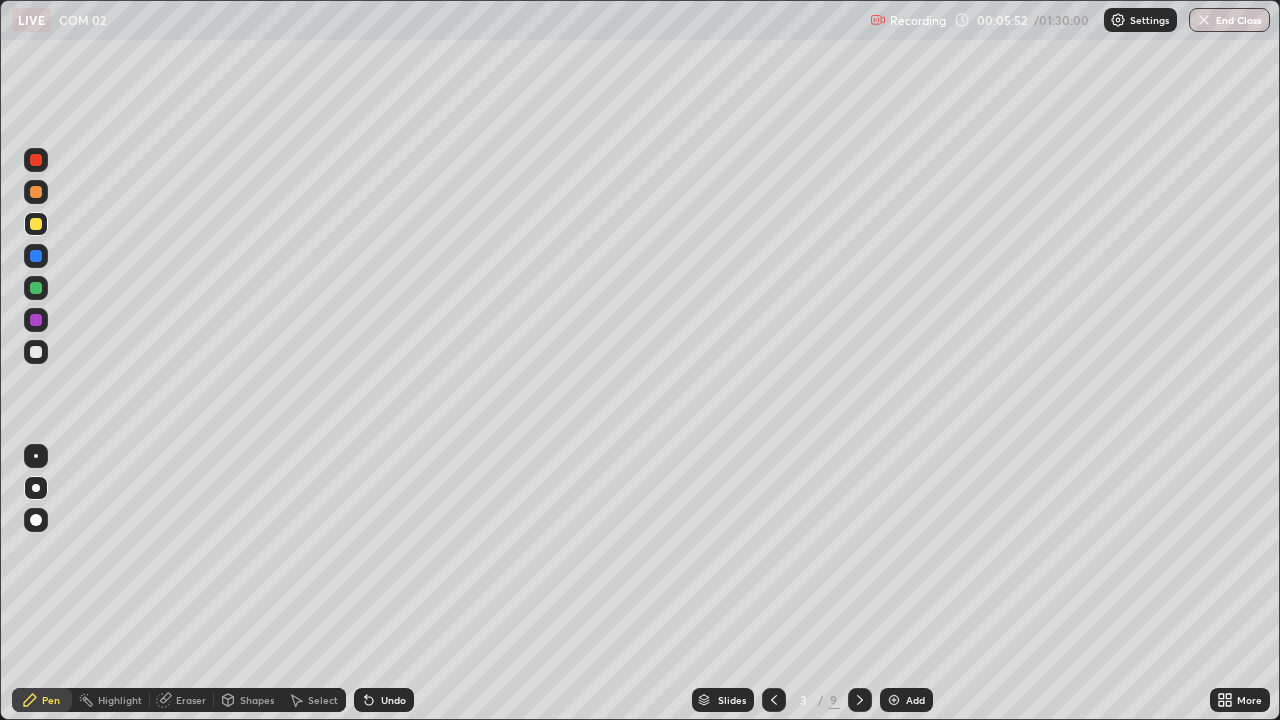 click at bounding box center [36, 352] 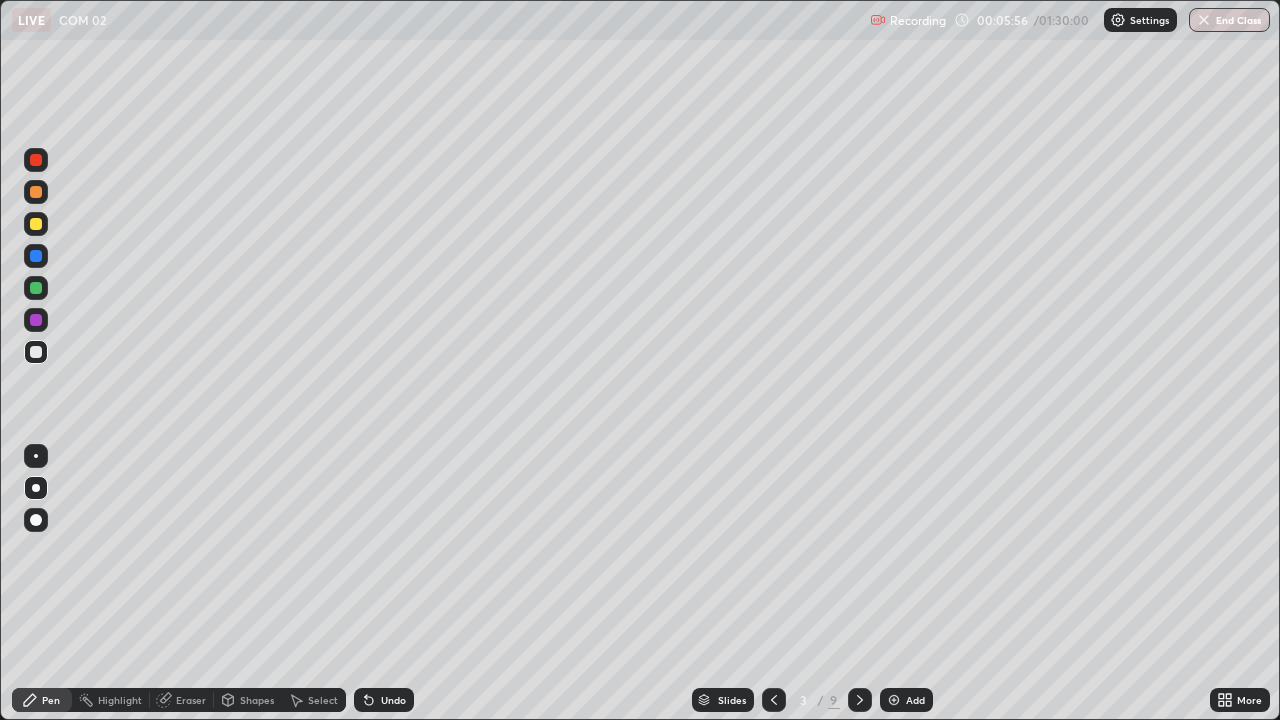 click at bounding box center (36, 352) 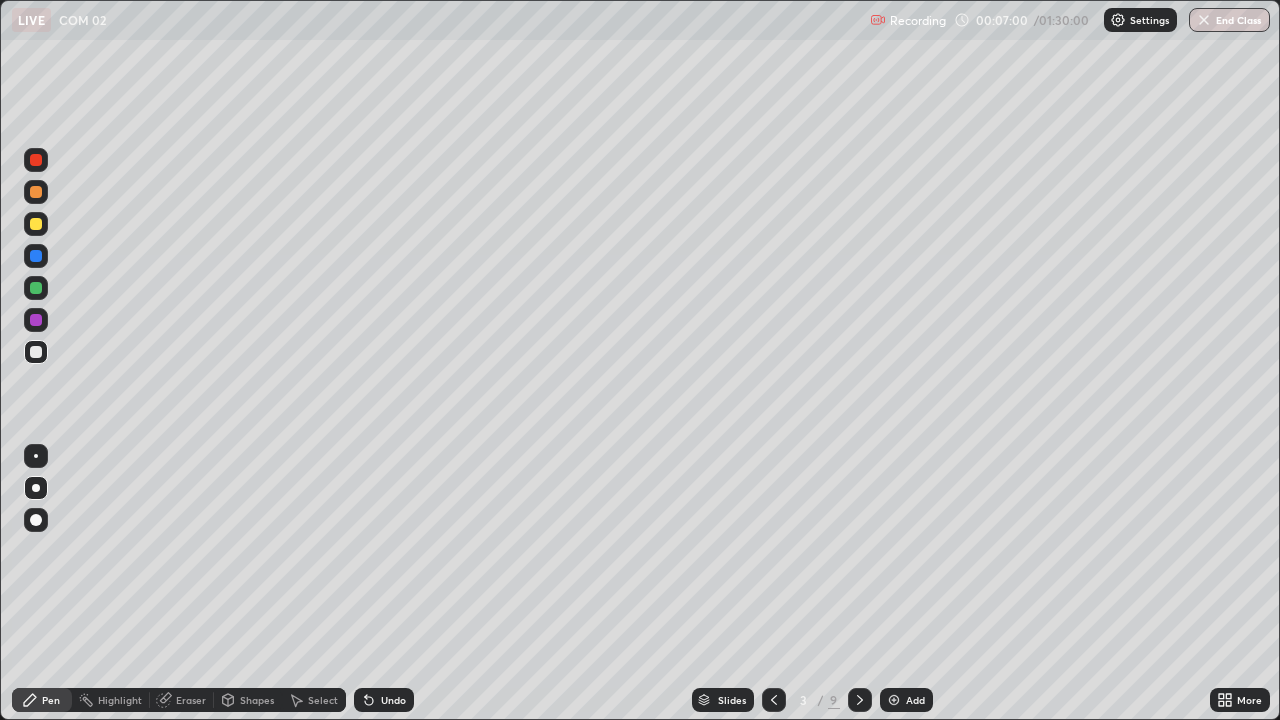 click on "Shapes" at bounding box center (248, 700) 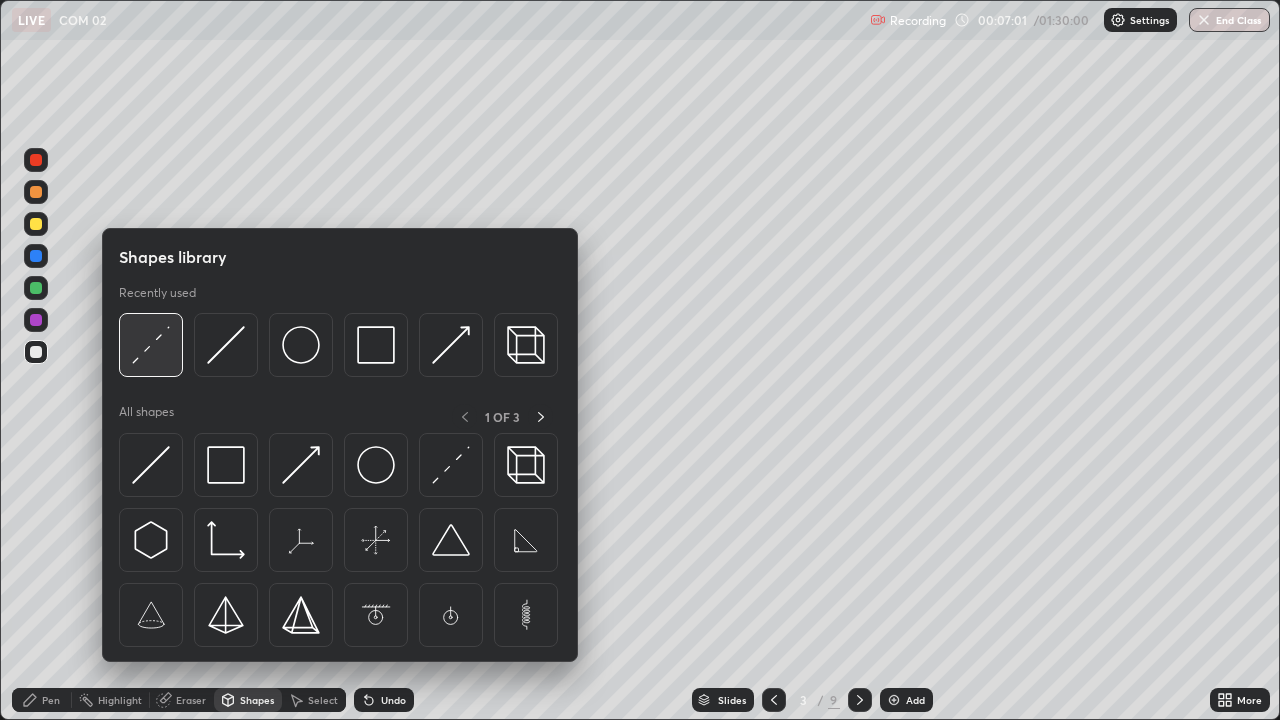 click at bounding box center (151, 345) 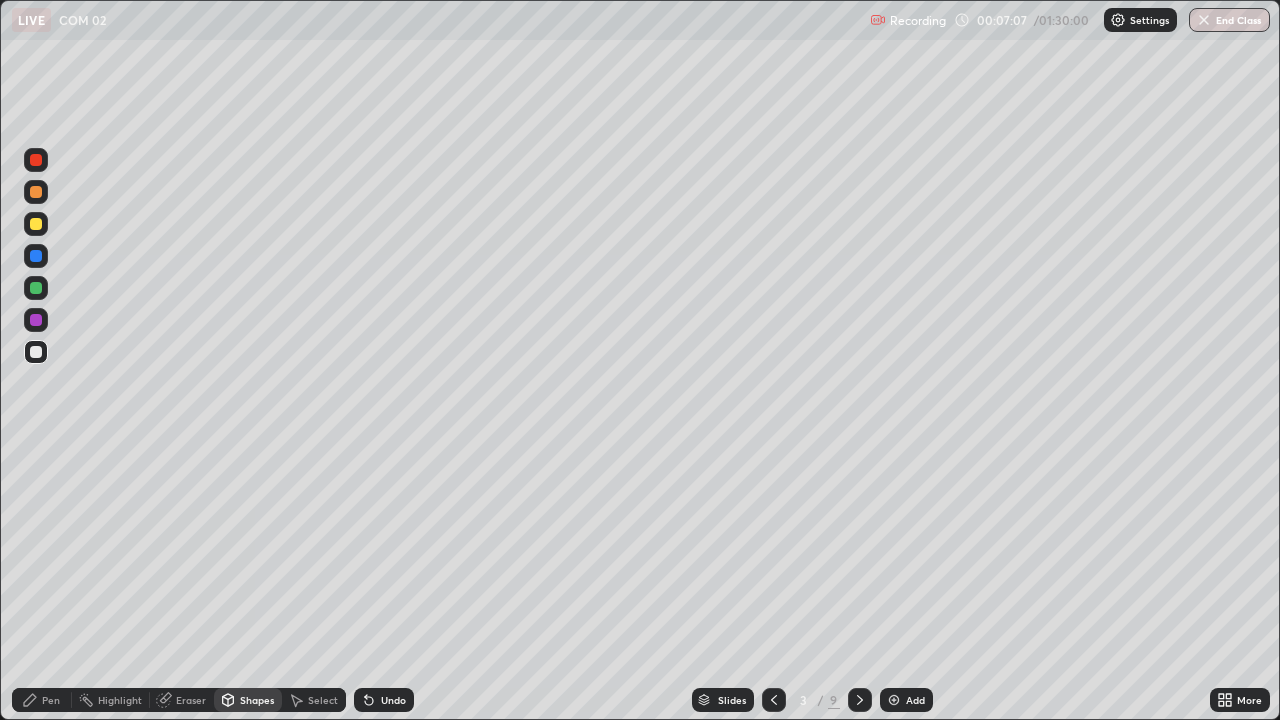 click on "Shapes" at bounding box center (257, 700) 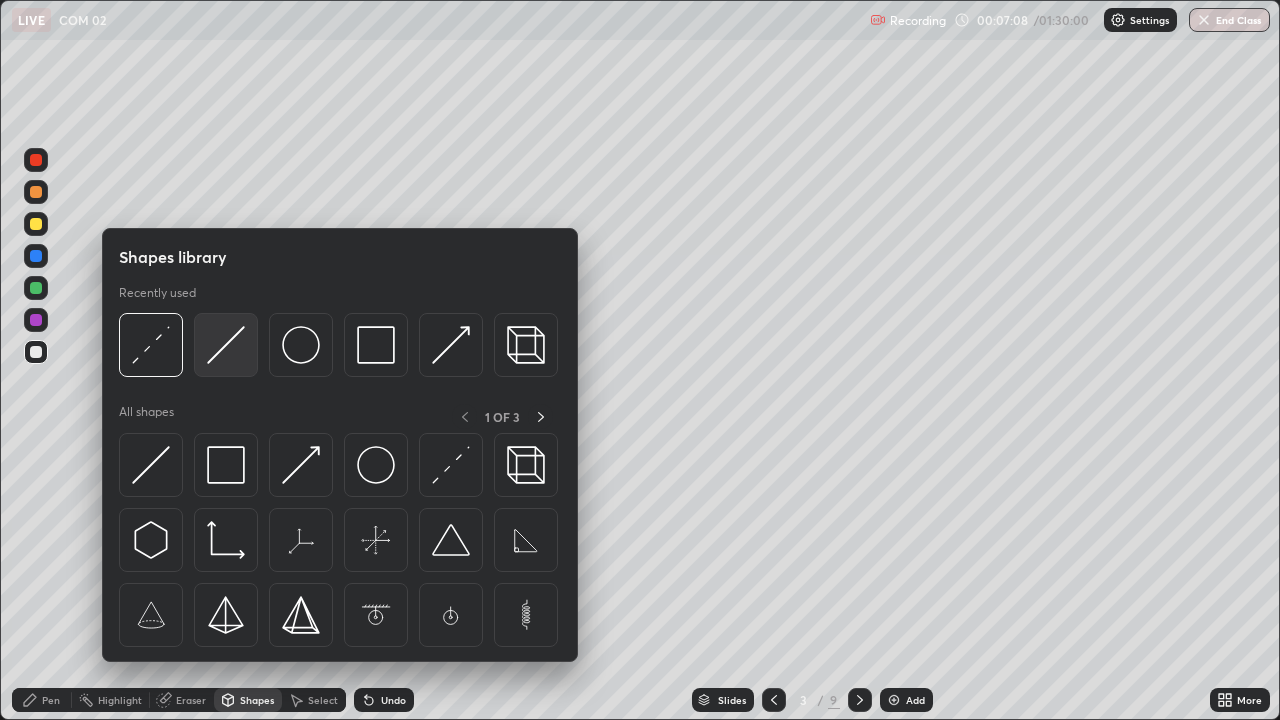 click at bounding box center (226, 345) 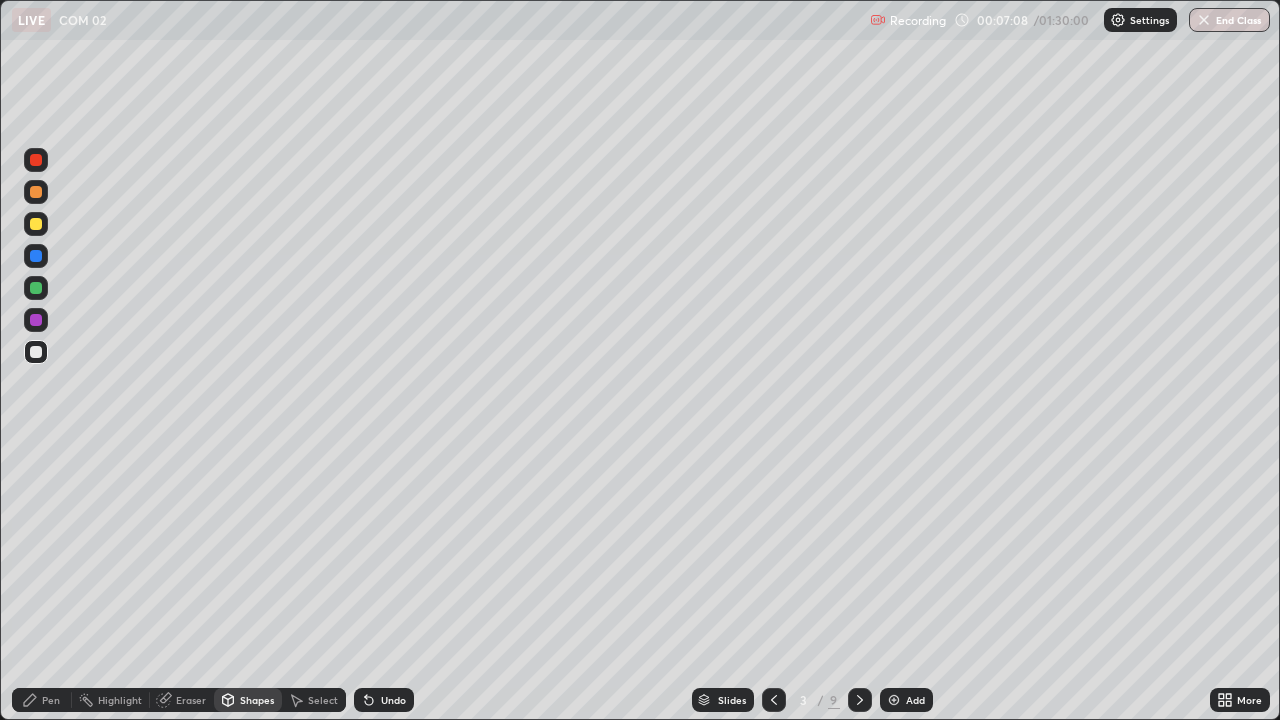 click at bounding box center (36, 352) 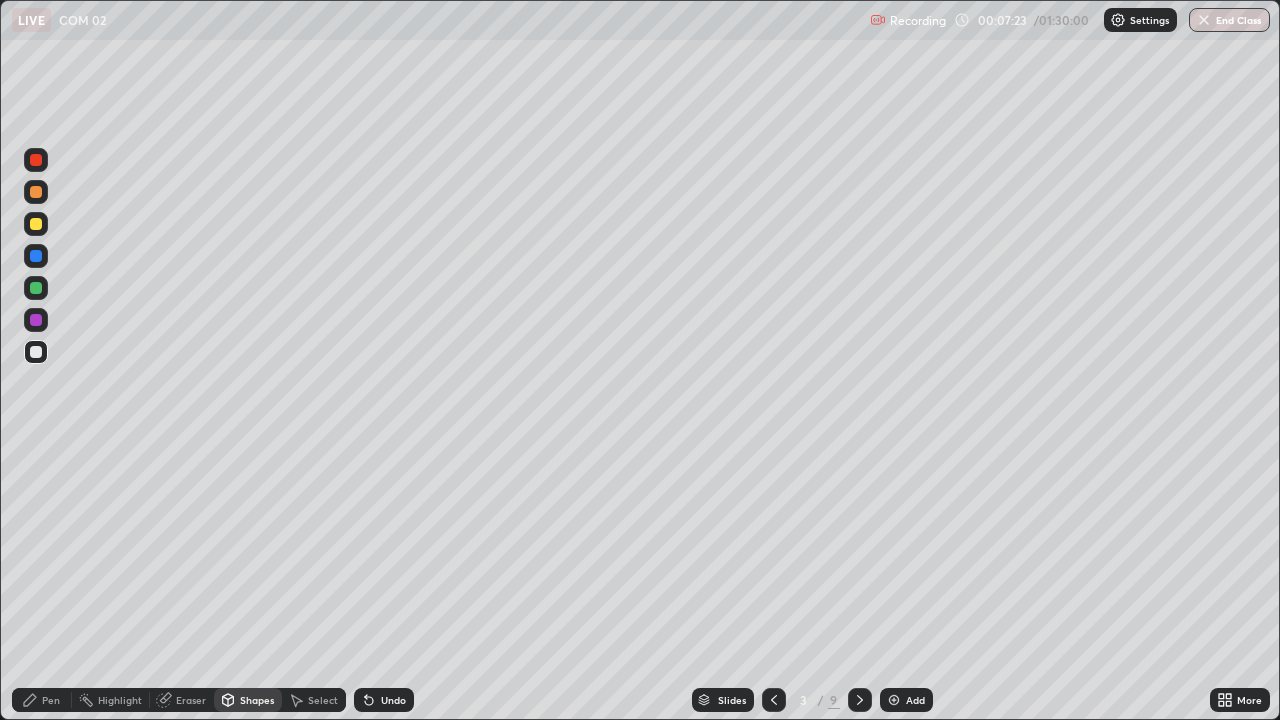 click on "Pen" at bounding box center [42, 700] 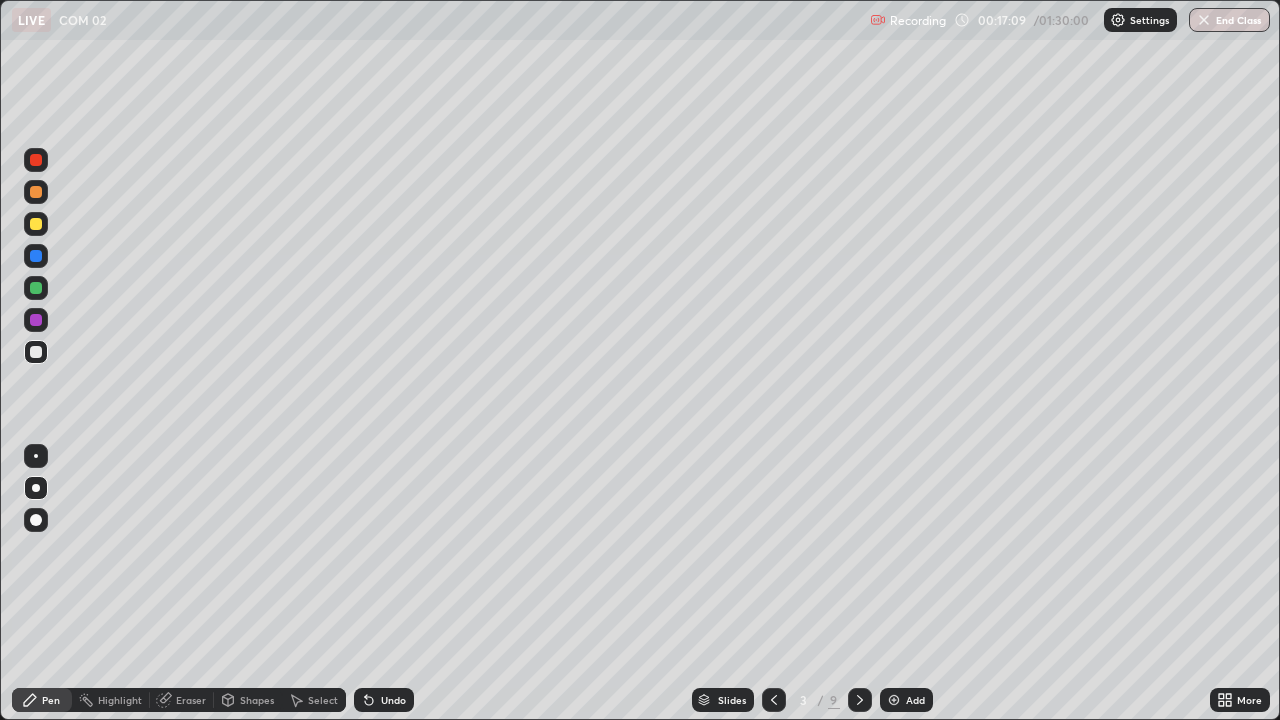 click at bounding box center [860, 700] 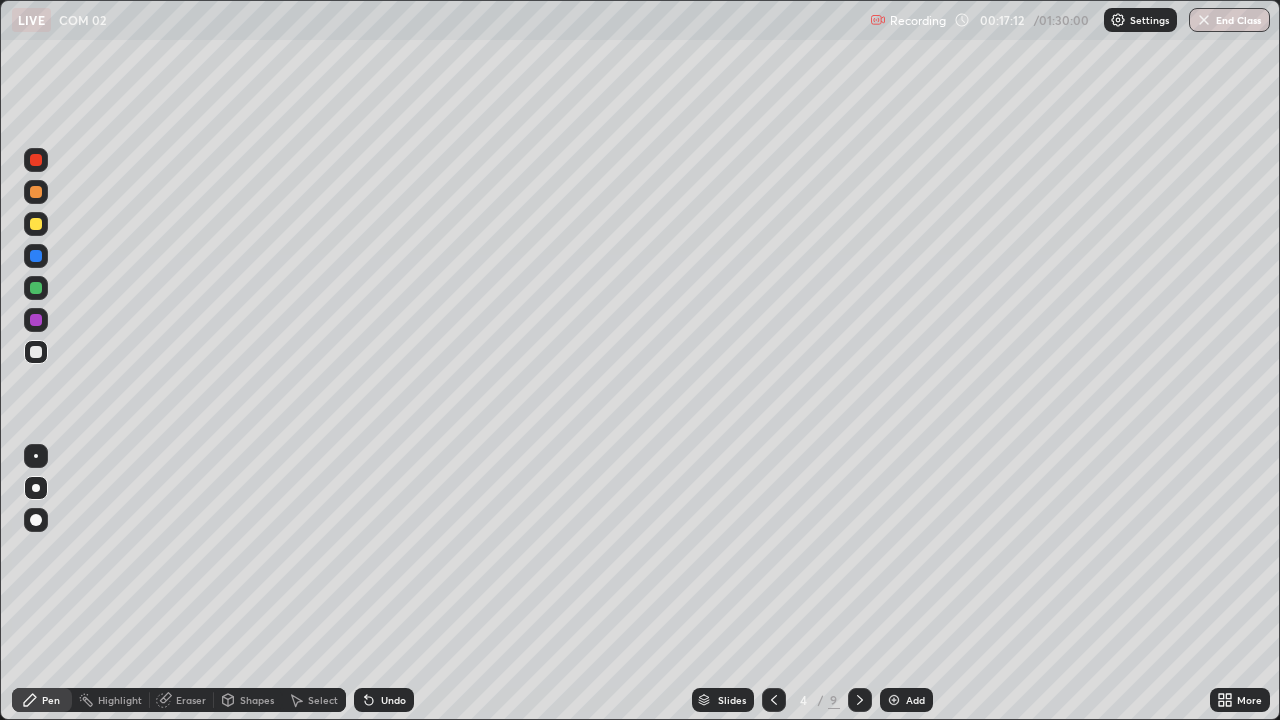 click at bounding box center (36, 352) 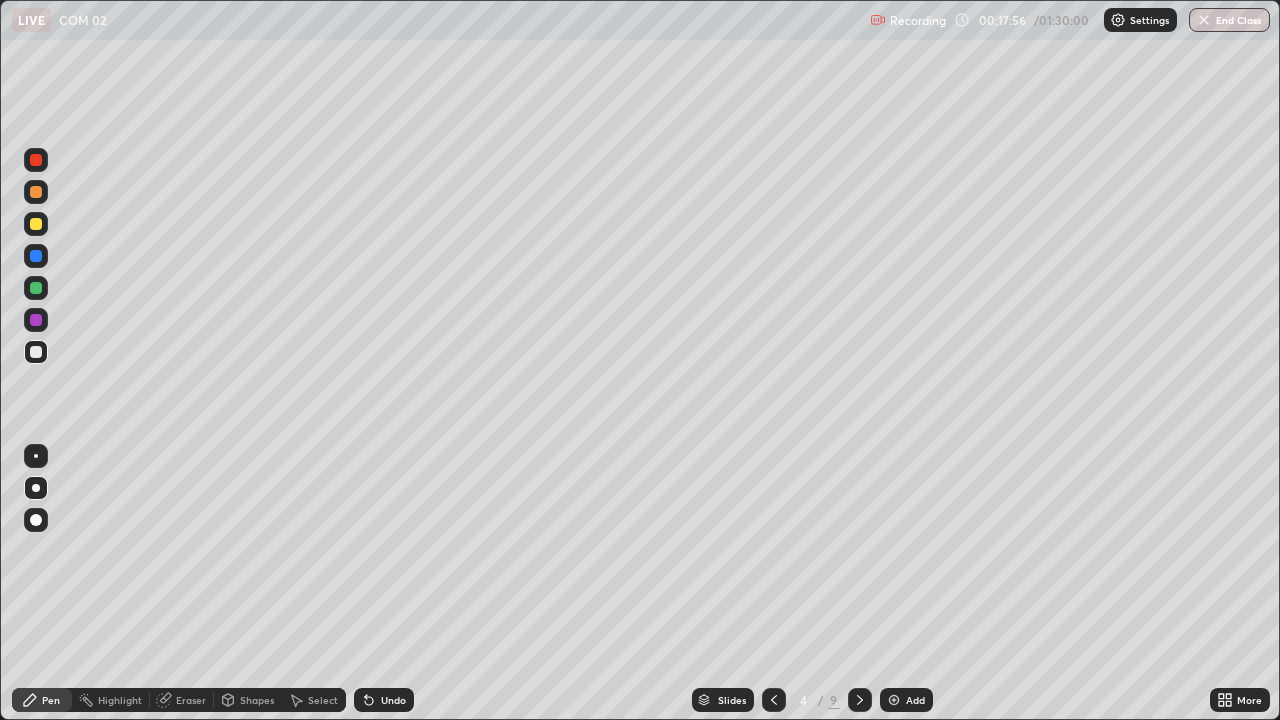 click 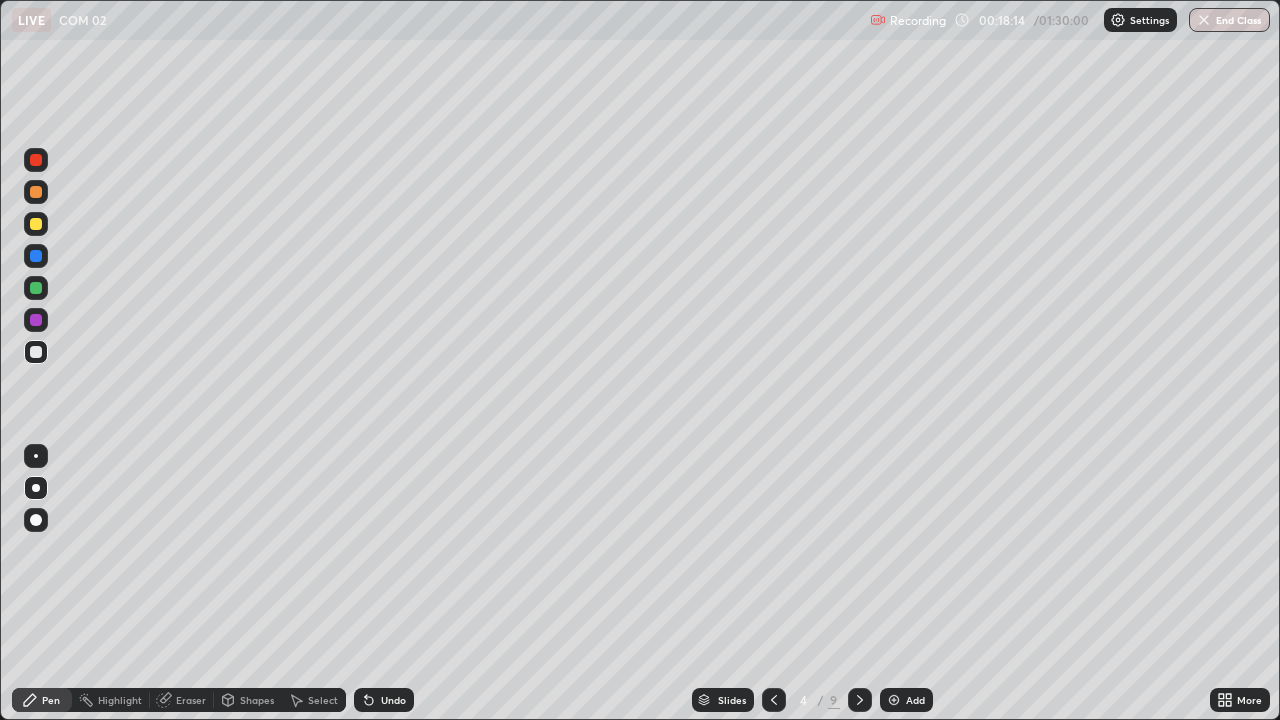 click on "Shapes" at bounding box center [248, 700] 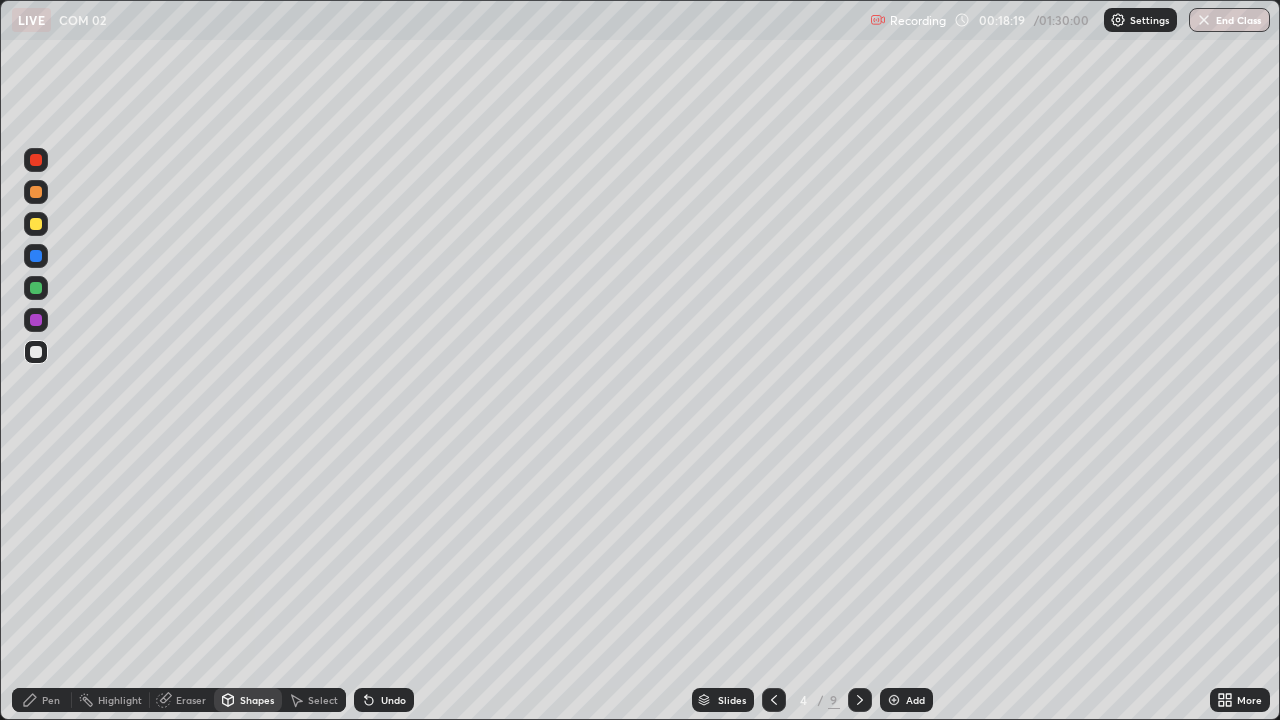 click on "Pen" at bounding box center [42, 700] 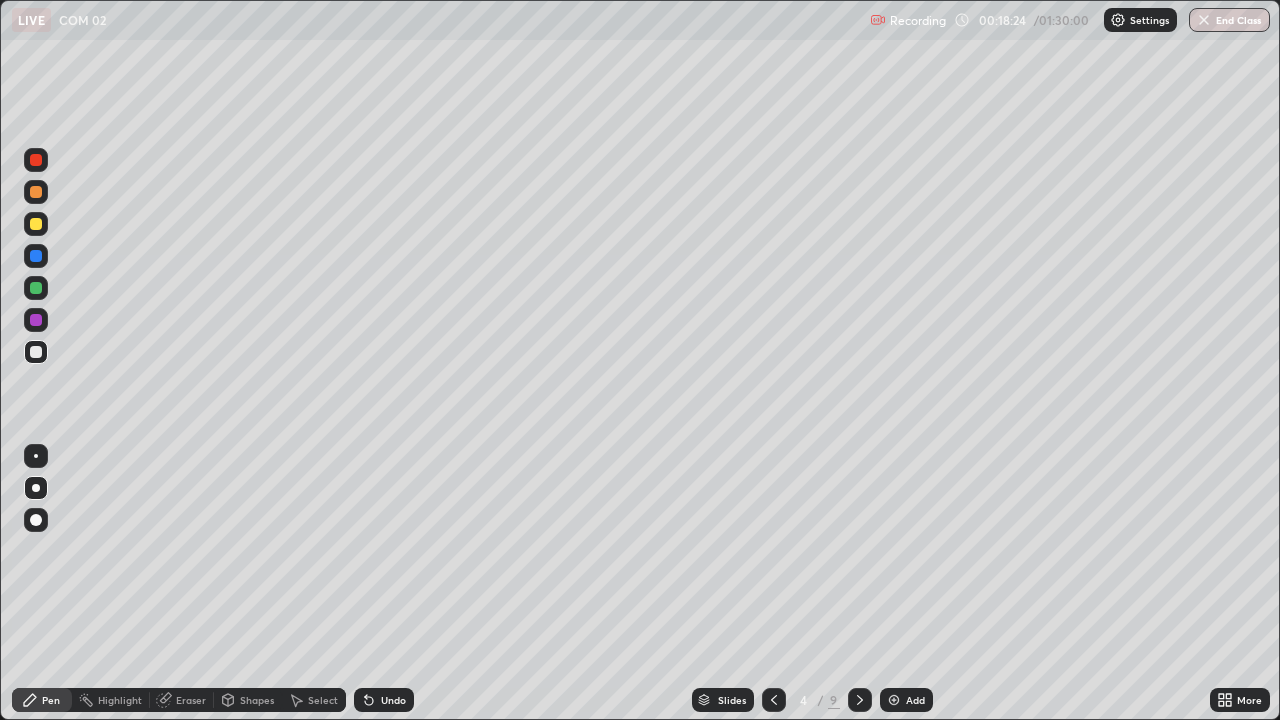 click on "Select" at bounding box center [314, 700] 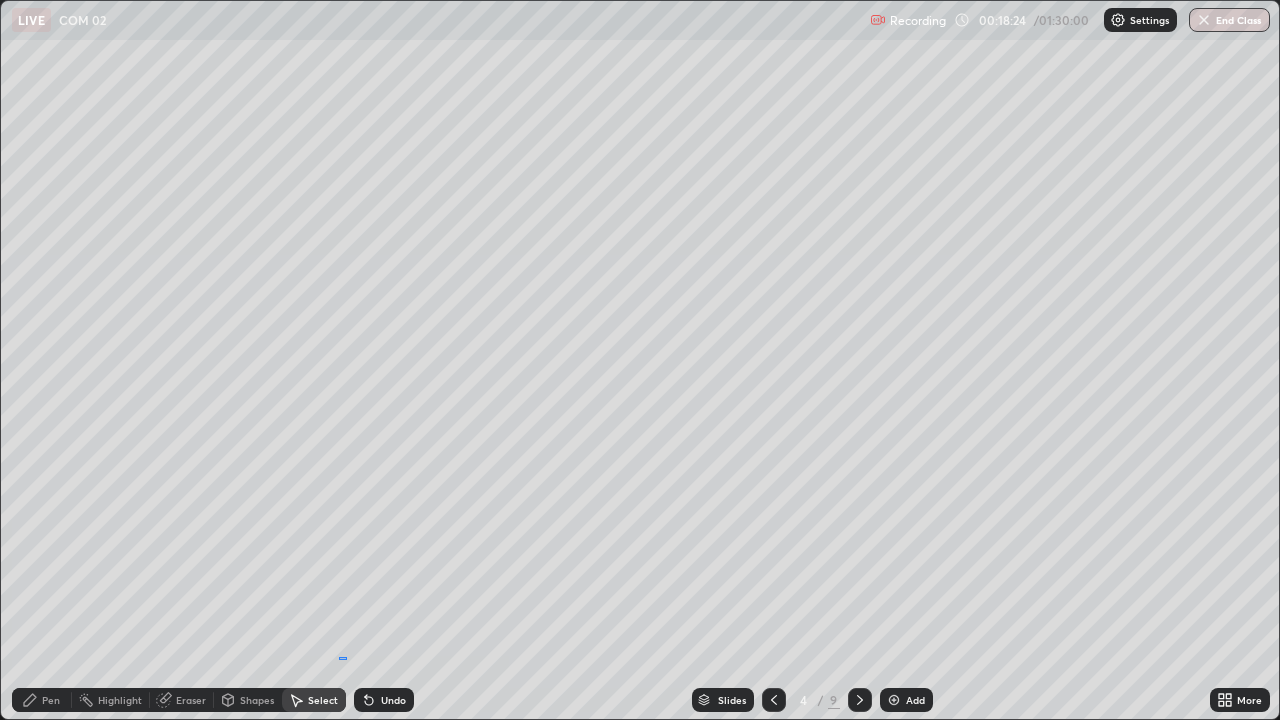 click on "0 ° Undo Copy Duplicate Duplicate to new slide Delete" at bounding box center [640, 360] 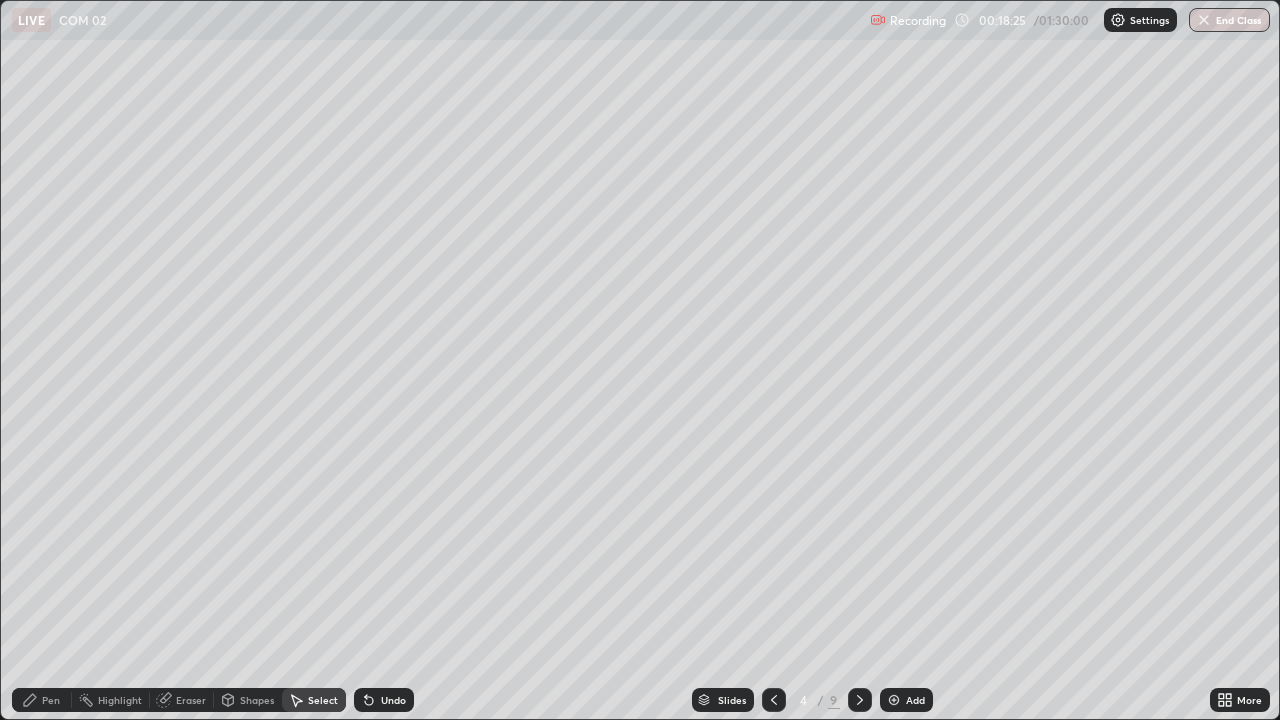 click on "Pen" at bounding box center [51, 700] 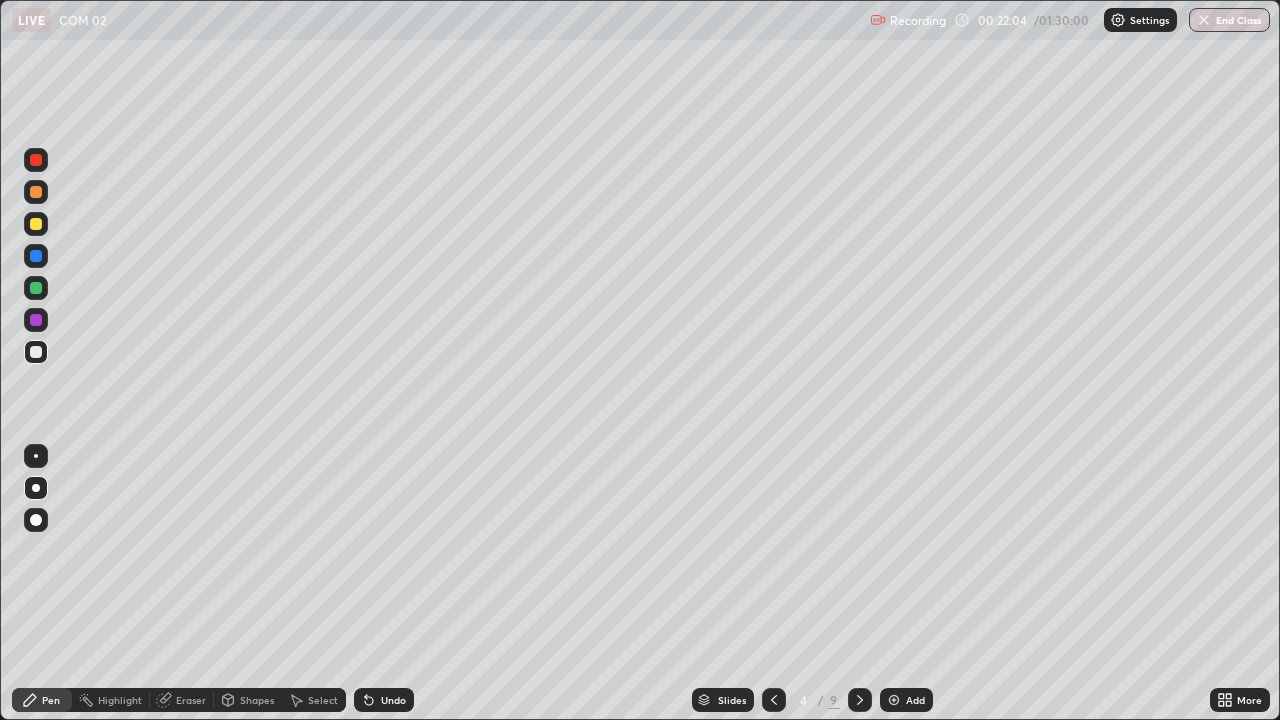 click at bounding box center (36, 224) 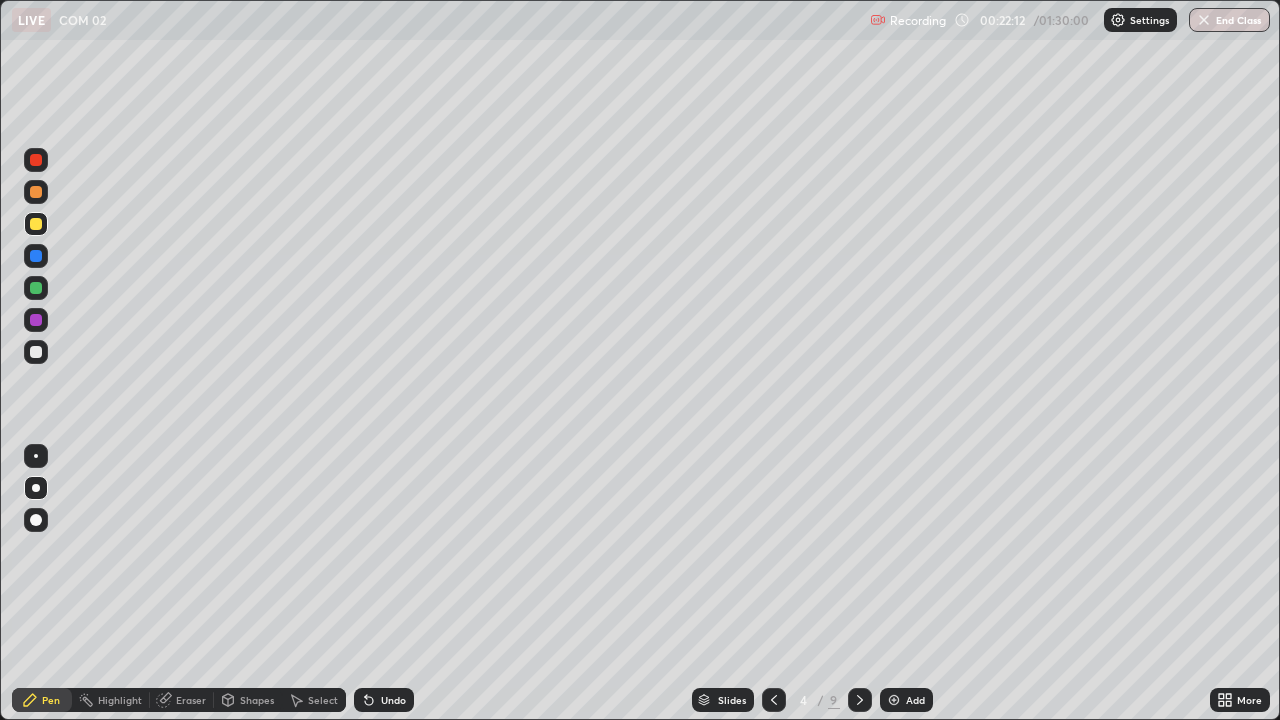 click at bounding box center [36, 352] 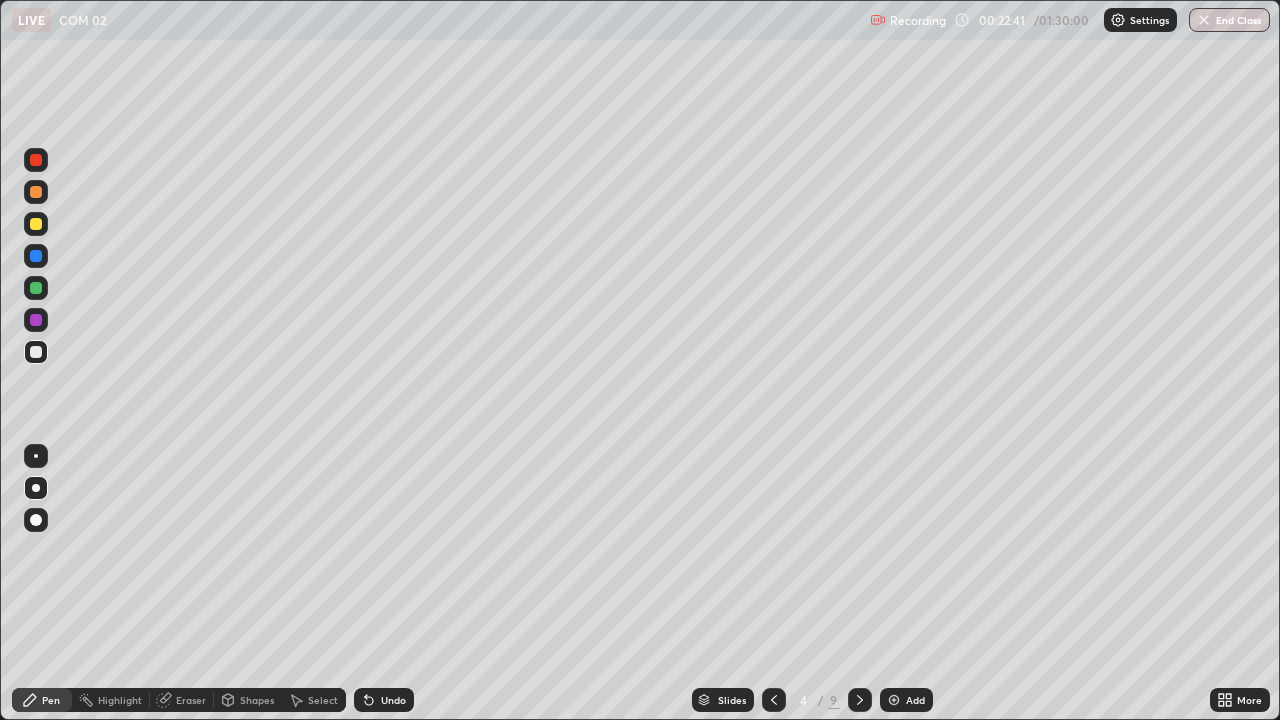 click at bounding box center [36, 256] 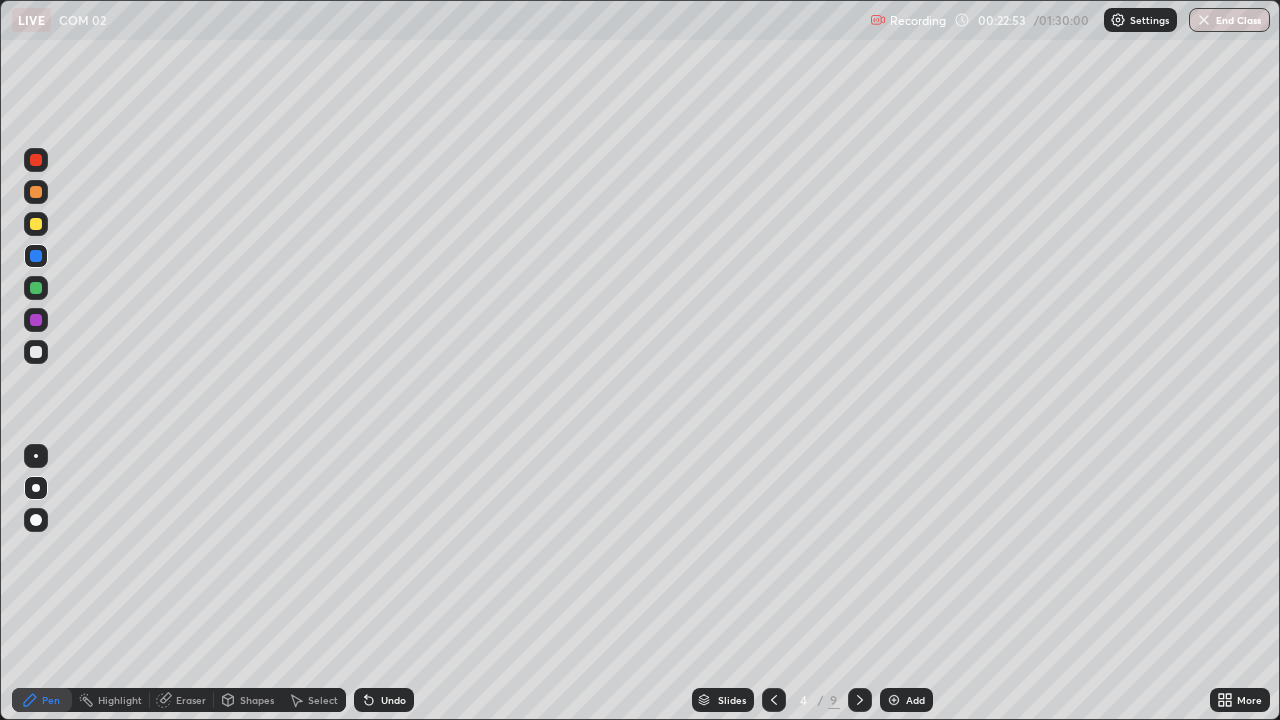click on "Shapes" at bounding box center [257, 700] 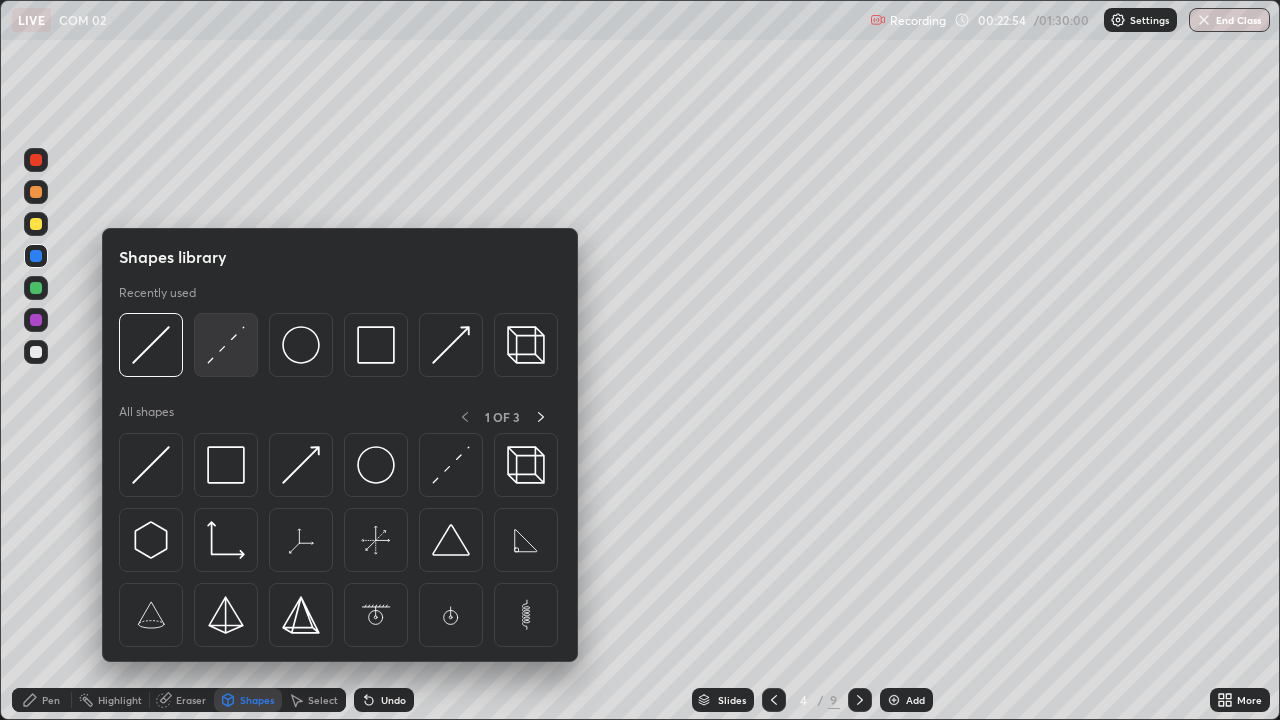 click at bounding box center [226, 345] 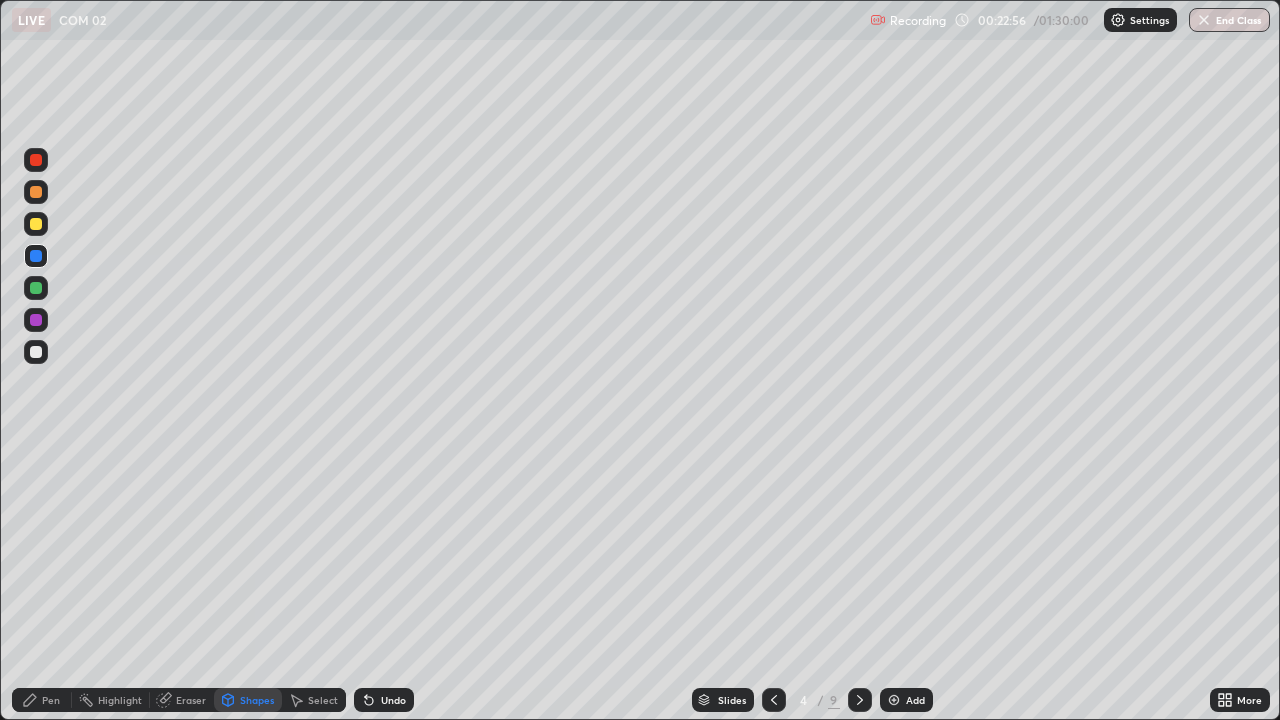 click on "Pen" at bounding box center (42, 700) 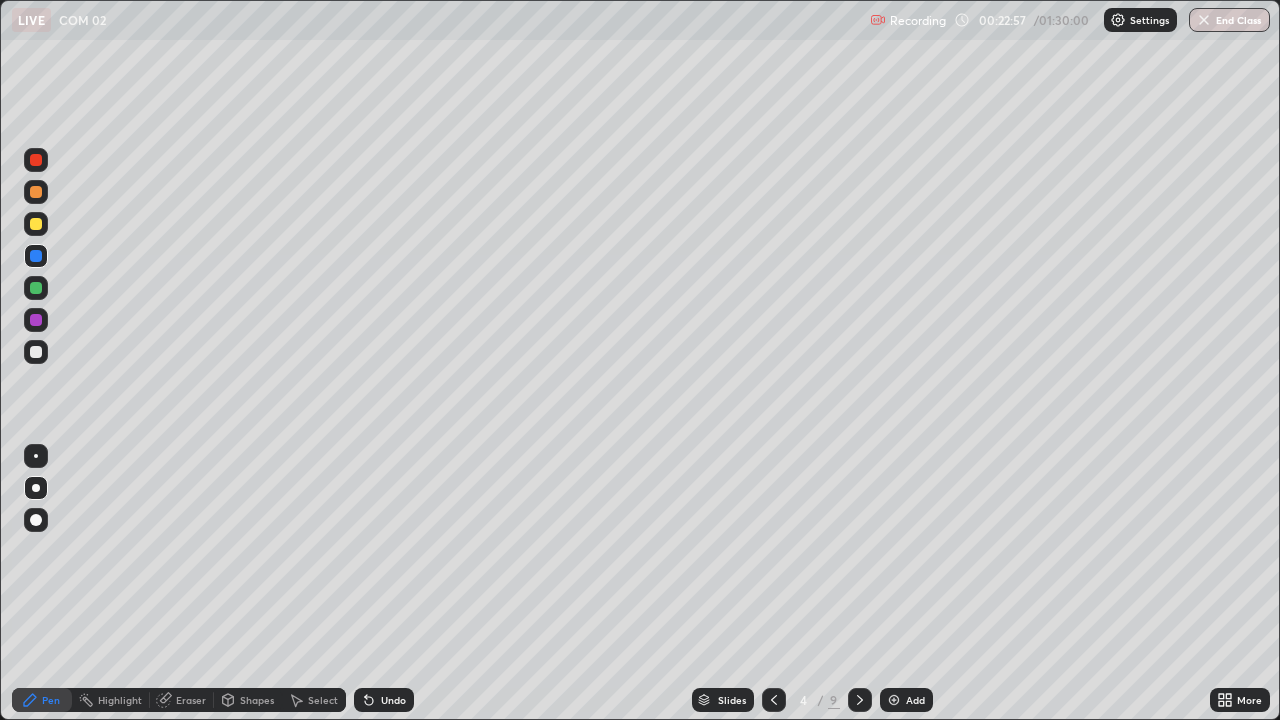click at bounding box center (36, 352) 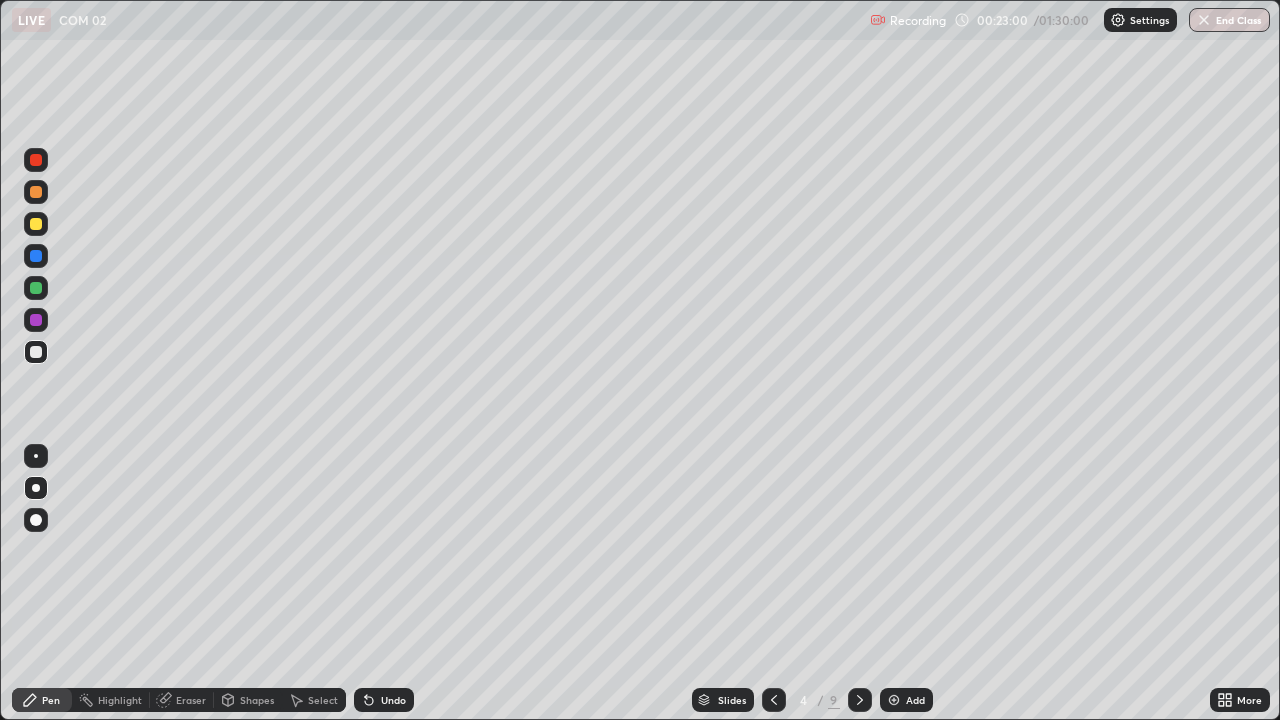 click at bounding box center (36, 352) 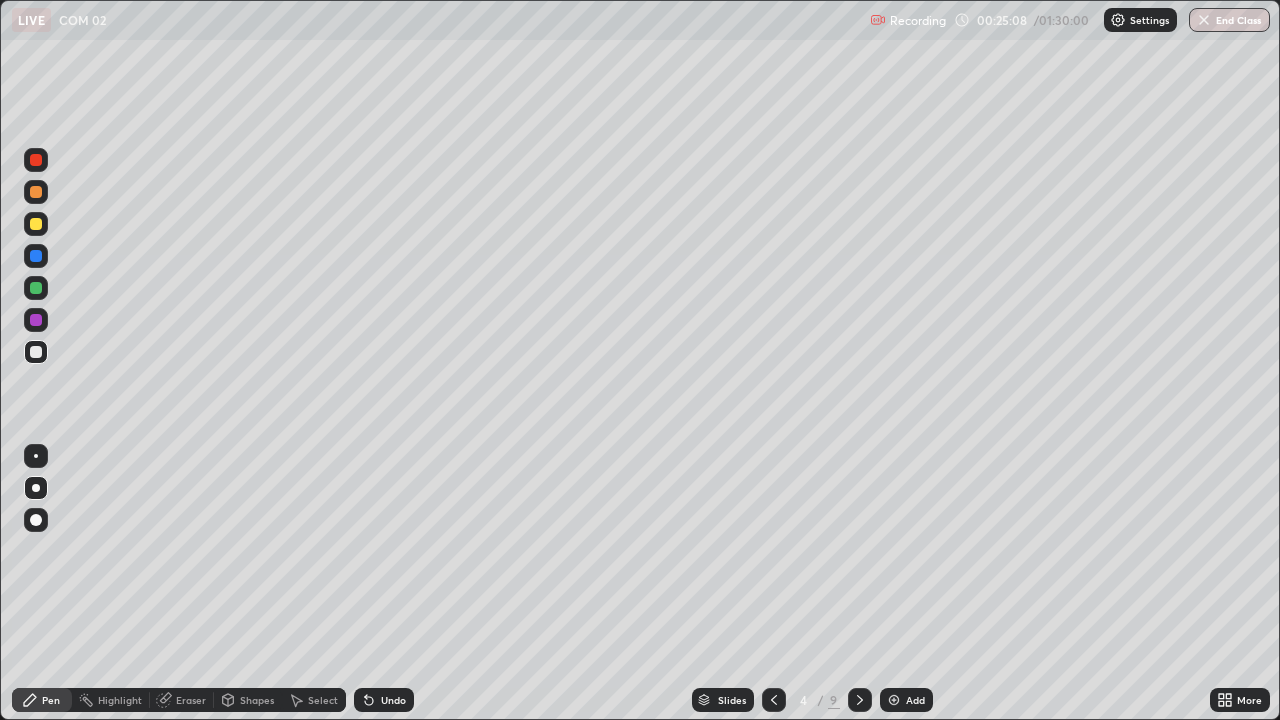 click at bounding box center [36, 224] 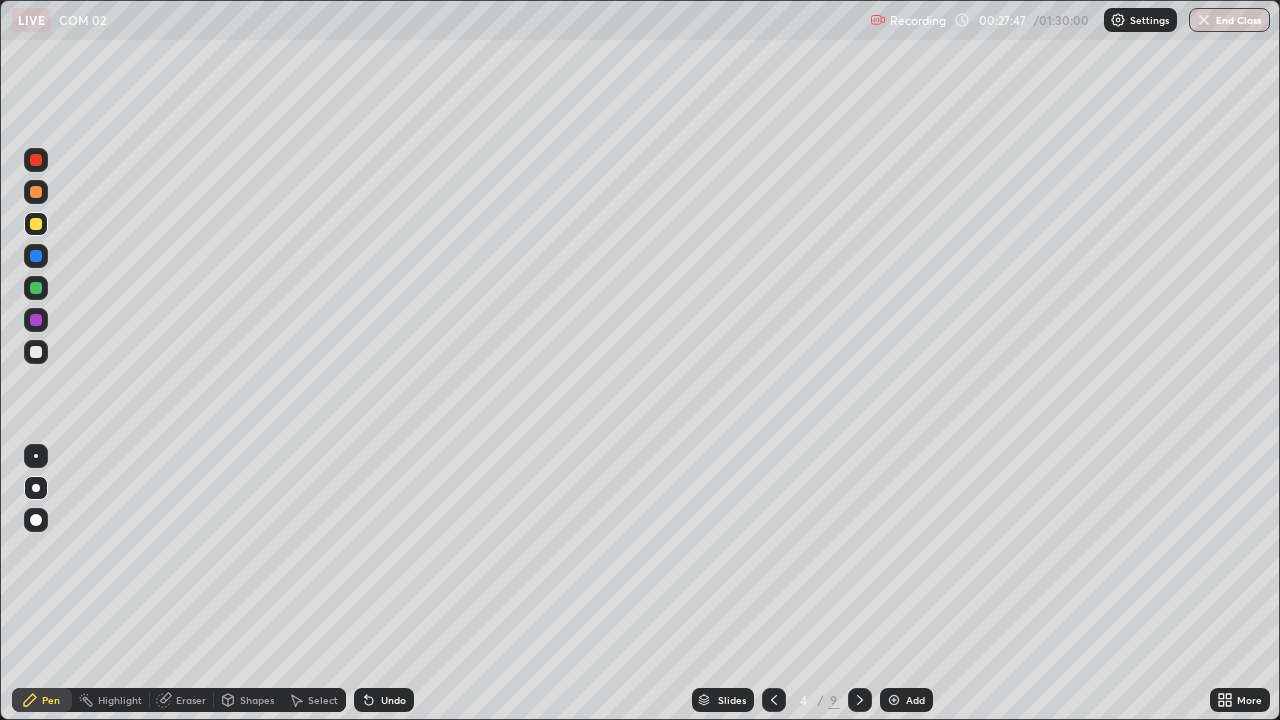 click at bounding box center [36, 224] 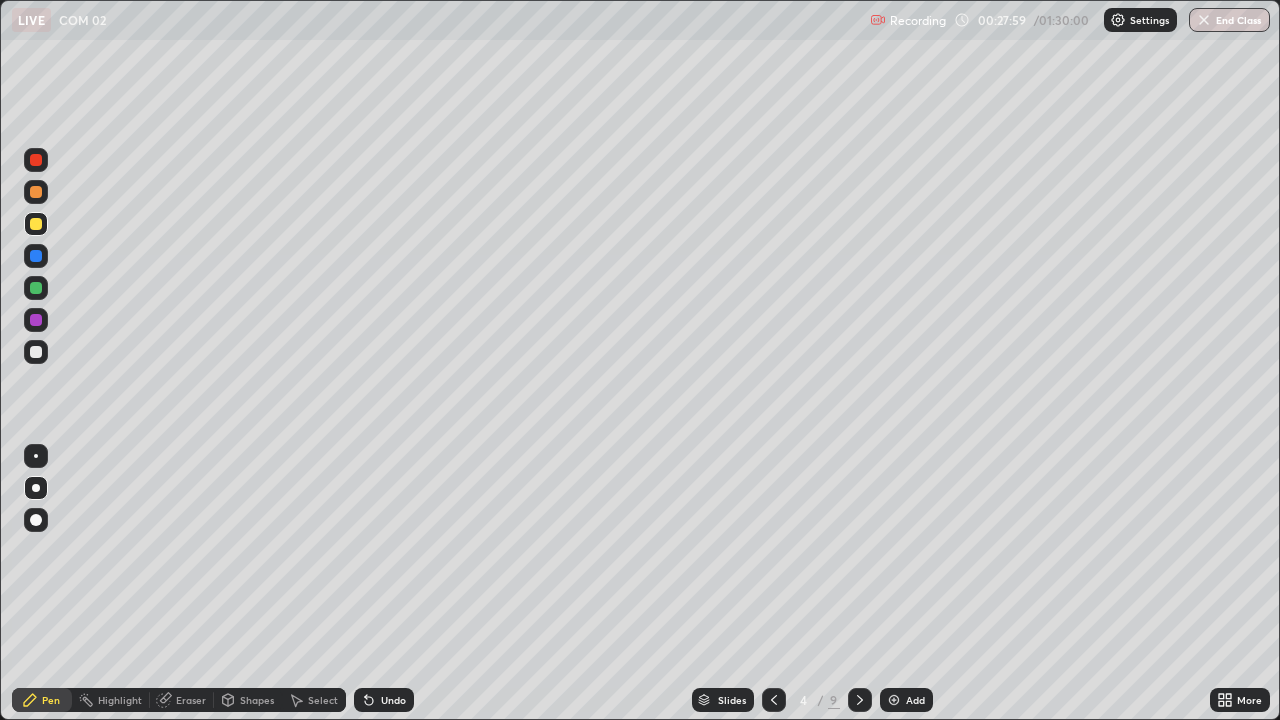 click on "Eraser" at bounding box center (191, 700) 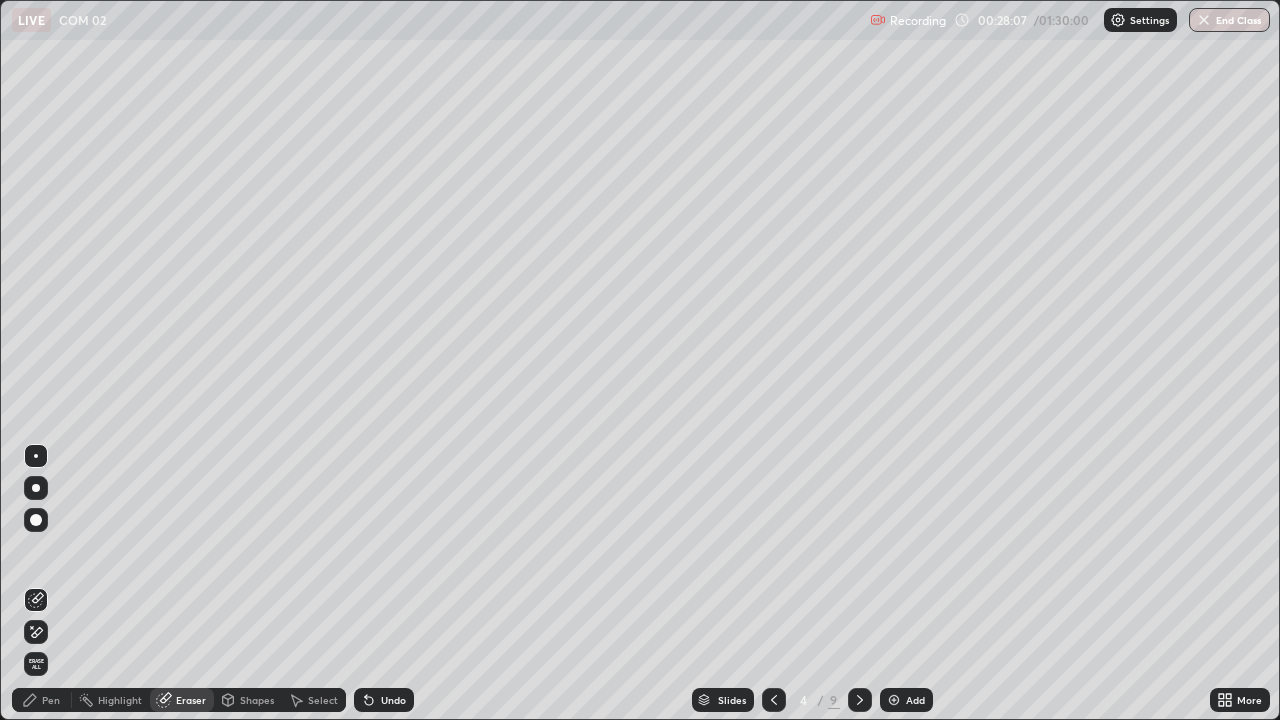 click on "Pen" at bounding box center [42, 700] 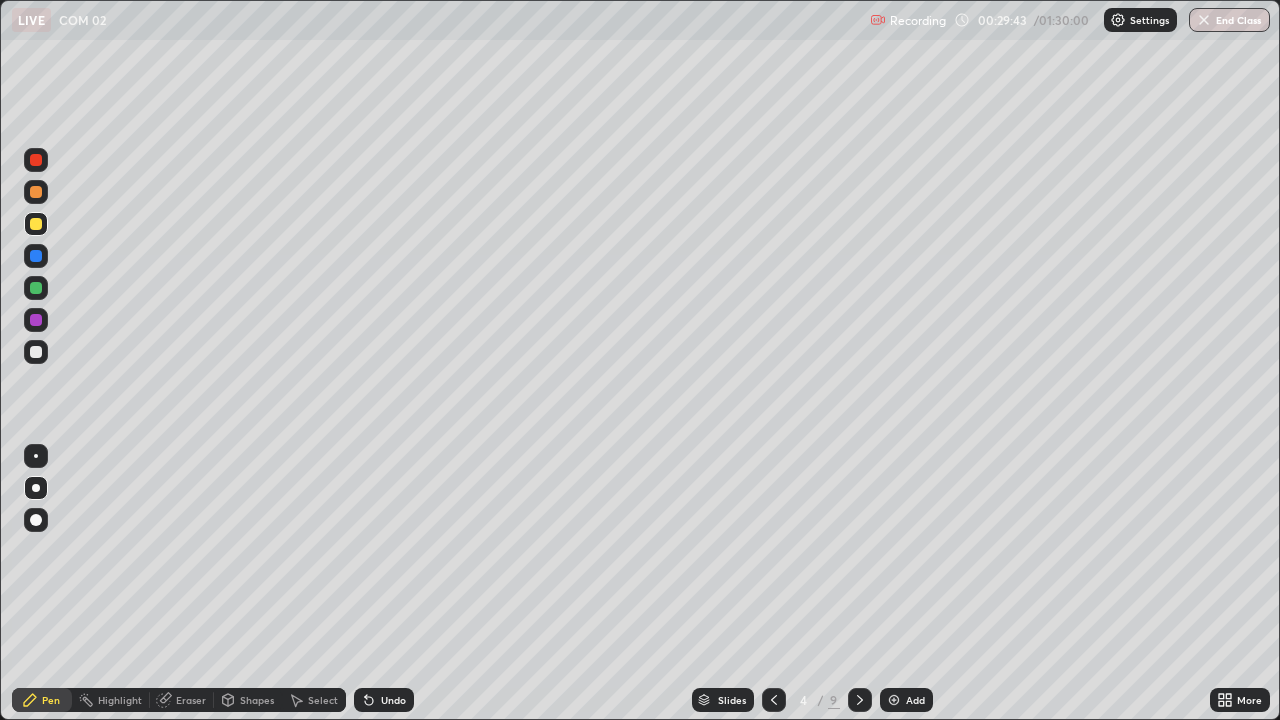 click at bounding box center [36, 256] 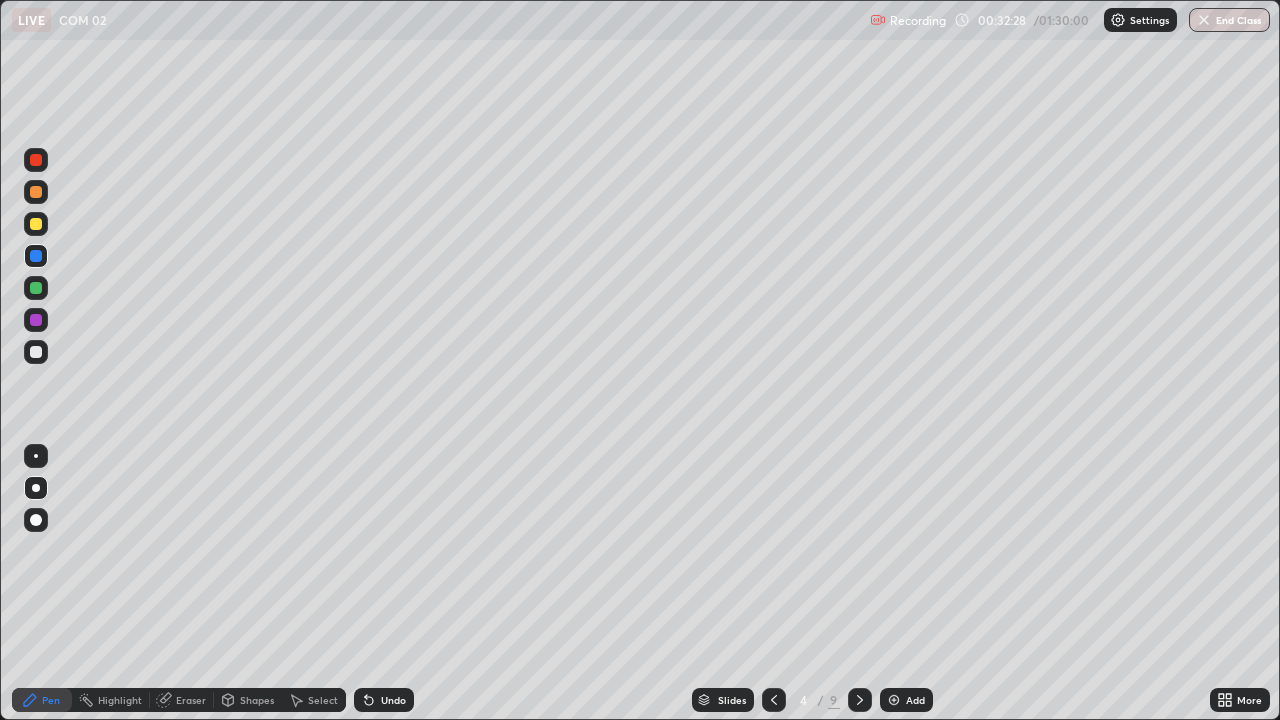 click 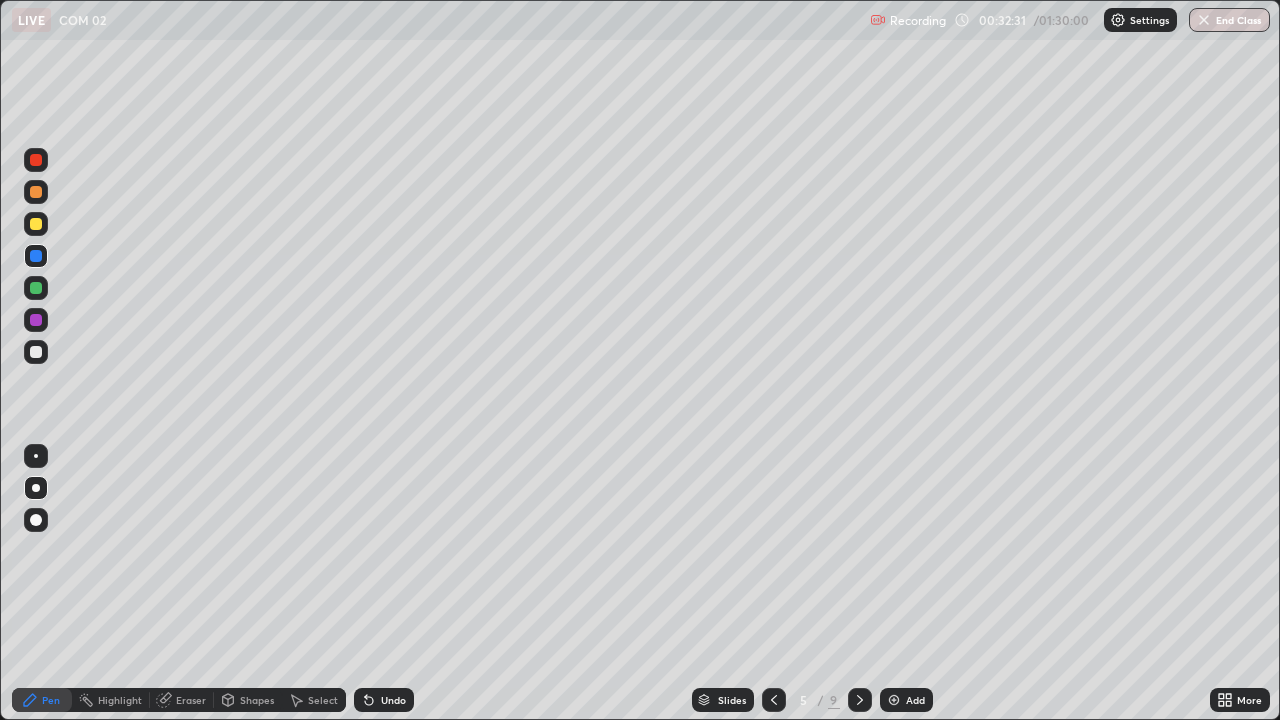 click on "Shapes" at bounding box center (257, 700) 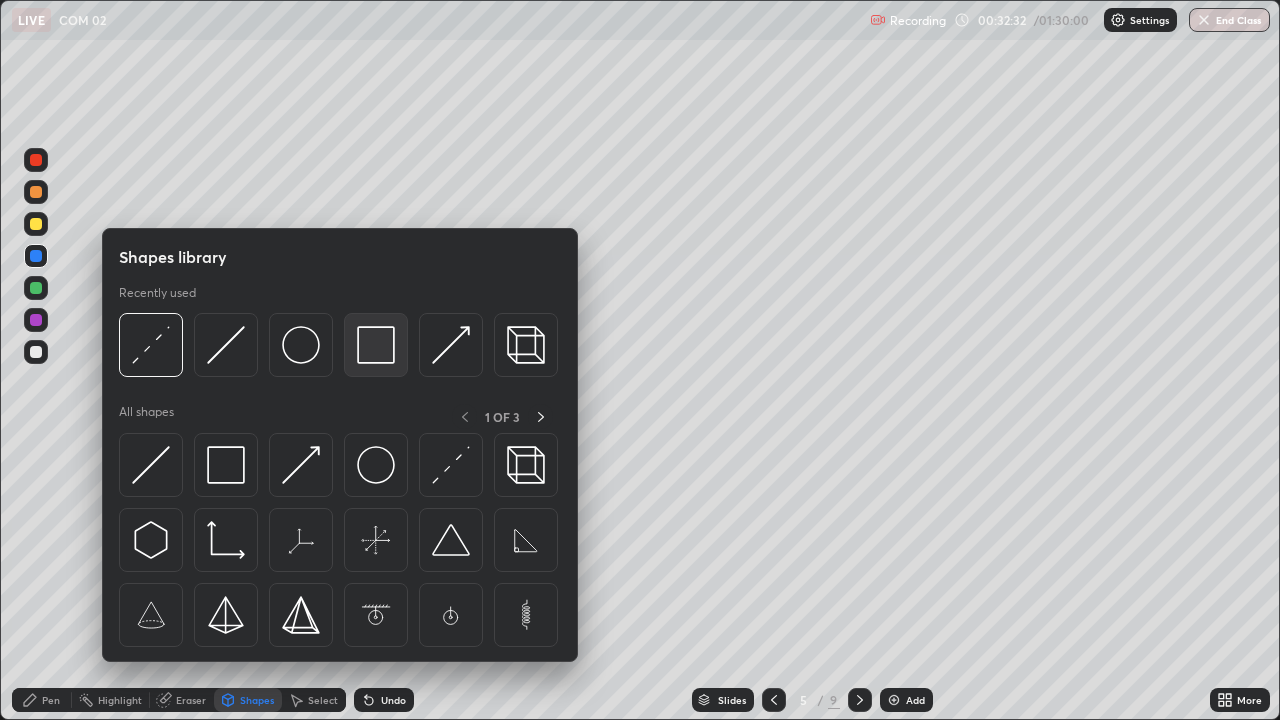 click at bounding box center [376, 345] 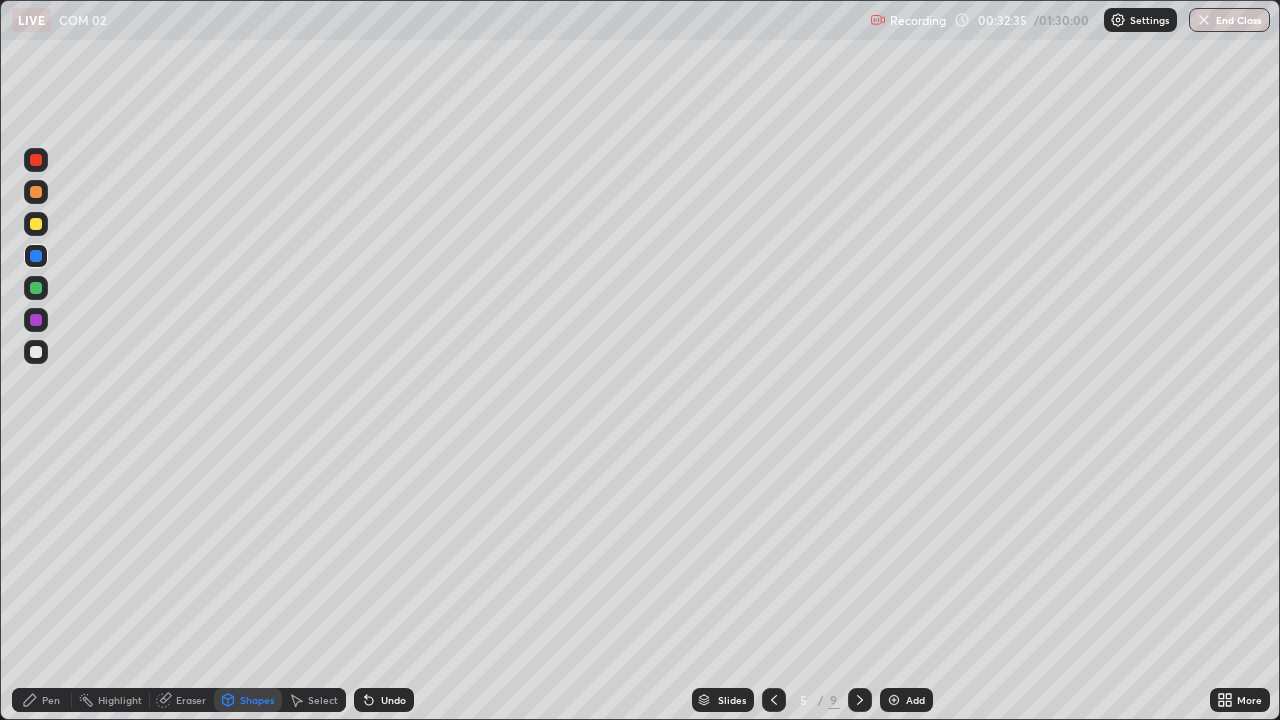 click on "Select" at bounding box center (323, 700) 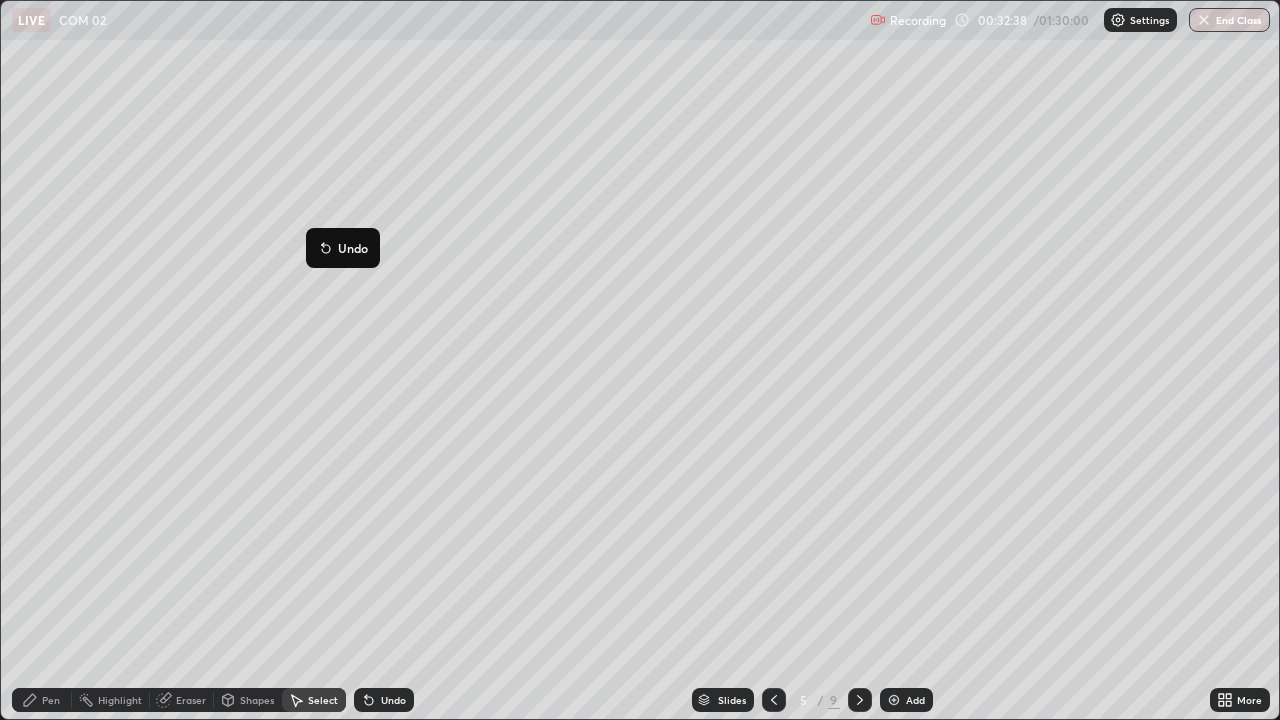click on "0 ° Undo Copy Duplicate Duplicate to new slide Delete" at bounding box center [640, 360] 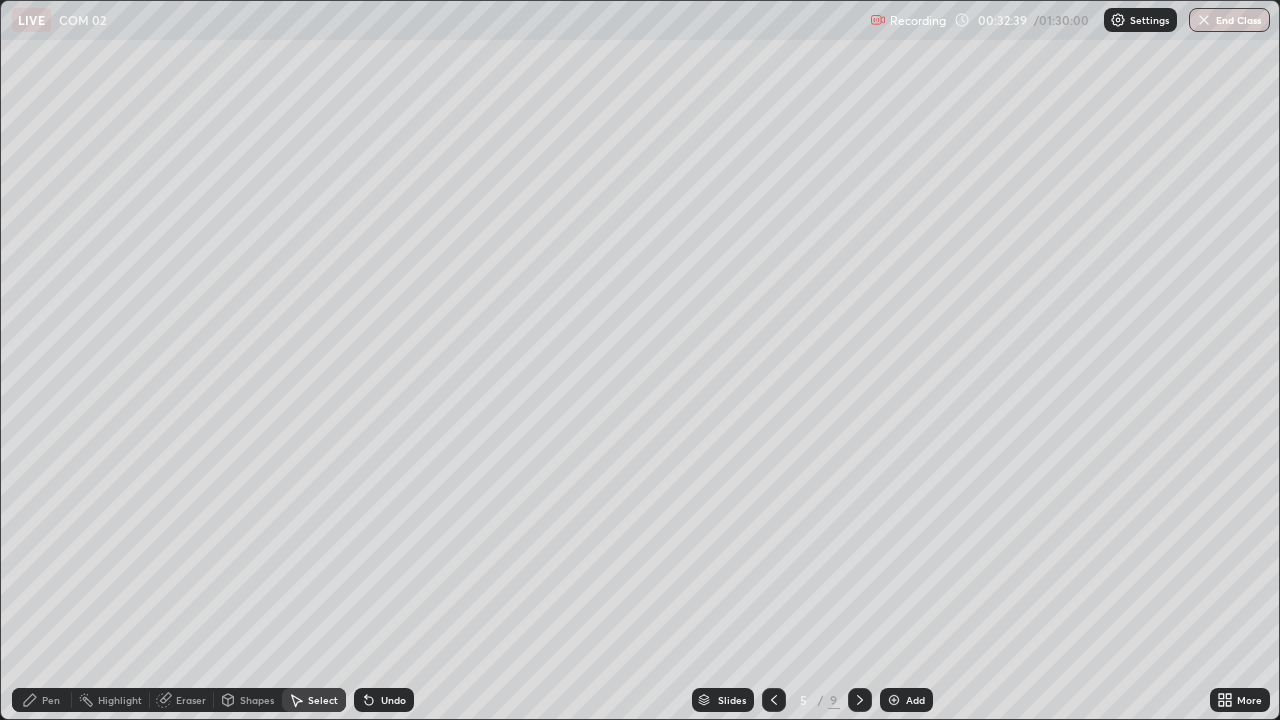 click on "Shapes" at bounding box center [257, 700] 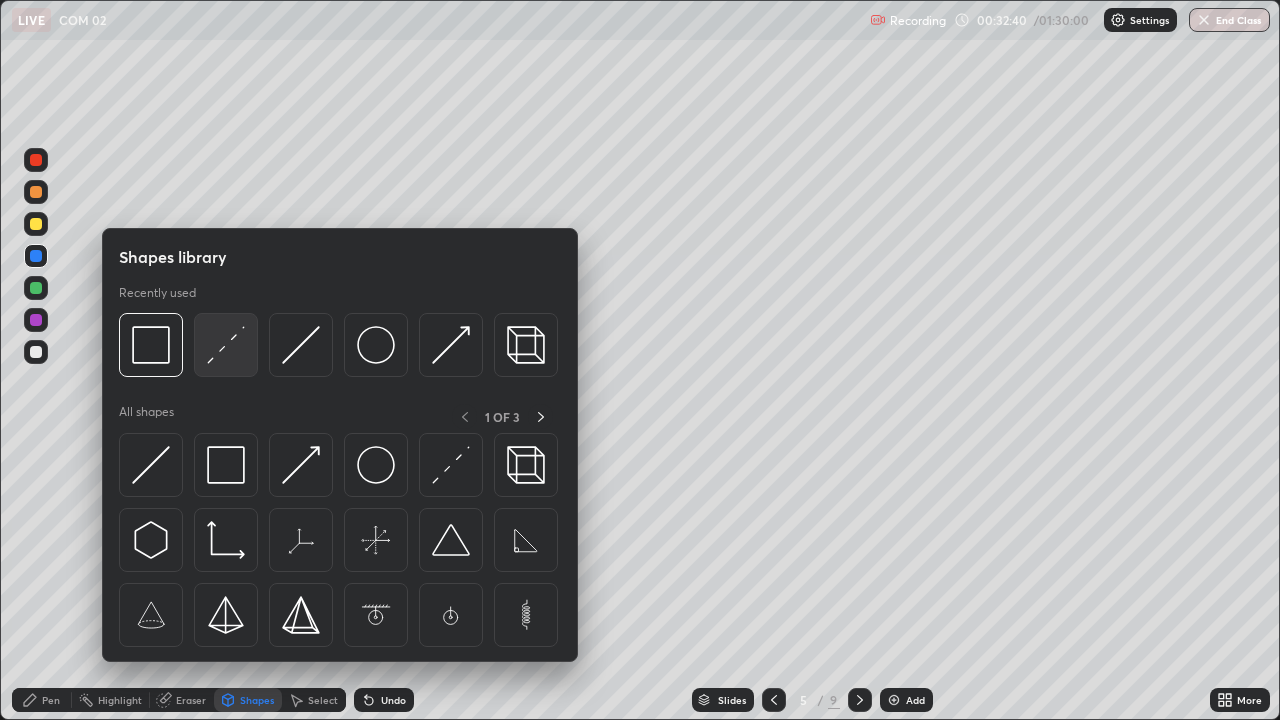 click at bounding box center [226, 345] 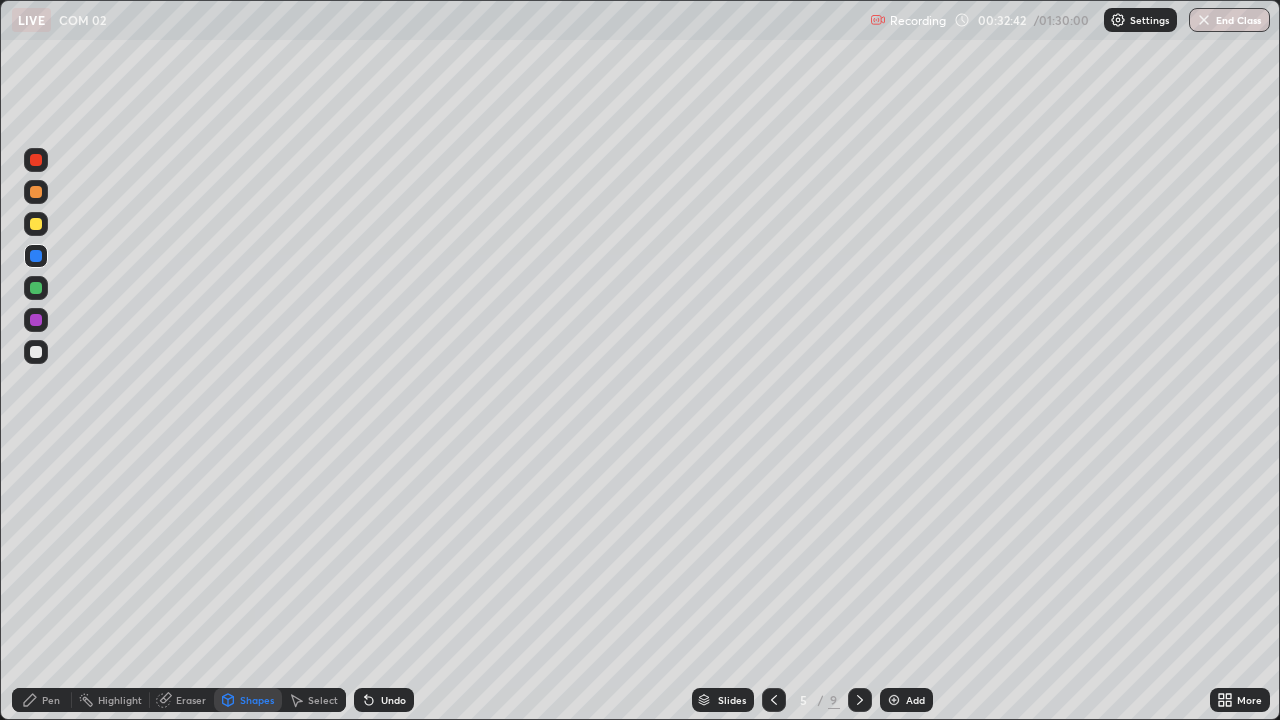 click on "Pen" at bounding box center [51, 700] 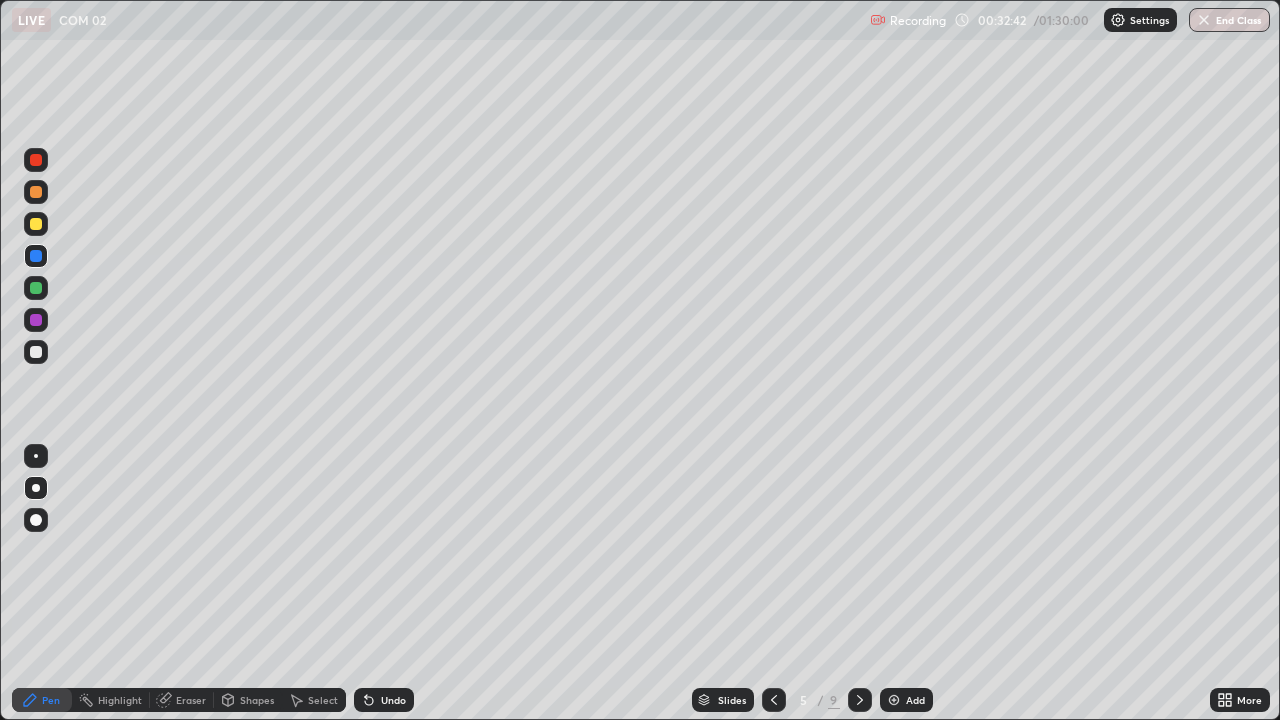 click at bounding box center (36, 352) 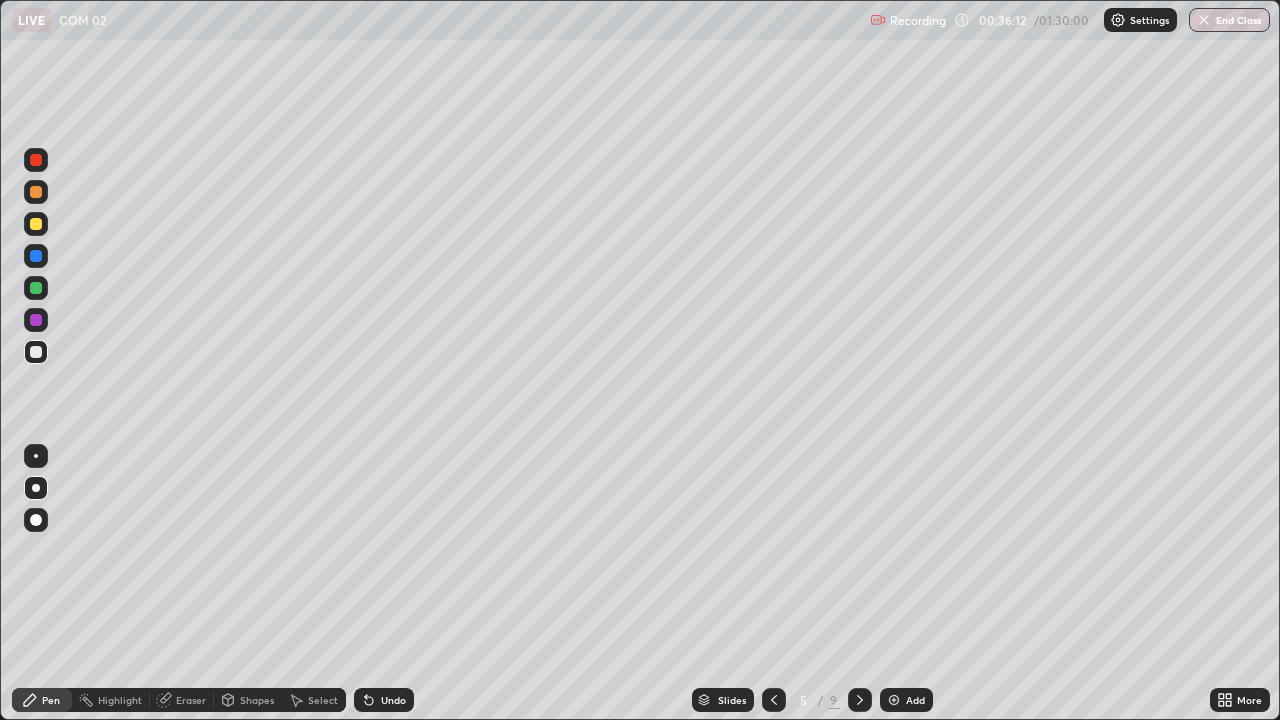 click on "Shapes" at bounding box center [257, 700] 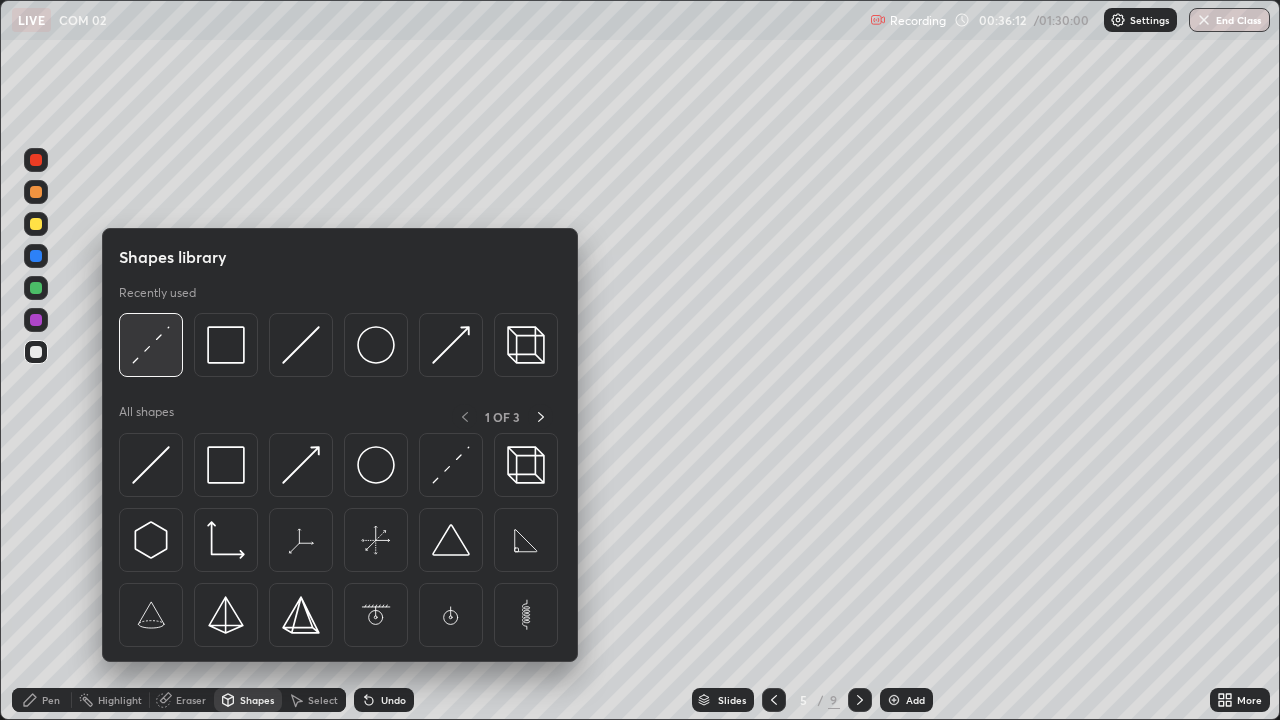 click at bounding box center [151, 345] 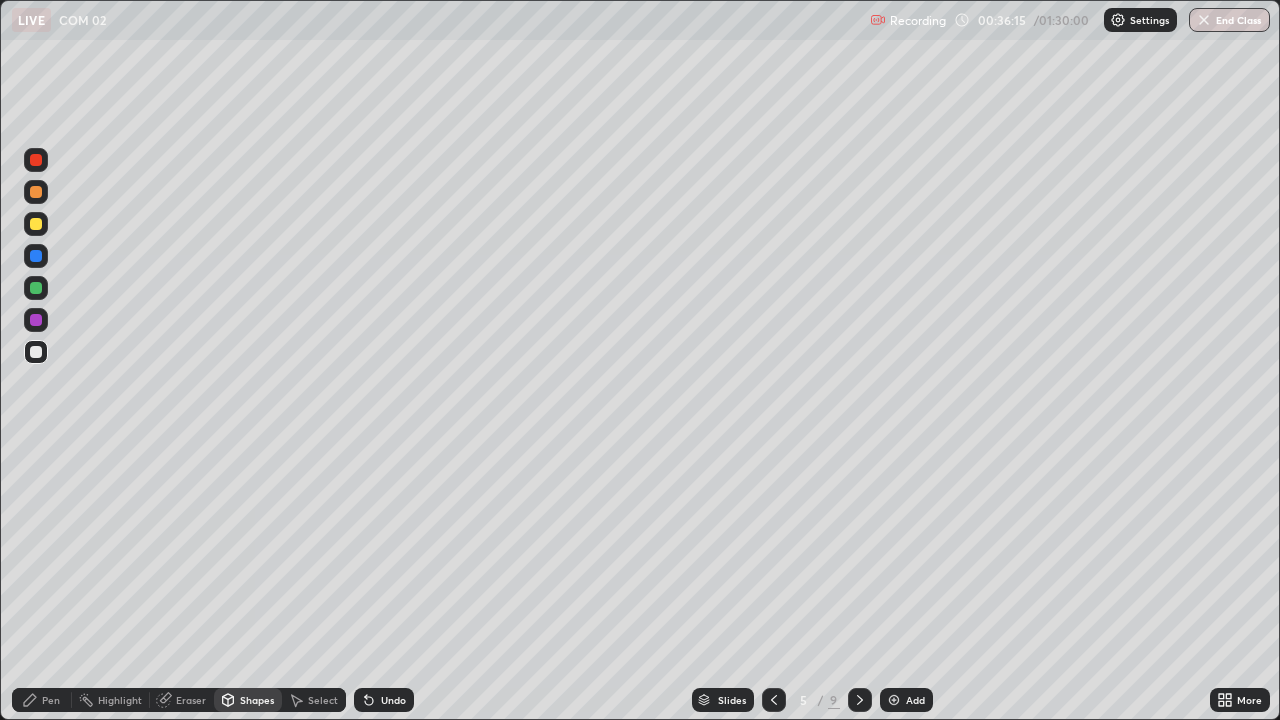 click on "Pen" at bounding box center [51, 700] 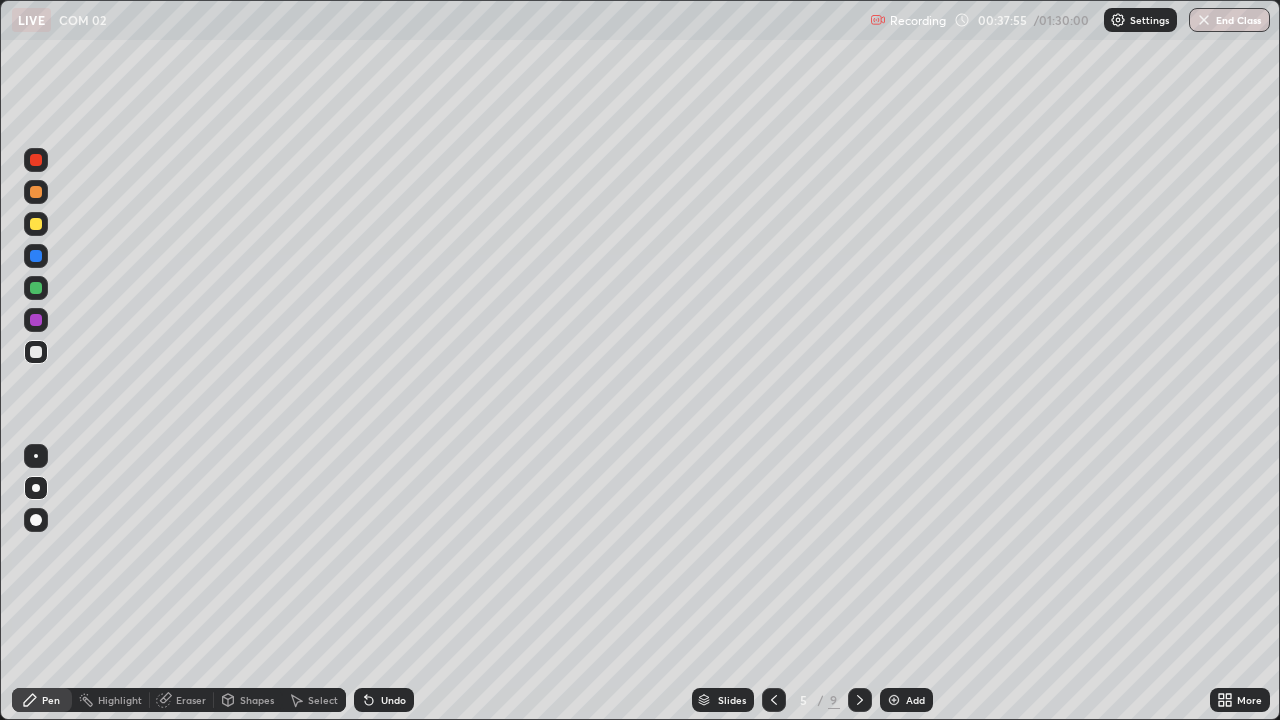 click on "Shapes" at bounding box center (257, 700) 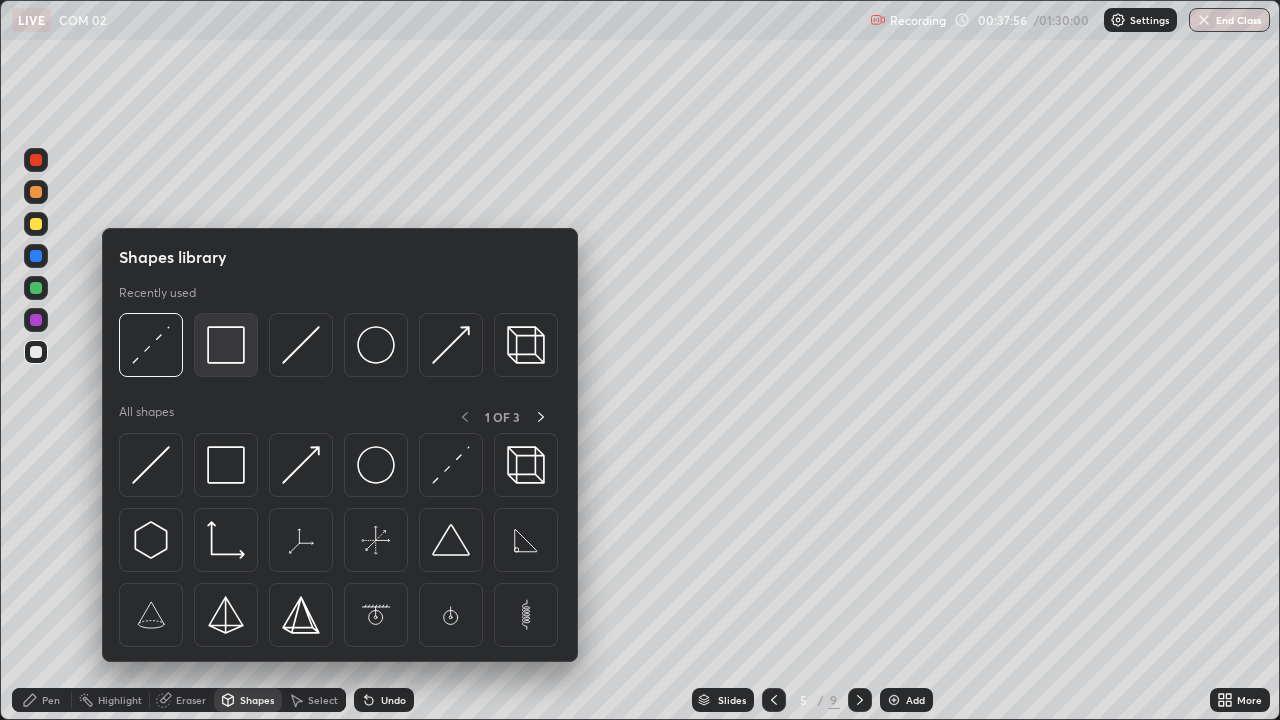 click at bounding box center (226, 345) 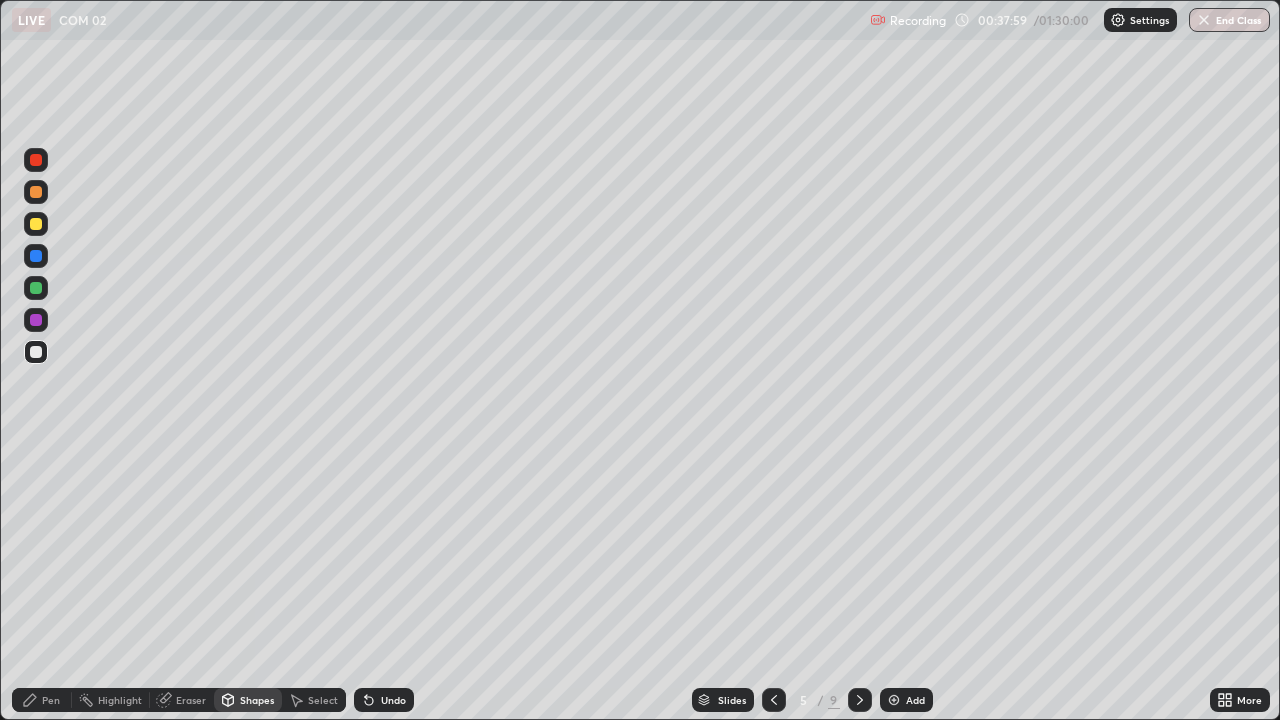 click on "Pen" at bounding box center (42, 700) 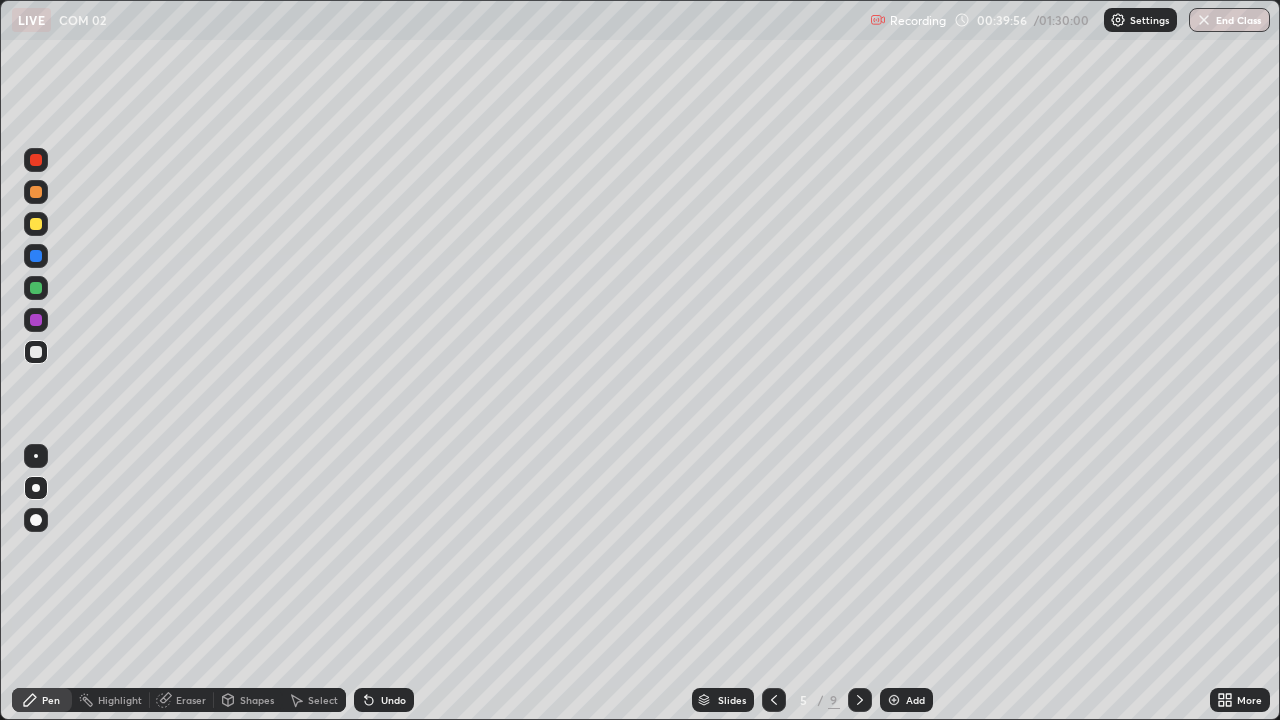 click at bounding box center (36, 224) 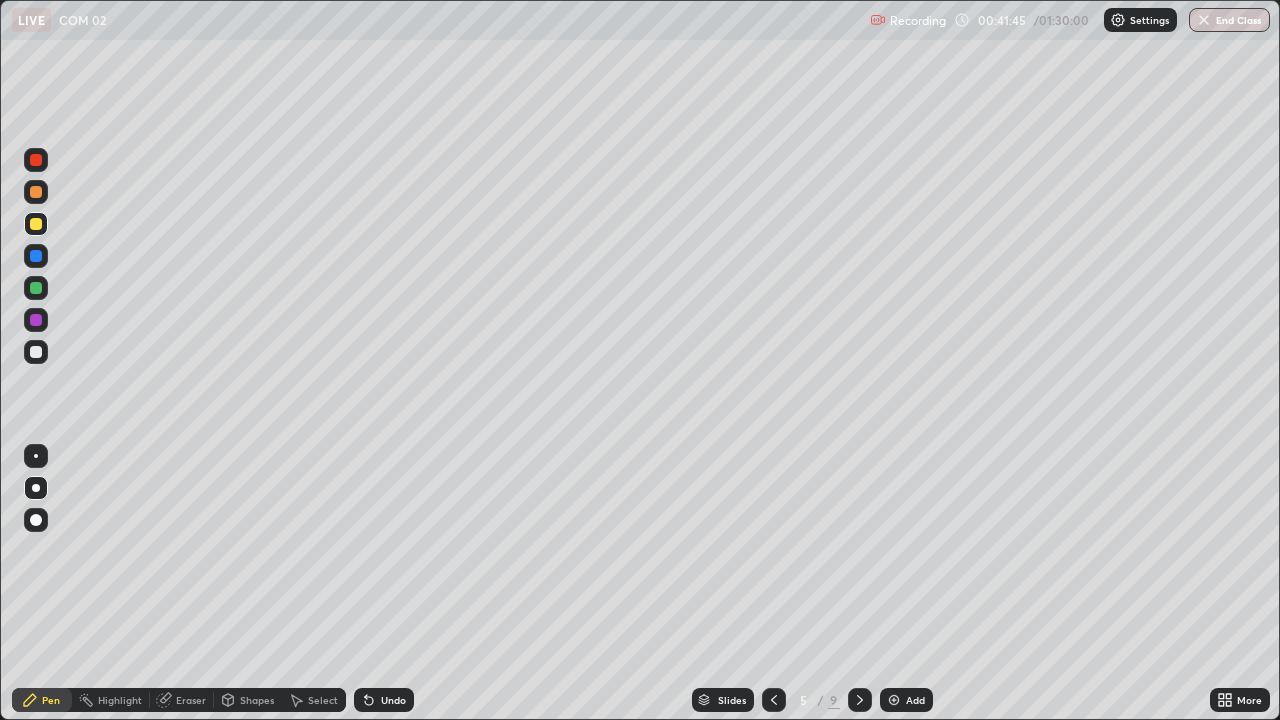 click at bounding box center (36, 224) 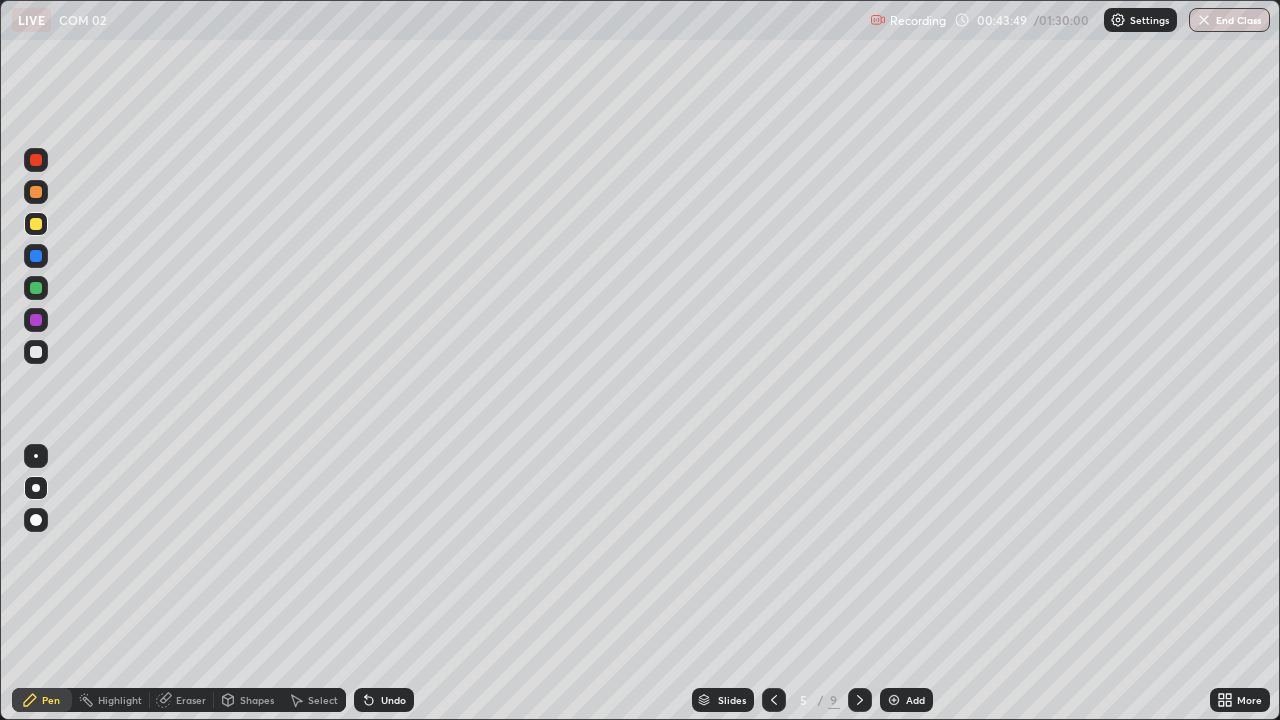 click 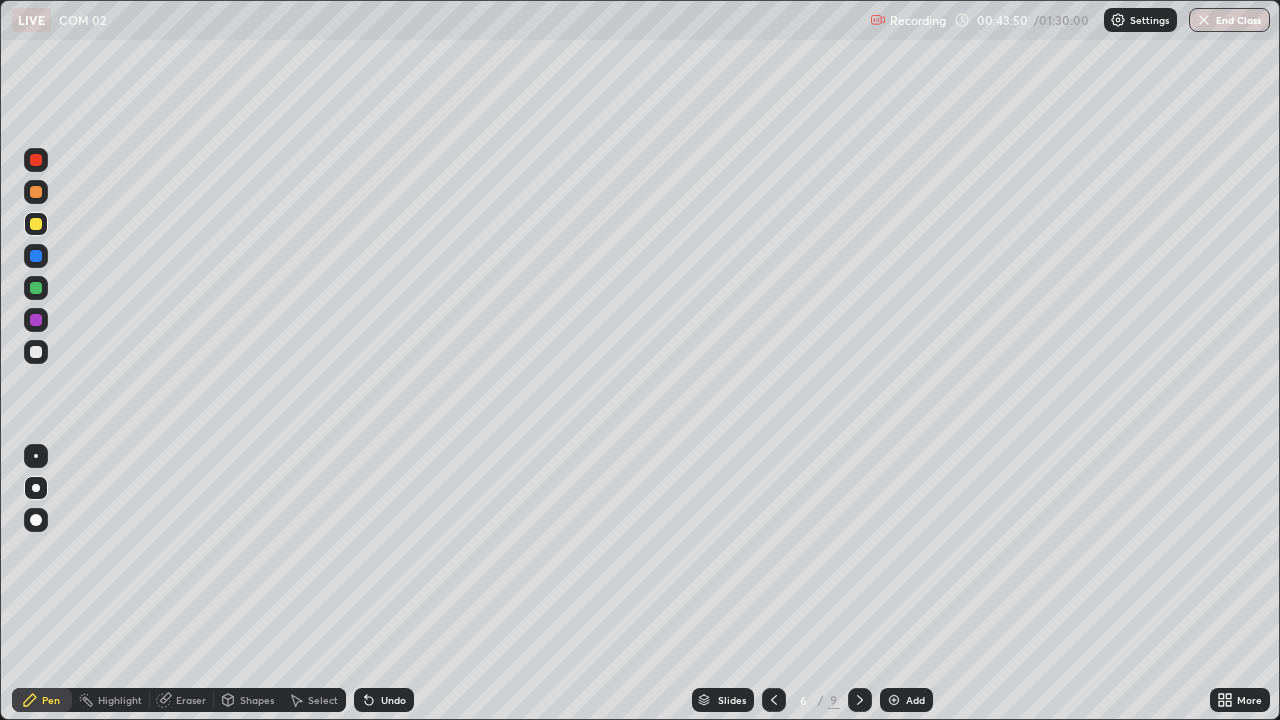 click on "Shapes" at bounding box center [257, 700] 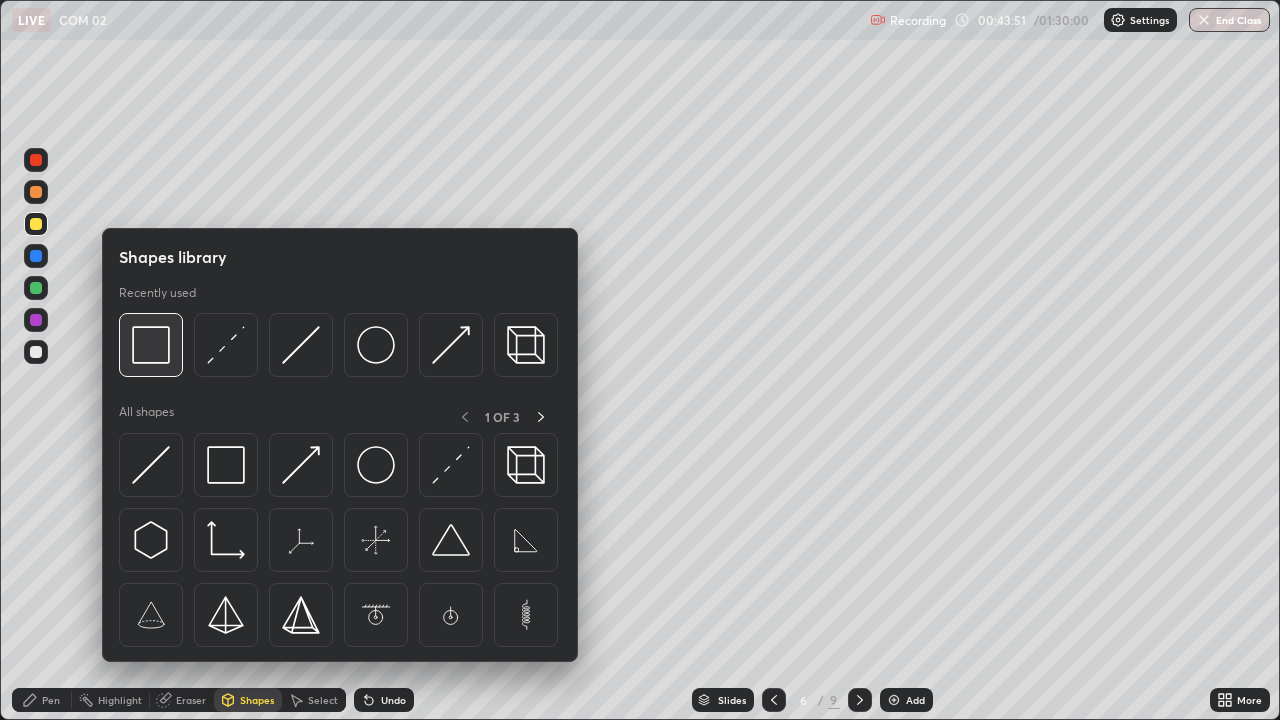 click at bounding box center [151, 345] 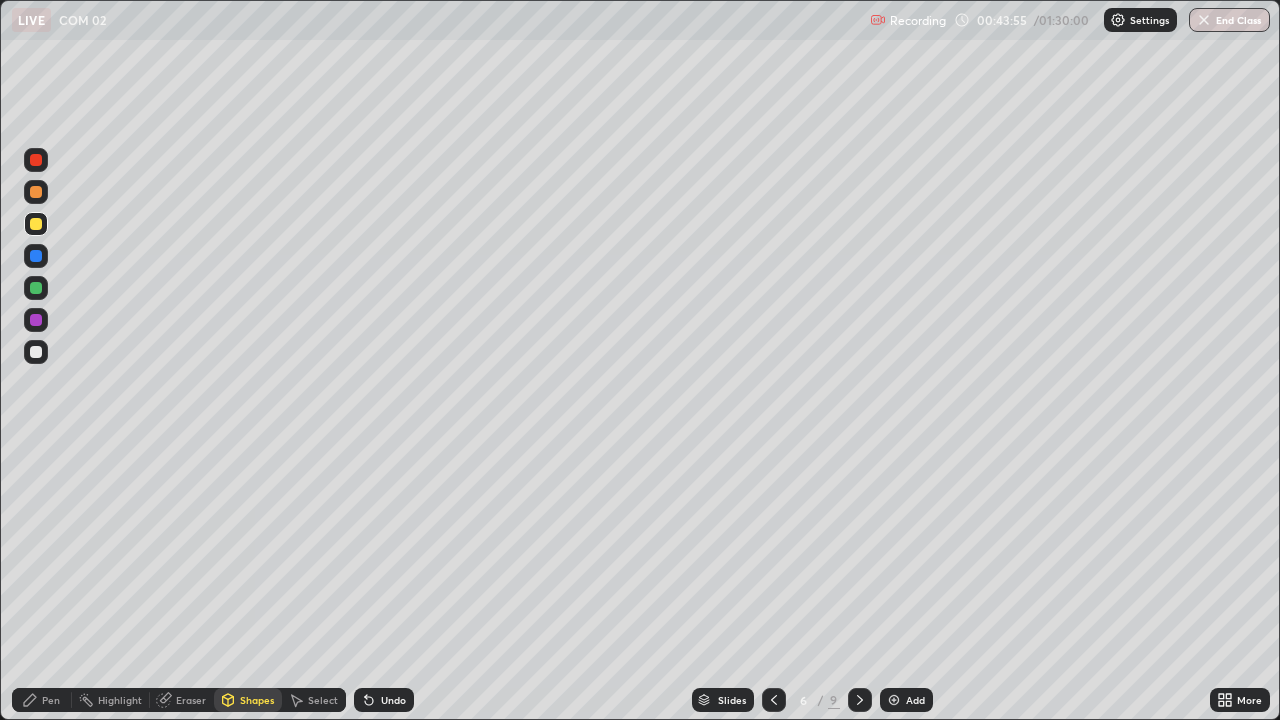 click on "Select" at bounding box center [323, 700] 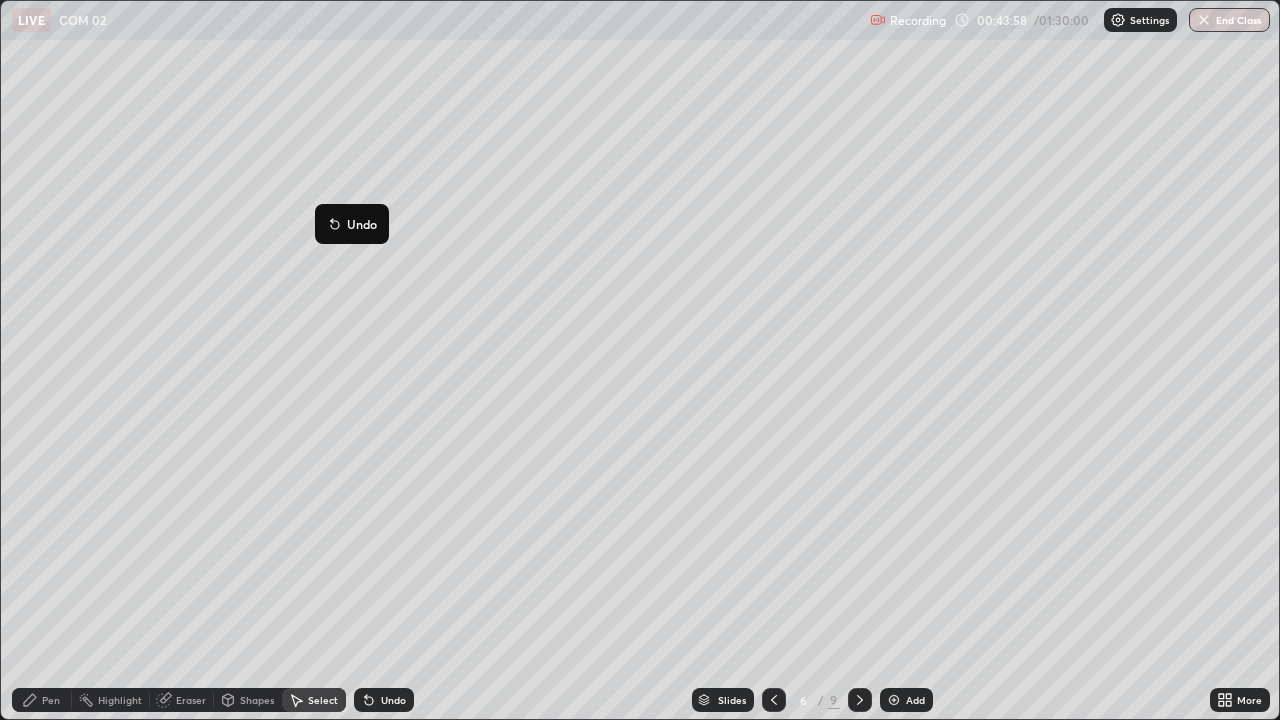 click on "0 ° Undo Copy Duplicate Duplicate to new slide Delete" at bounding box center (640, 360) 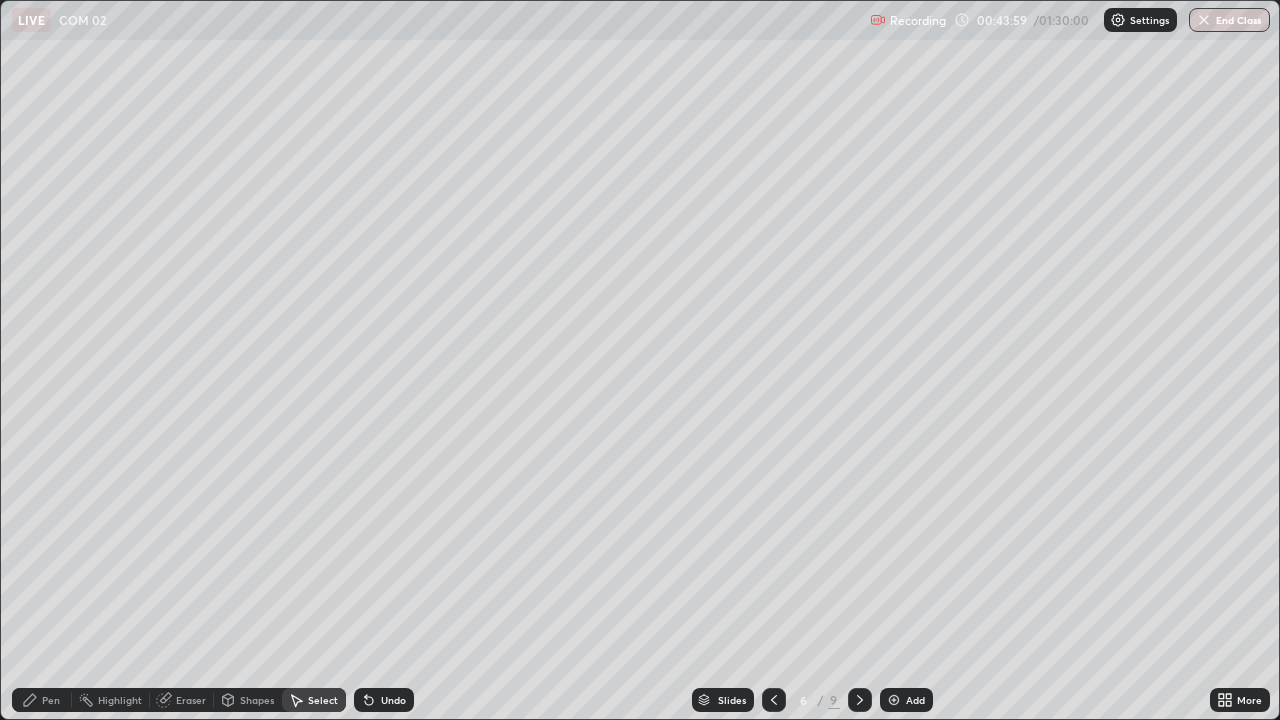 click on "Pen" at bounding box center (51, 700) 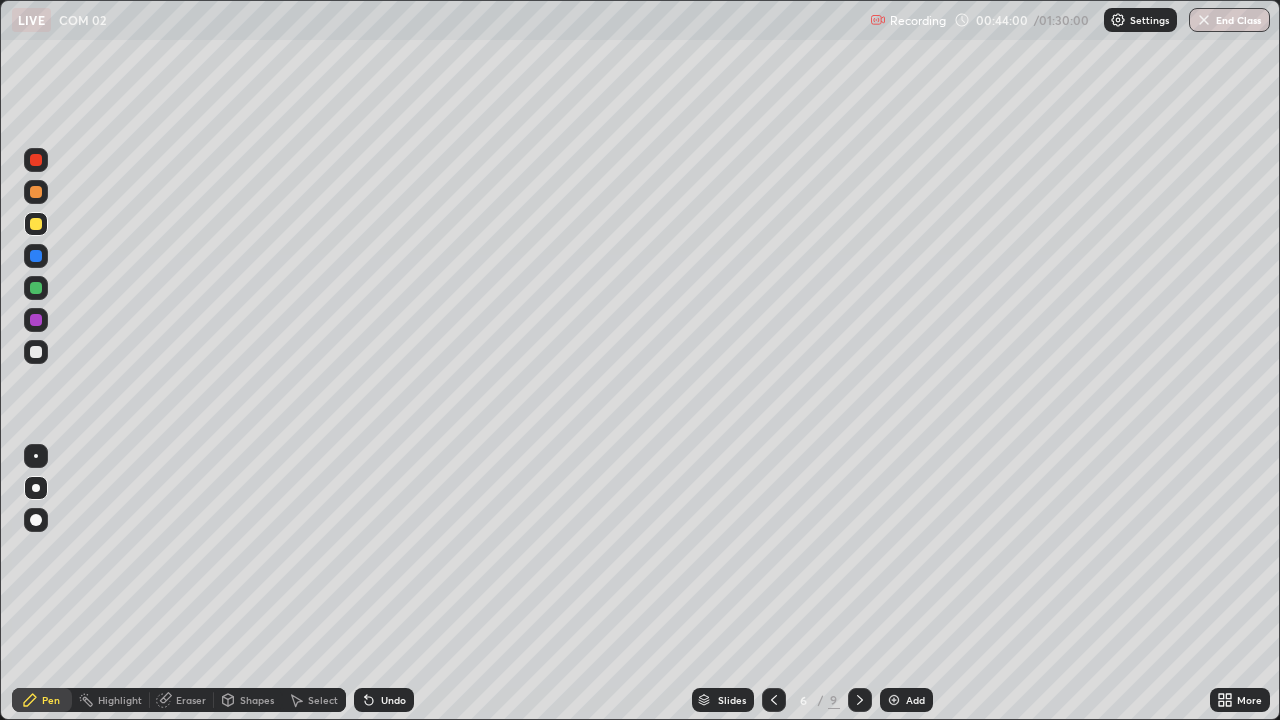 click at bounding box center [36, 352] 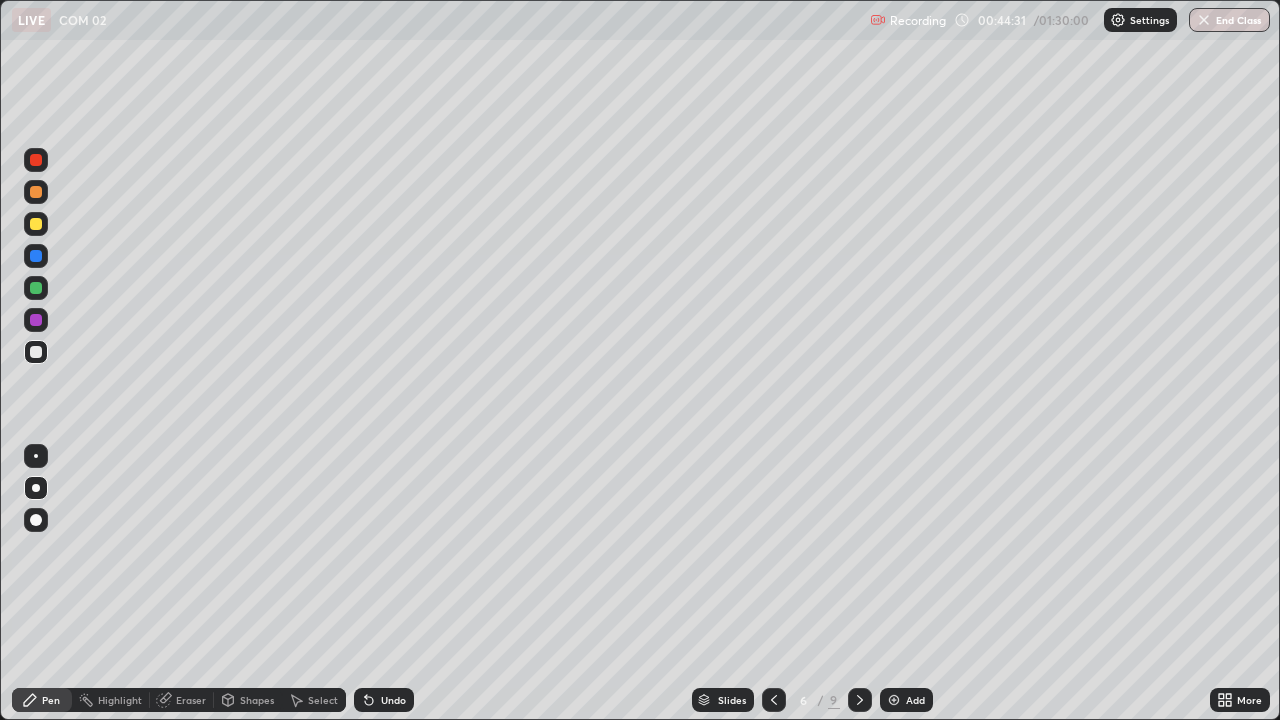 click 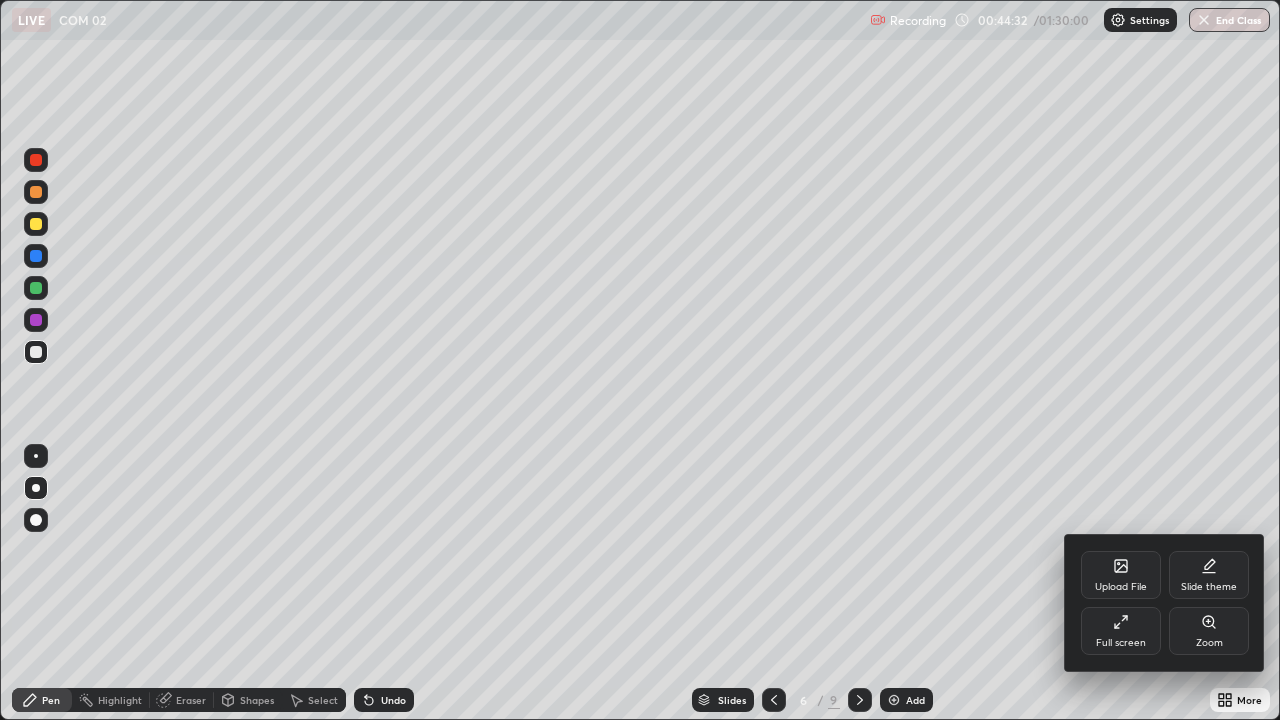 click on "Full screen" at bounding box center (1121, 631) 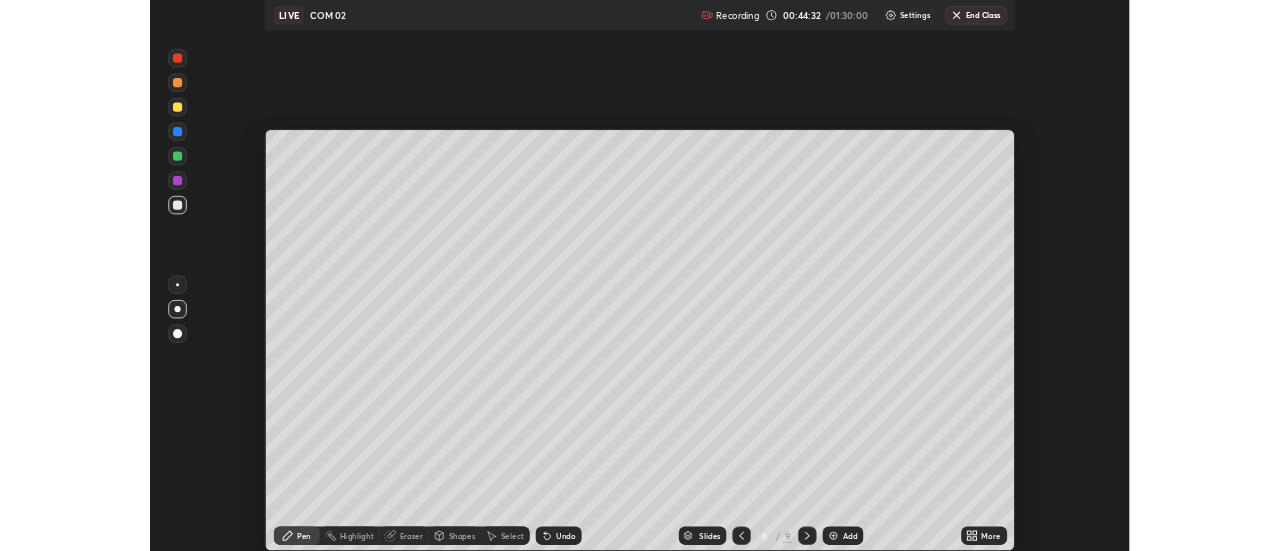 scroll, scrollTop: 551, scrollLeft: 1280, axis: both 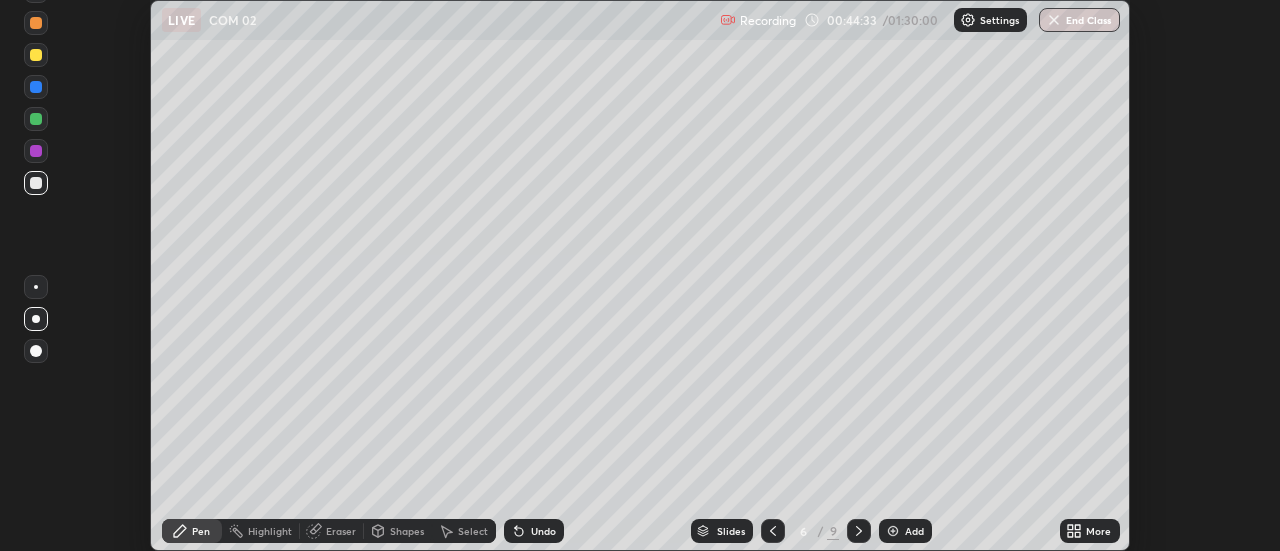 click 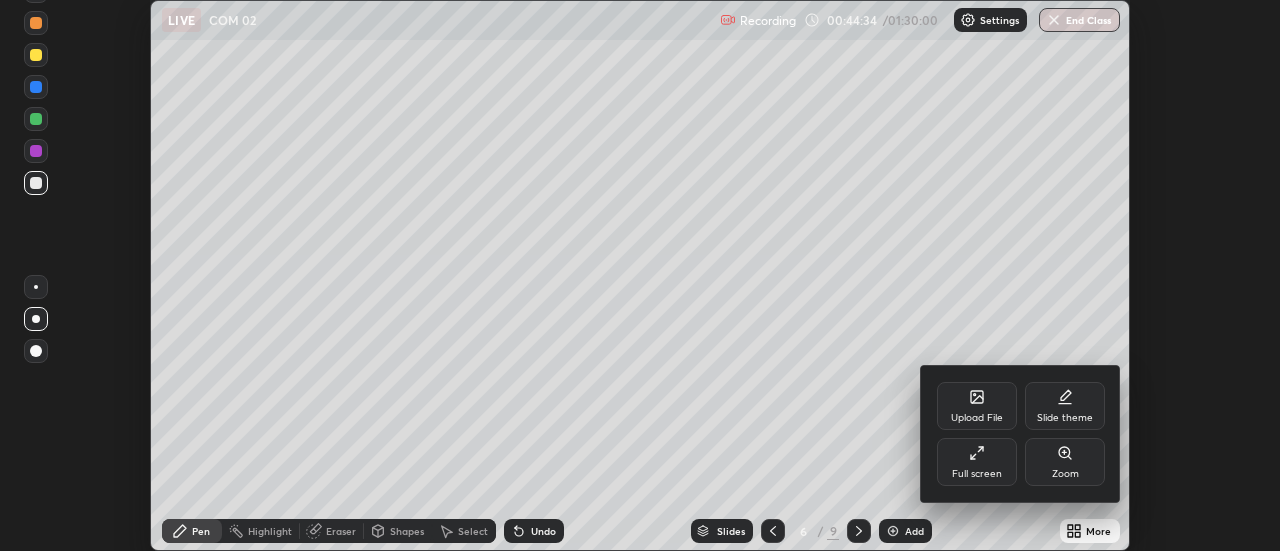 click on "Full screen" at bounding box center (977, 462) 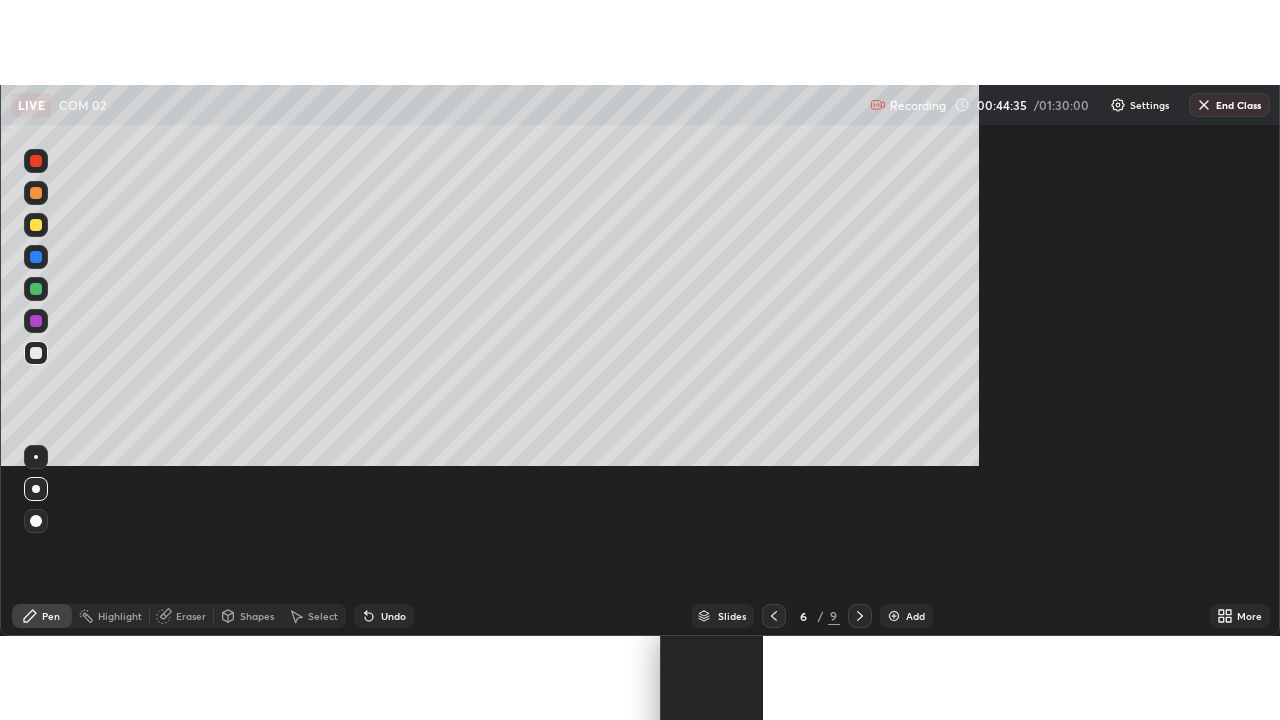 scroll, scrollTop: 99280, scrollLeft: 98720, axis: both 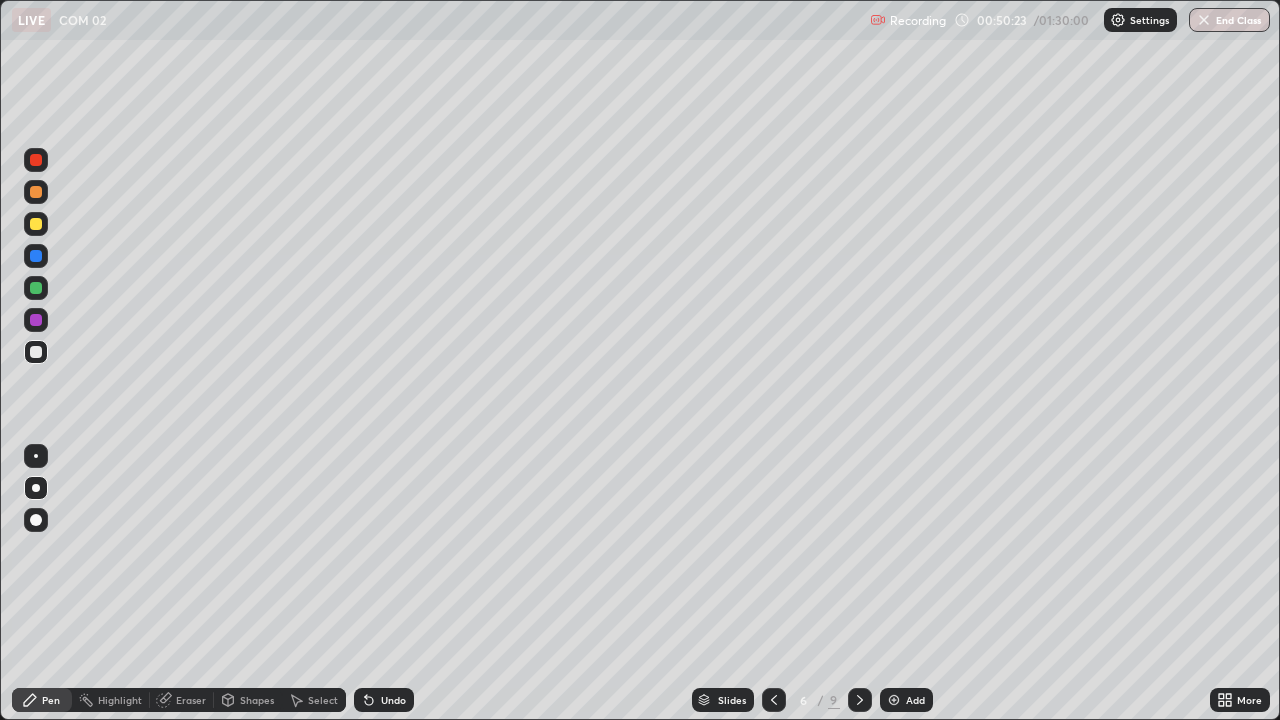 click at bounding box center [36, 256] 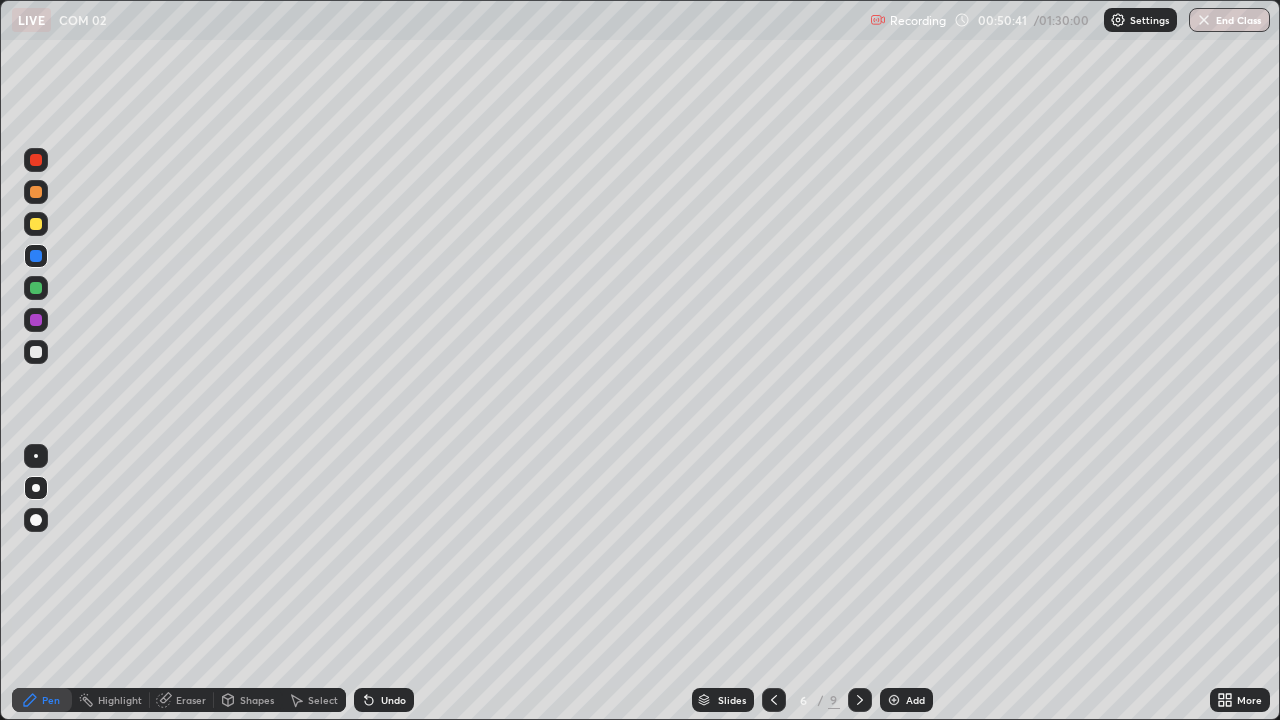 click at bounding box center [36, 352] 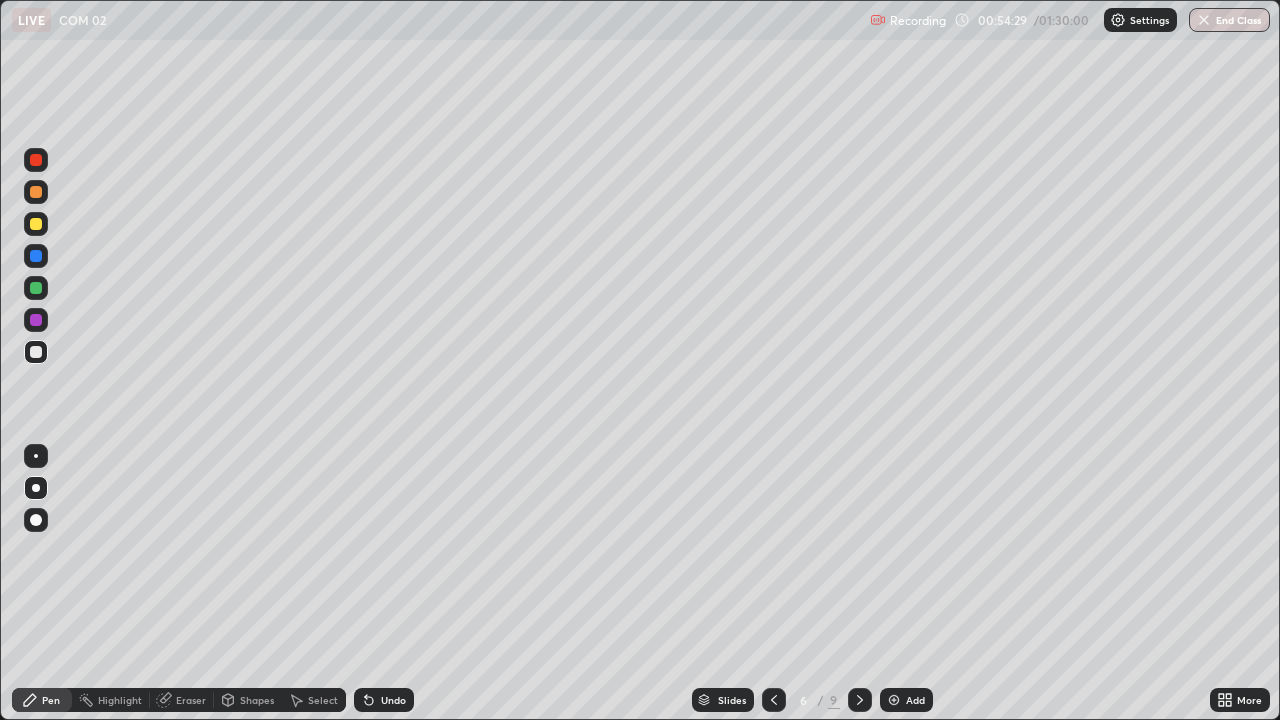 click 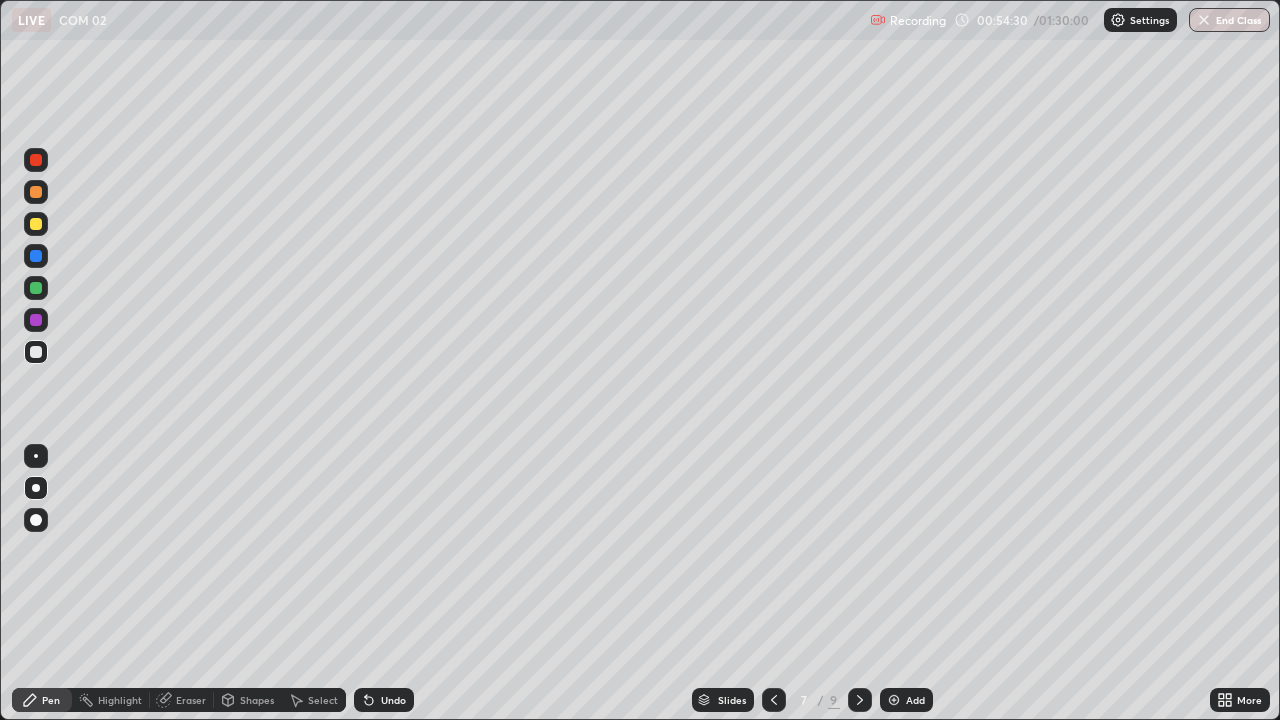 click 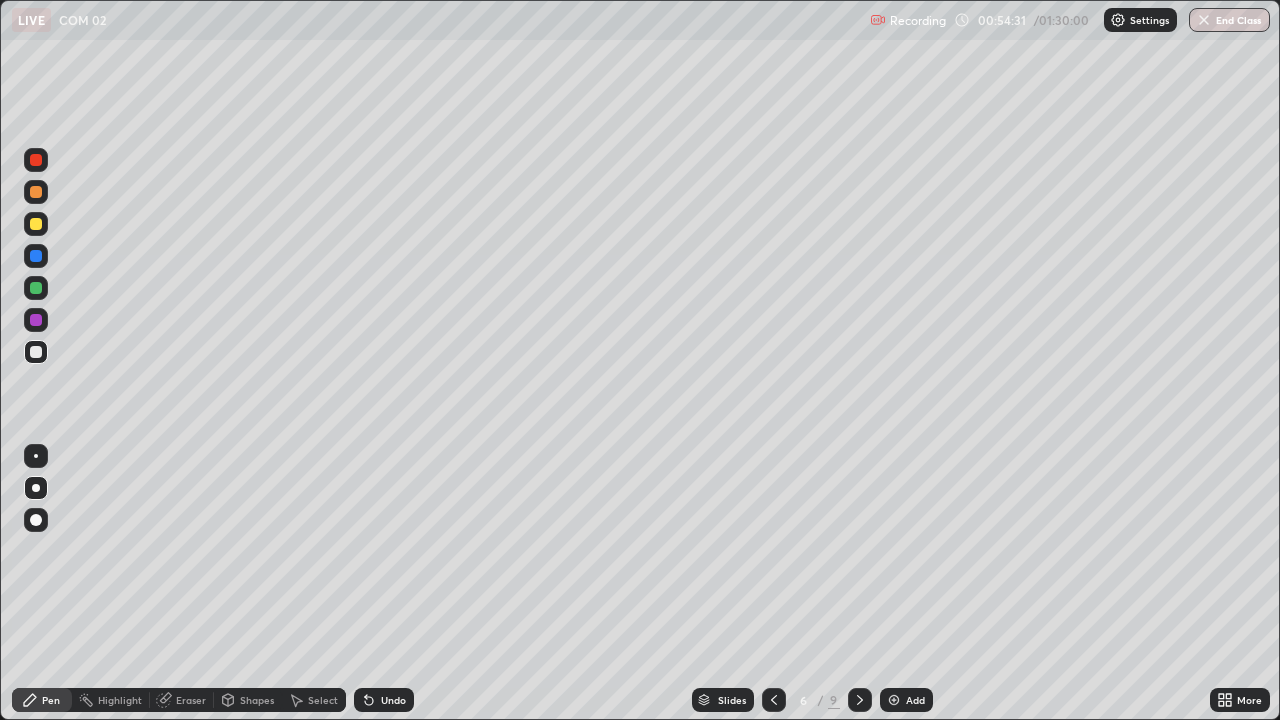 click 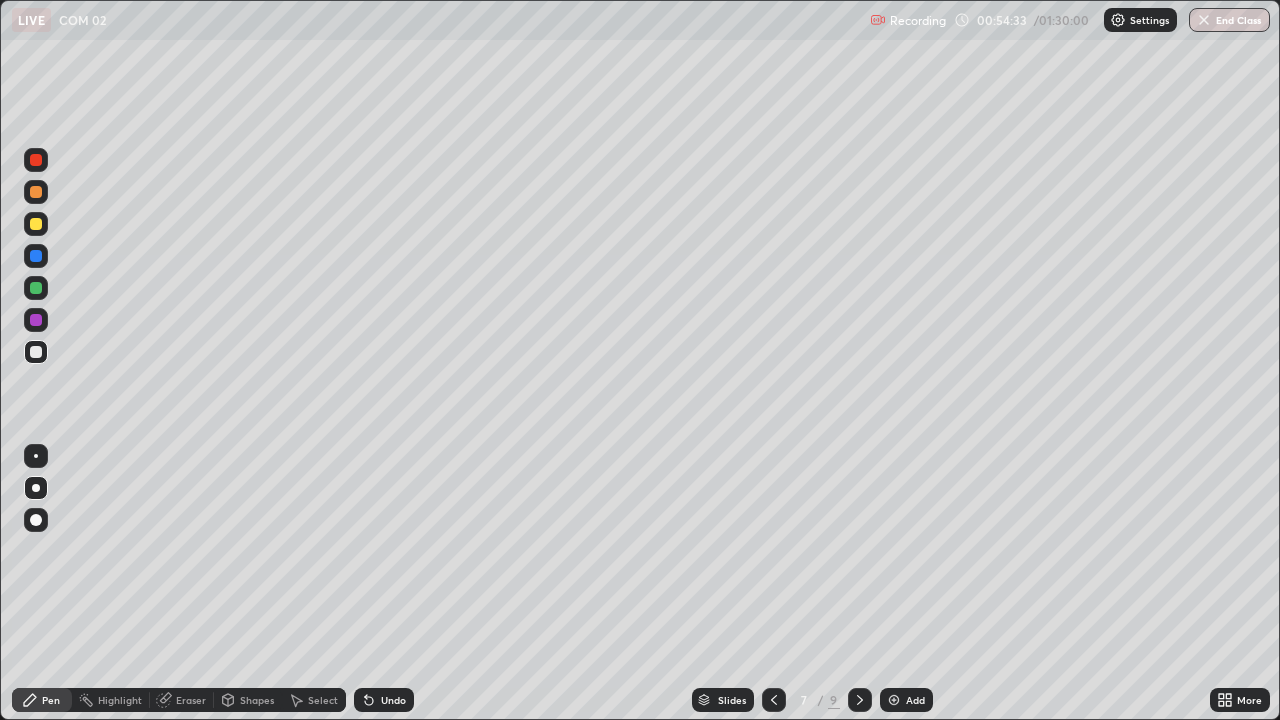 click at bounding box center [36, 352] 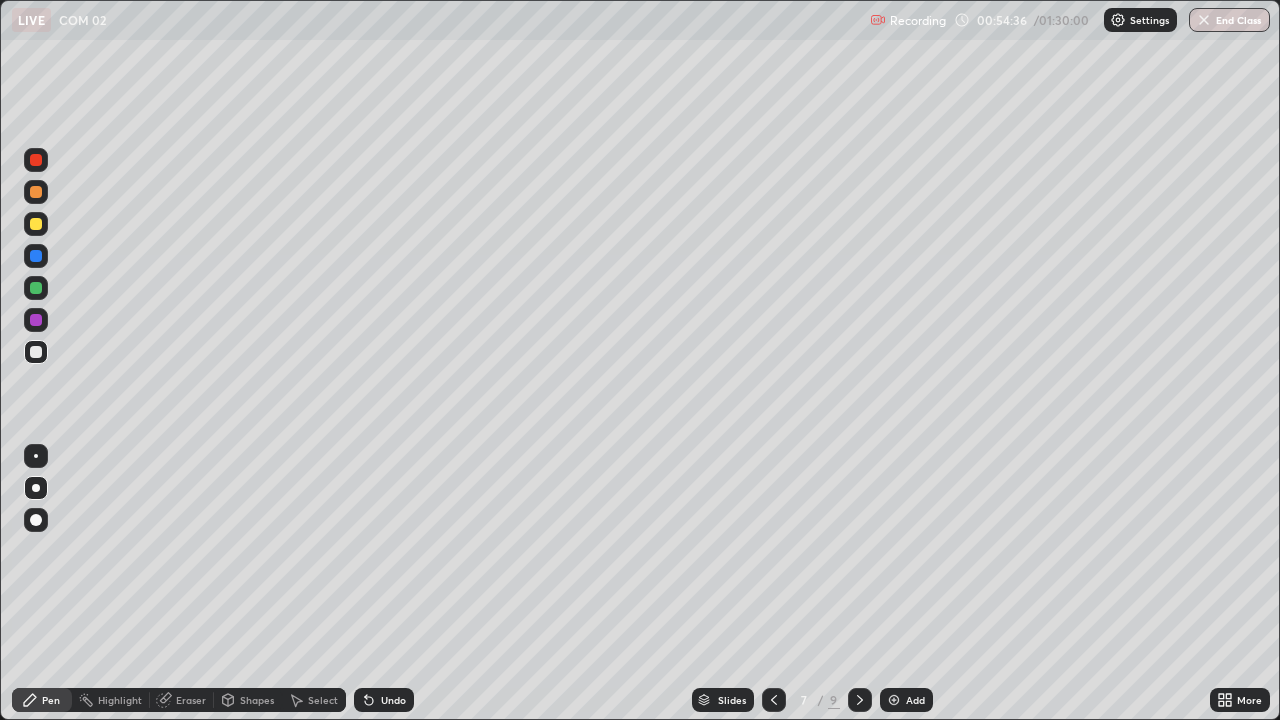 click on "Select" at bounding box center (323, 700) 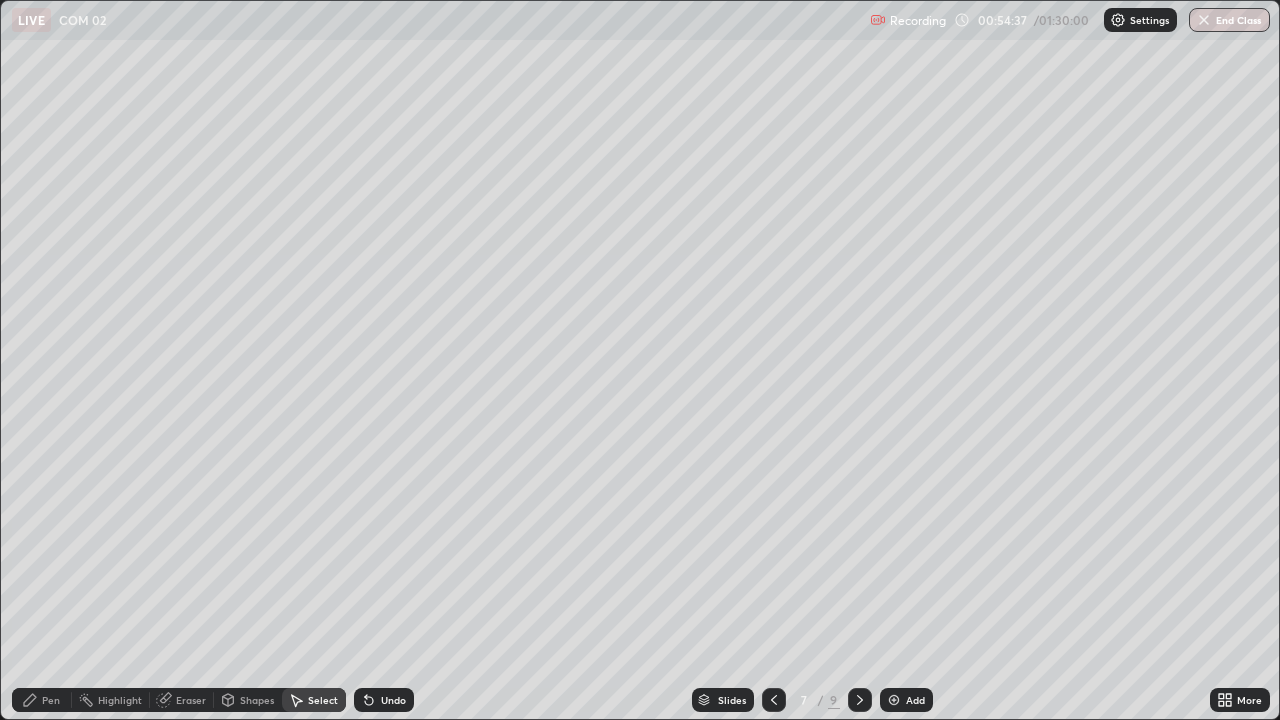 click on "Shapes" at bounding box center (248, 700) 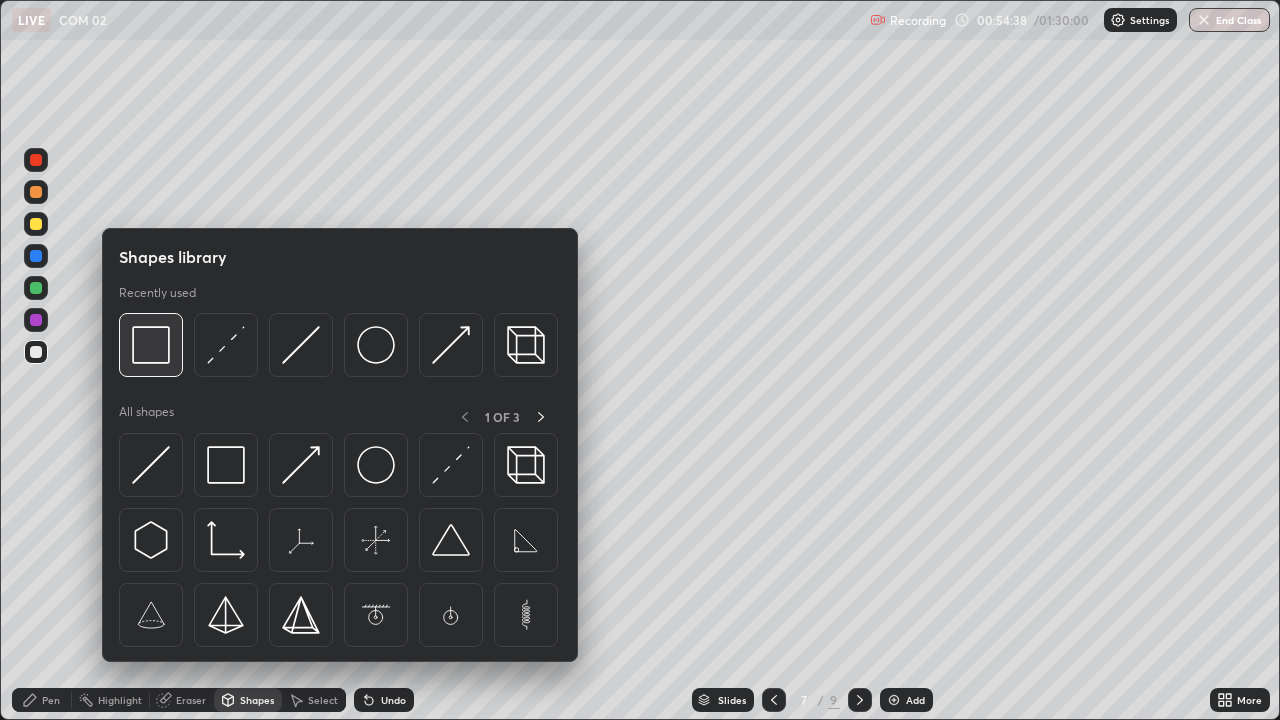 click at bounding box center (151, 345) 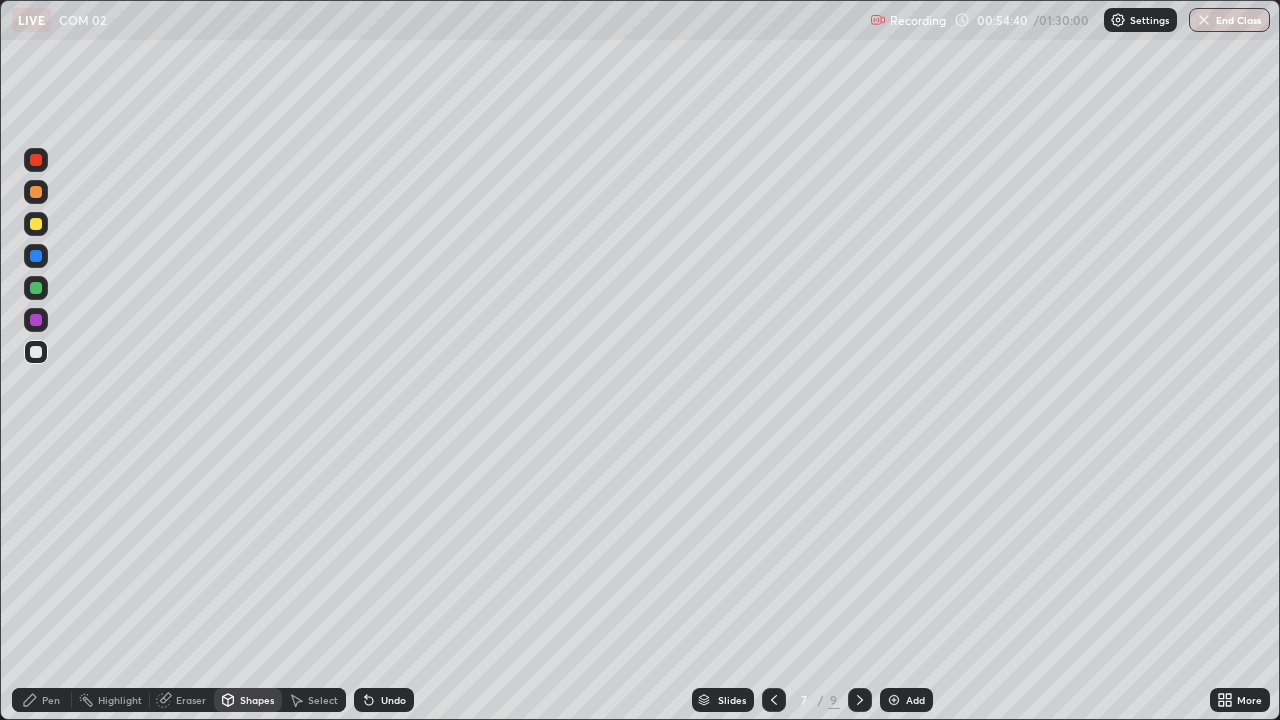 click on "Shapes" at bounding box center [257, 700] 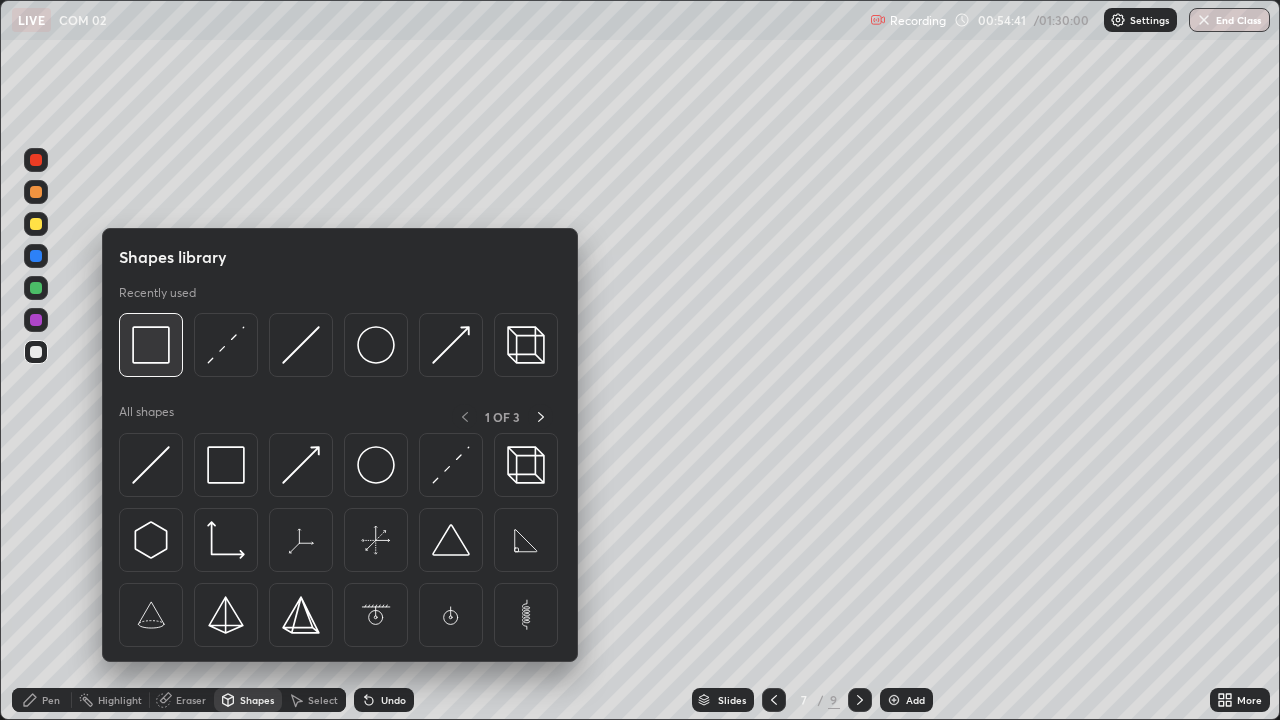 click at bounding box center (151, 345) 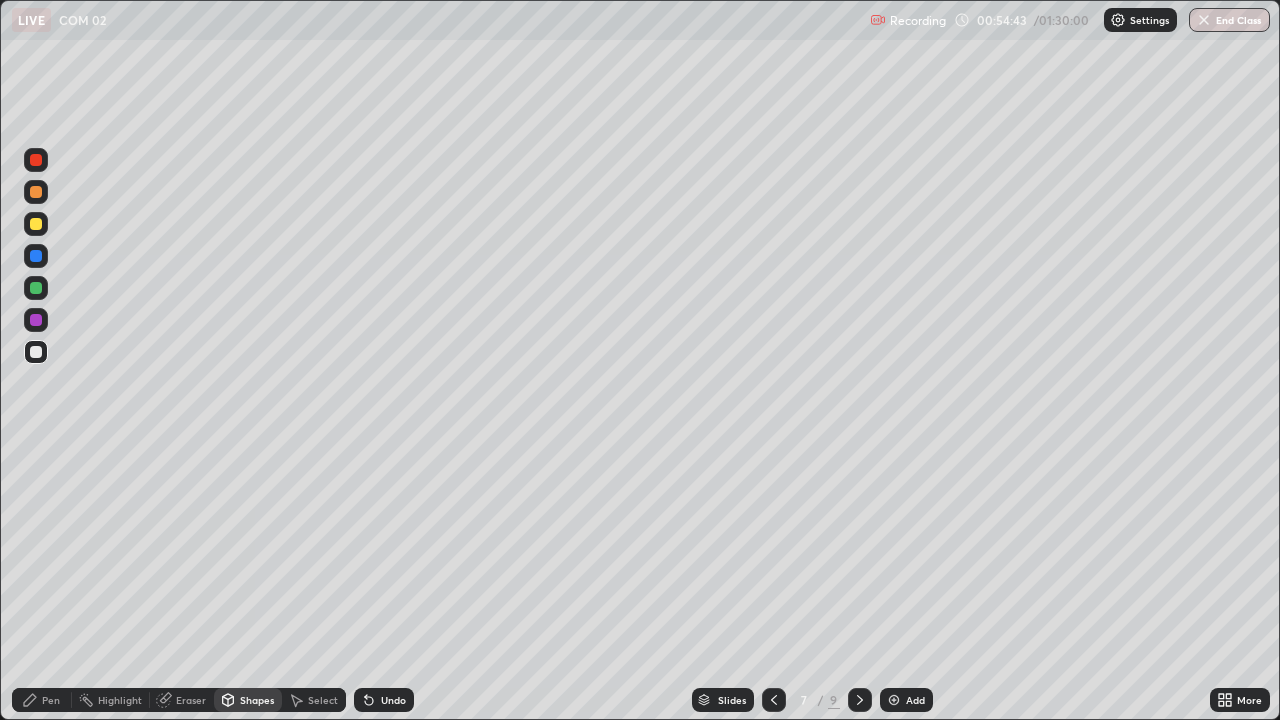 click on "Pen" at bounding box center (51, 700) 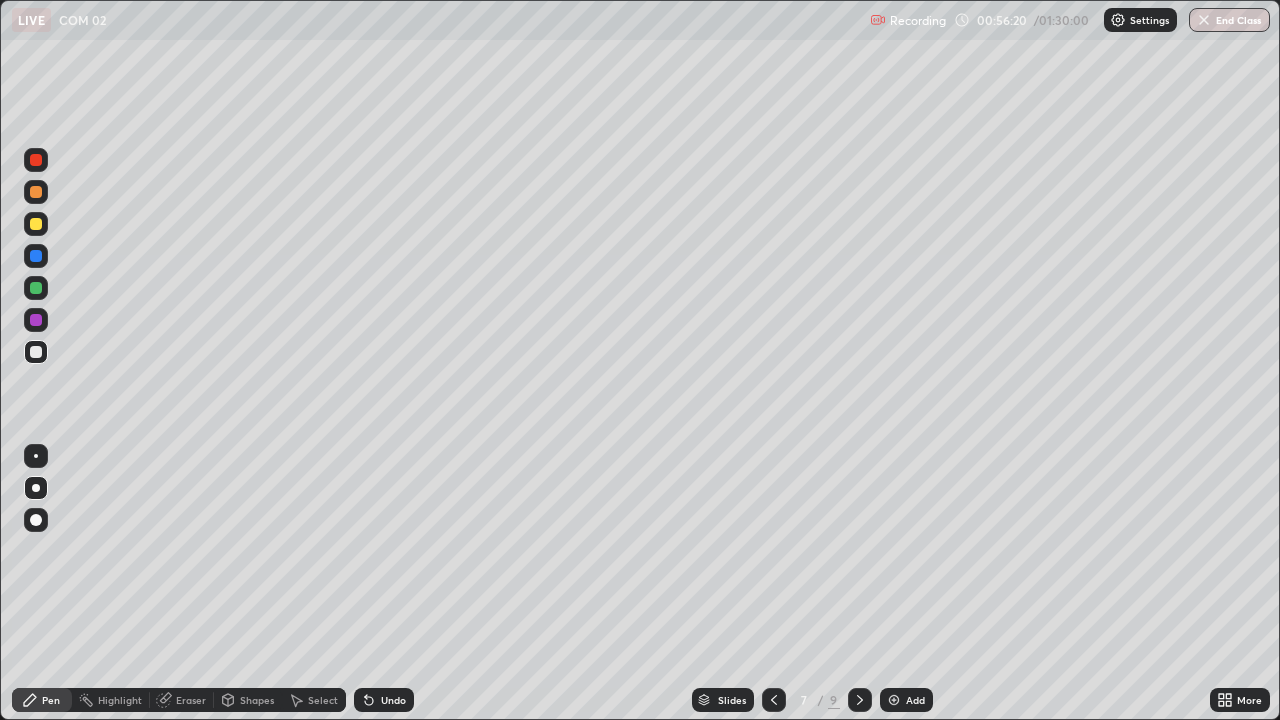 click on "Shapes" at bounding box center [257, 700] 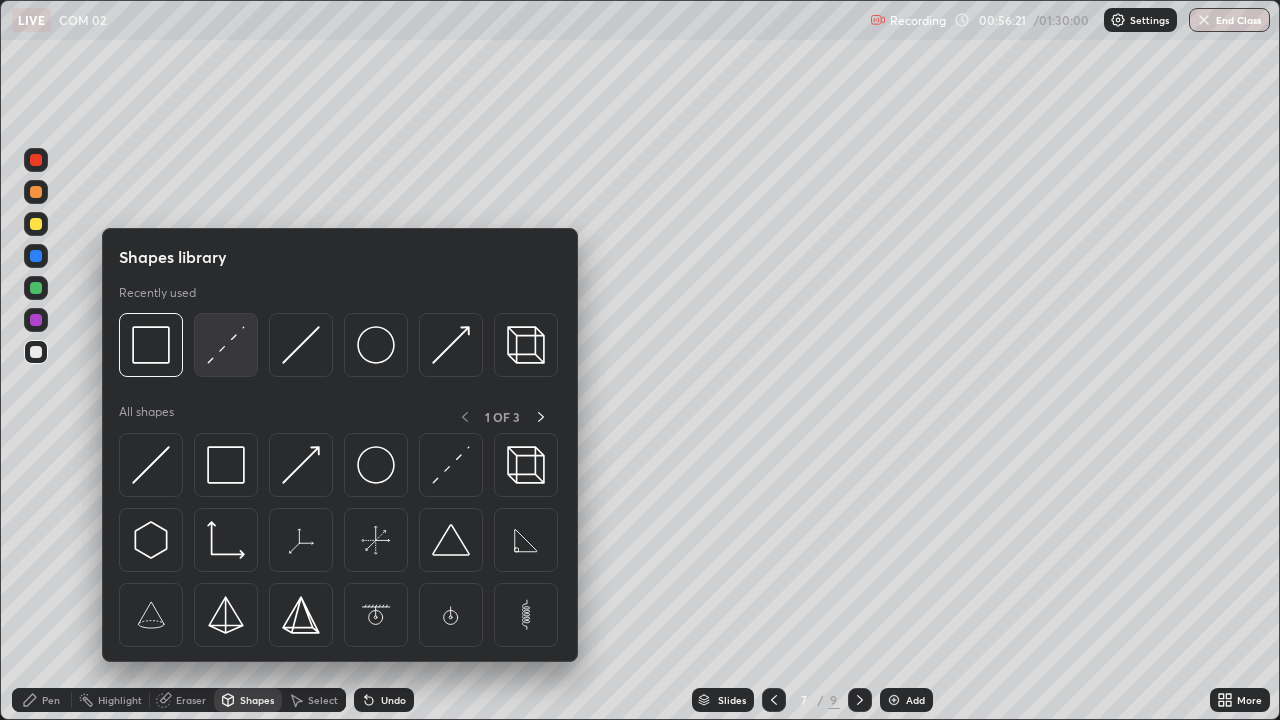 click at bounding box center [226, 345] 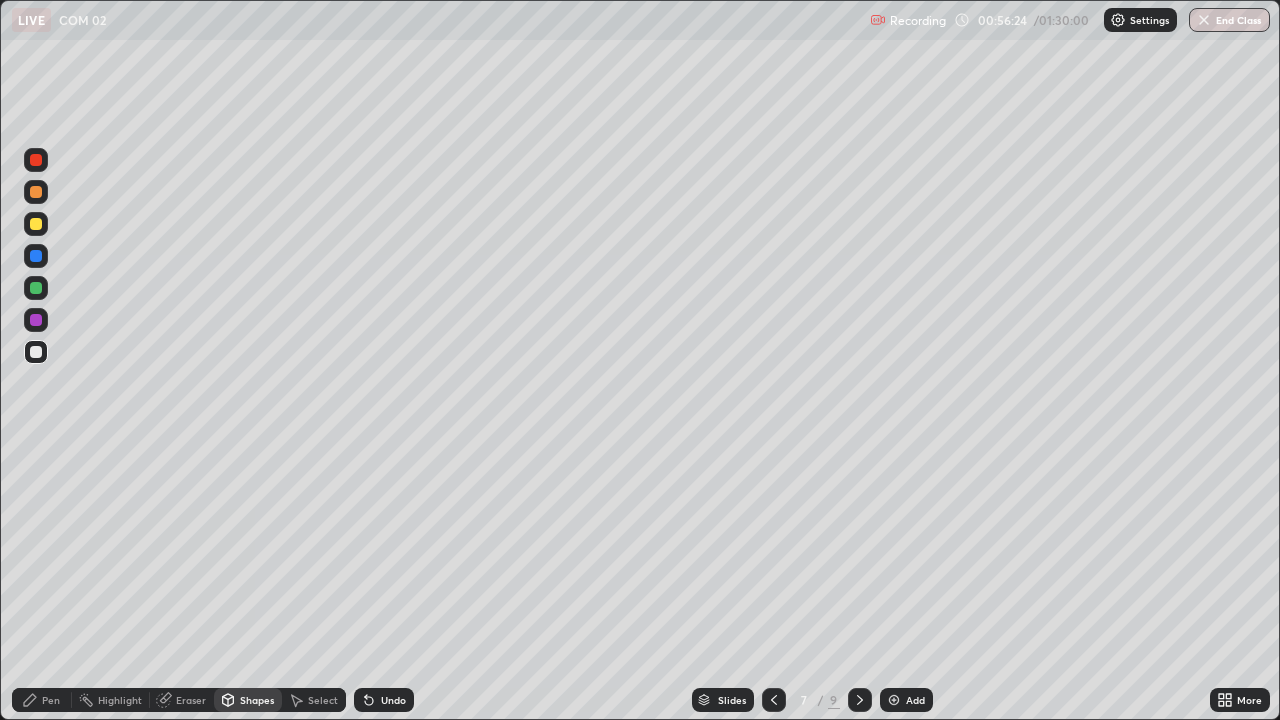 click on "Shapes" at bounding box center [257, 700] 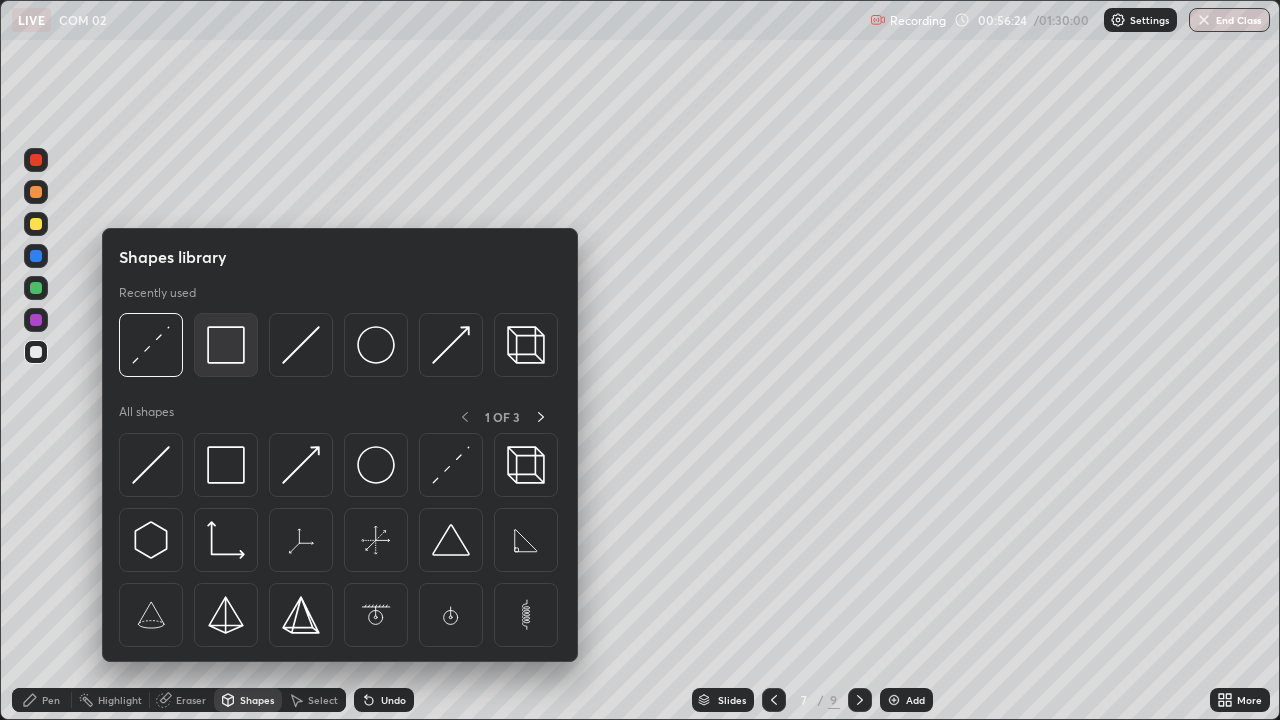 click at bounding box center (226, 345) 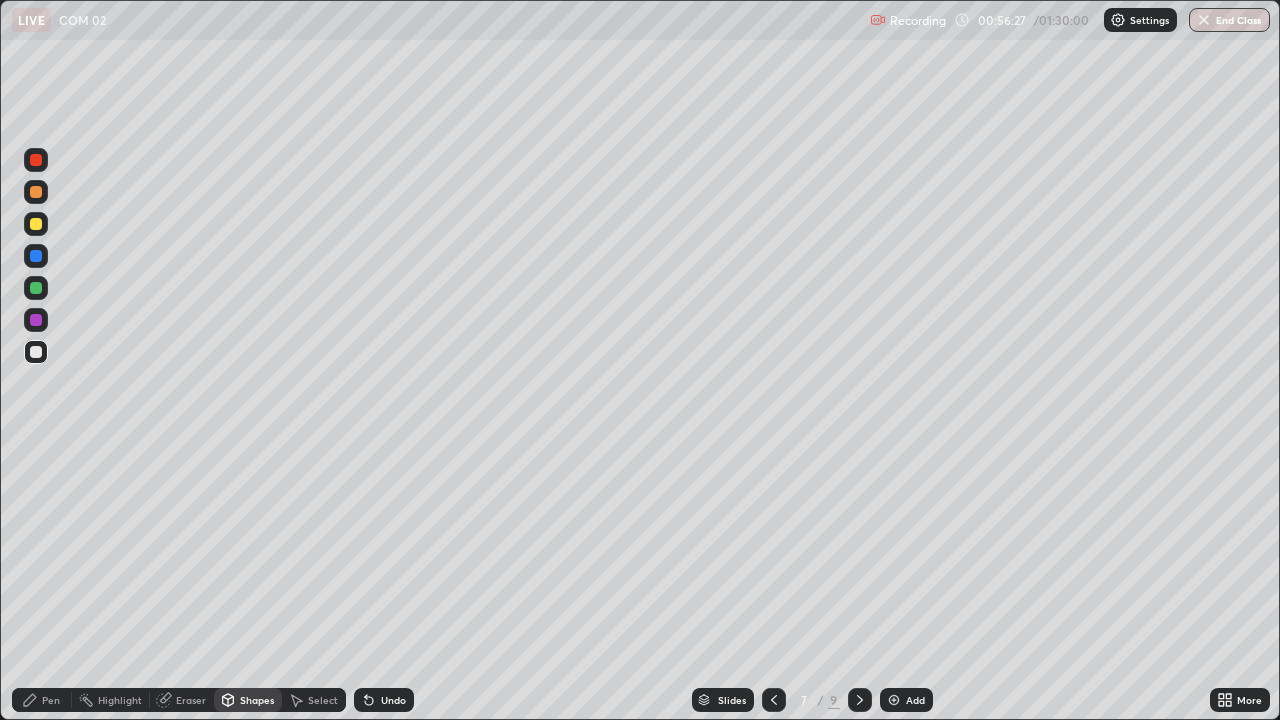 click on "Pen" at bounding box center [51, 700] 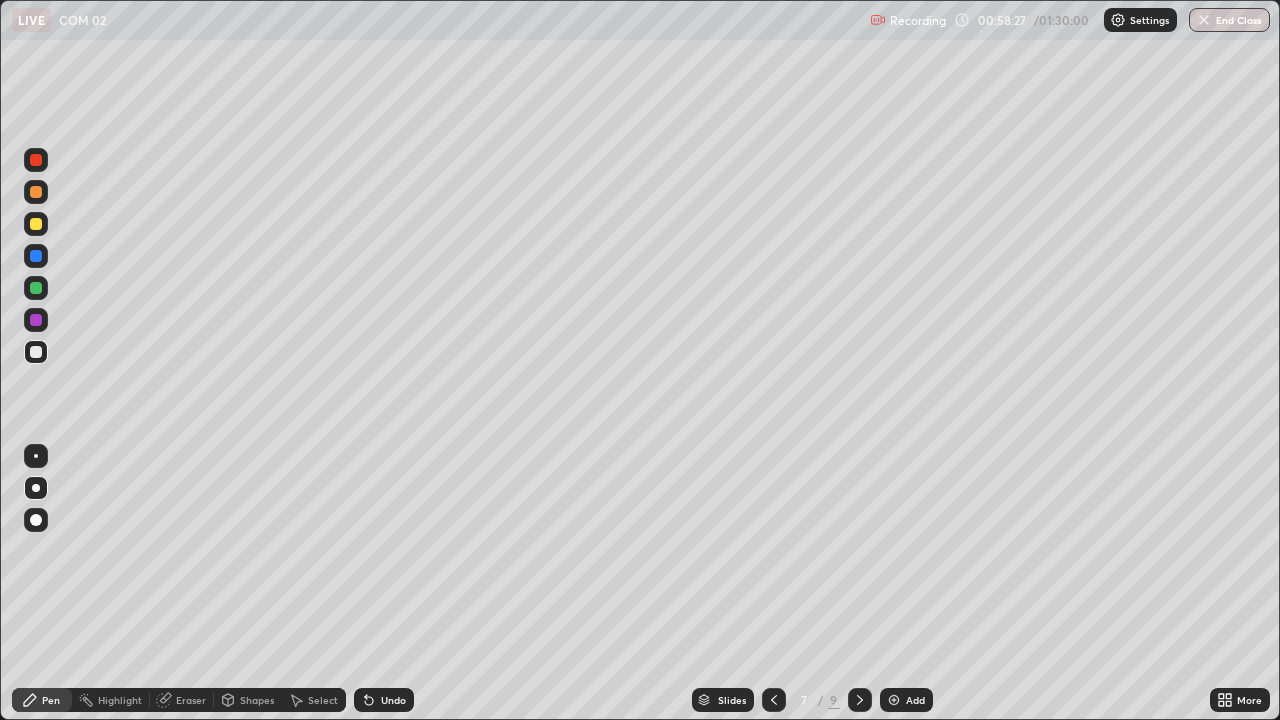 click at bounding box center (860, 700) 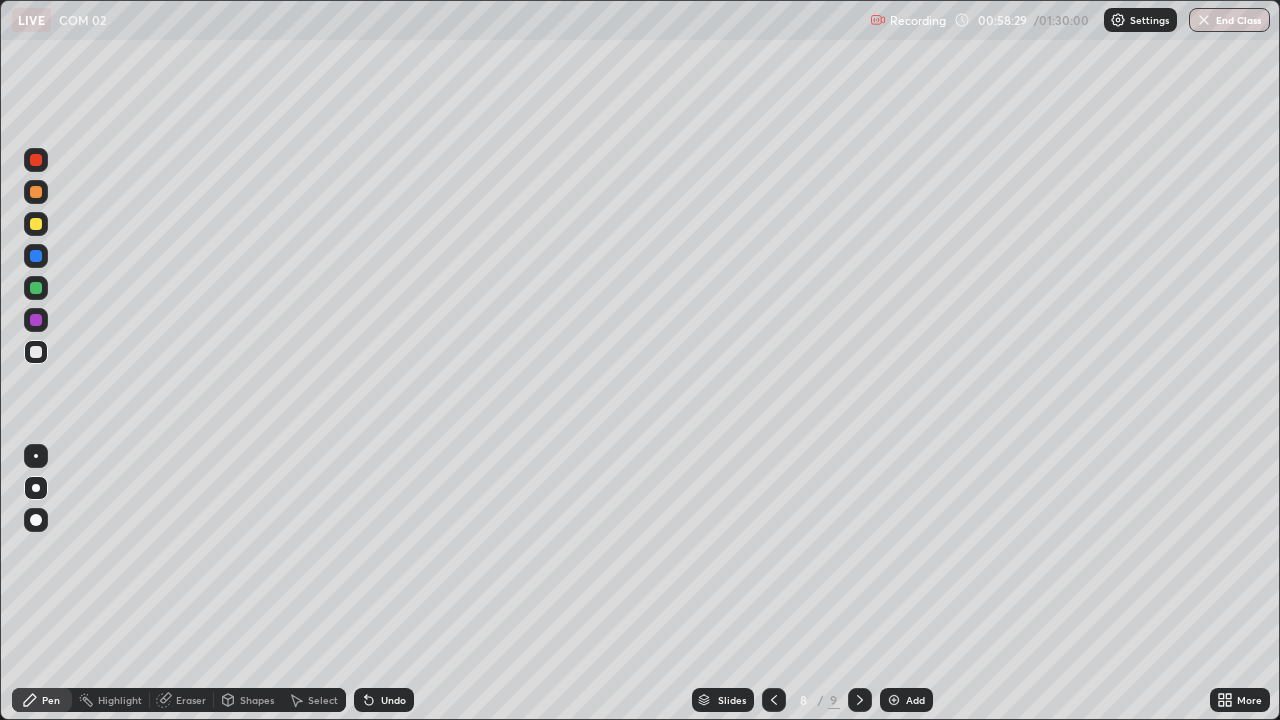 click at bounding box center [36, 352] 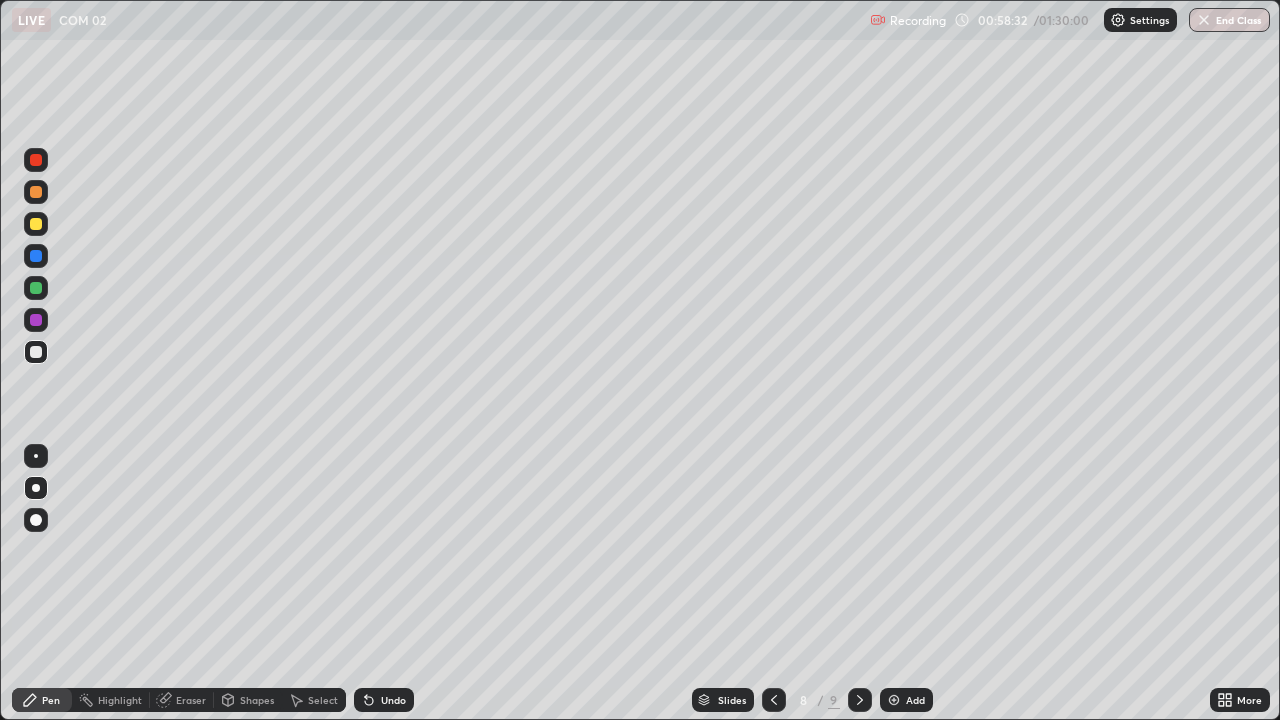 click on "Shapes" at bounding box center (257, 700) 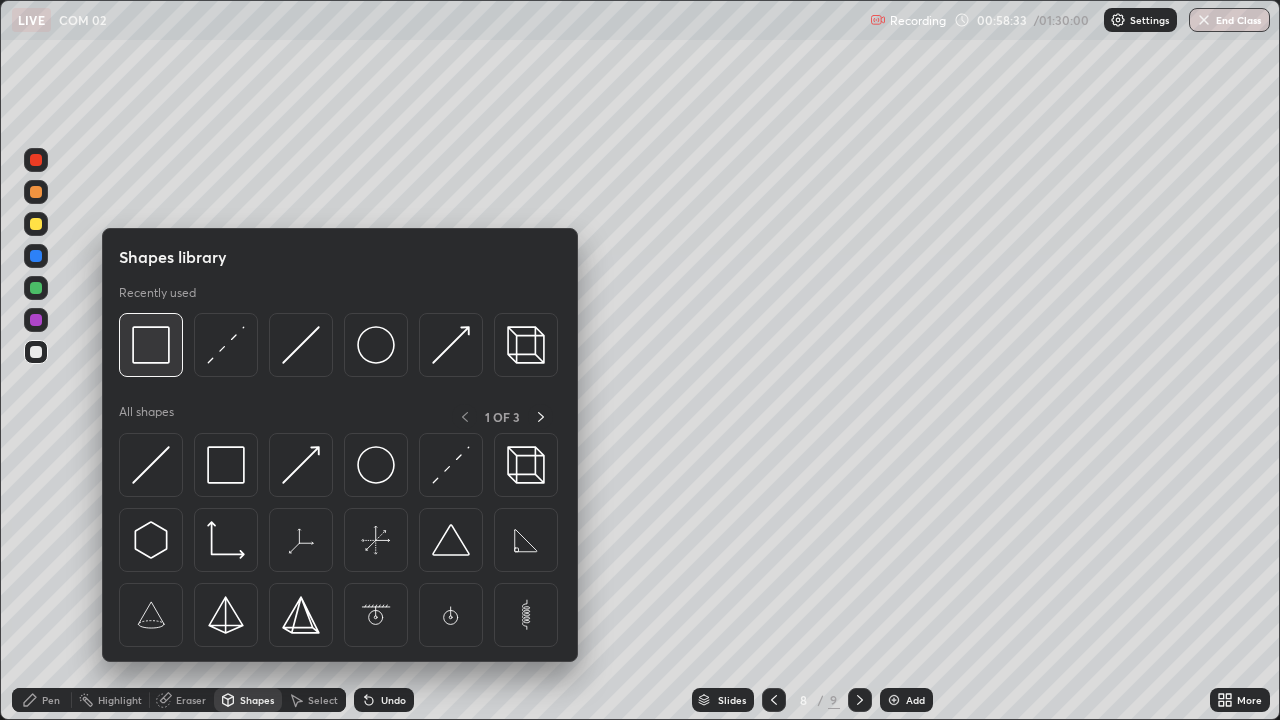 click at bounding box center (151, 345) 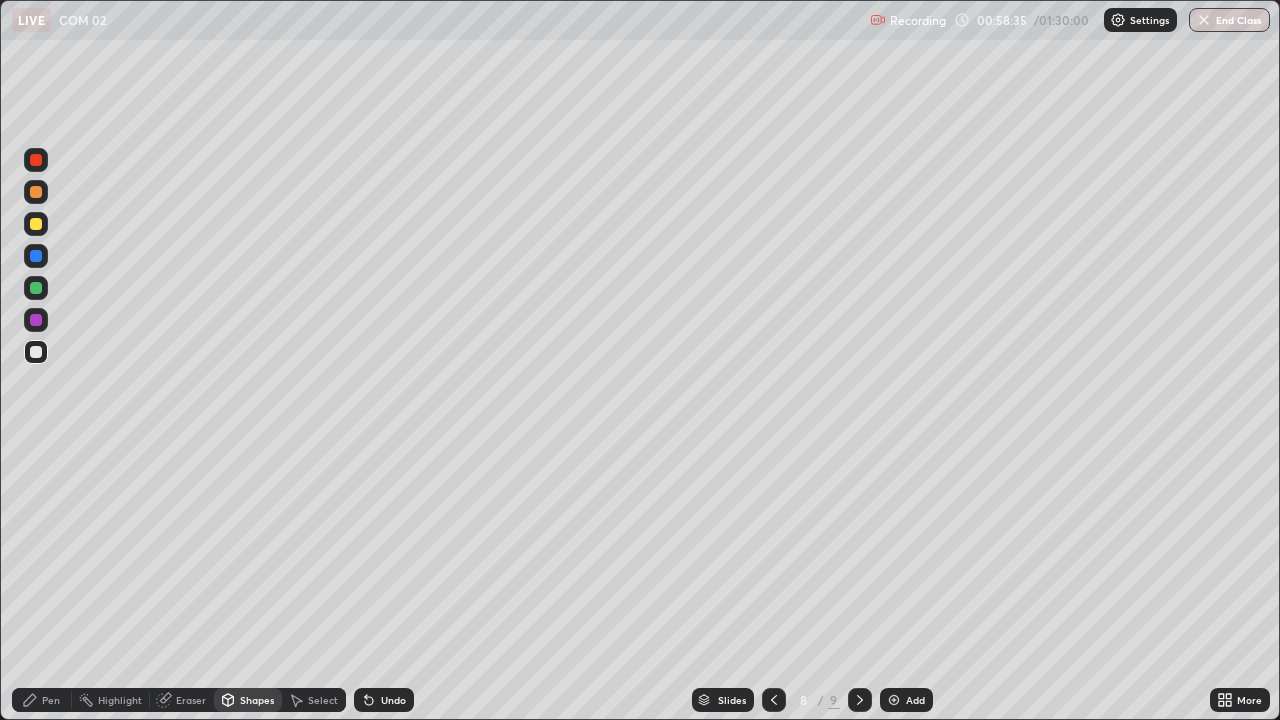 click on "Pen" at bounding box center (51, 700) 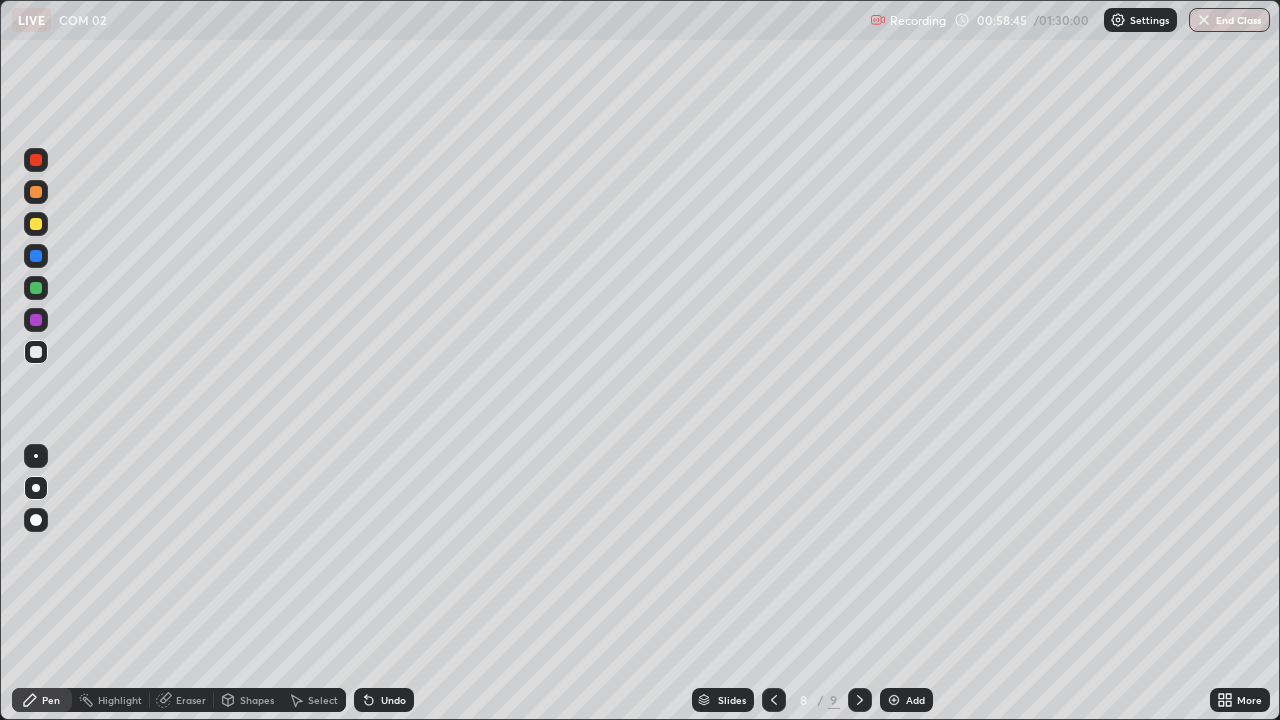 click at bounding box center (36, 224) 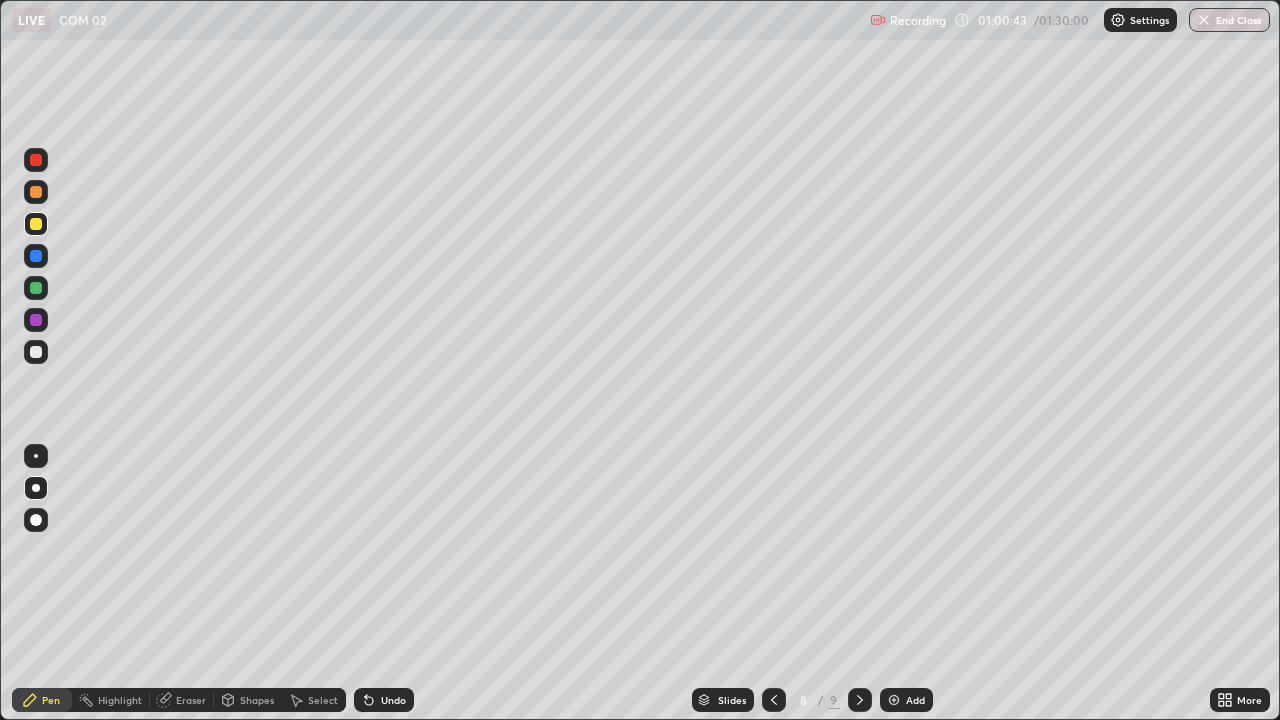 click at bounding box center [36, 352] 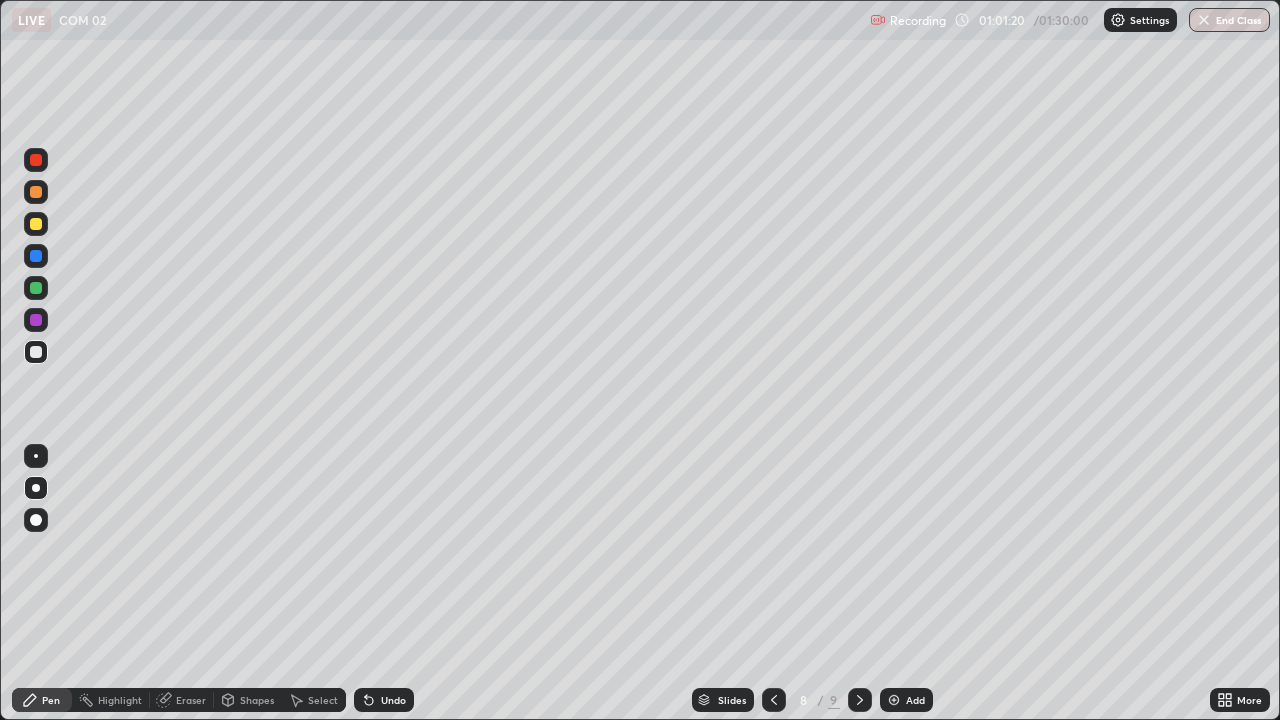 click at bounding box center (36, 224) 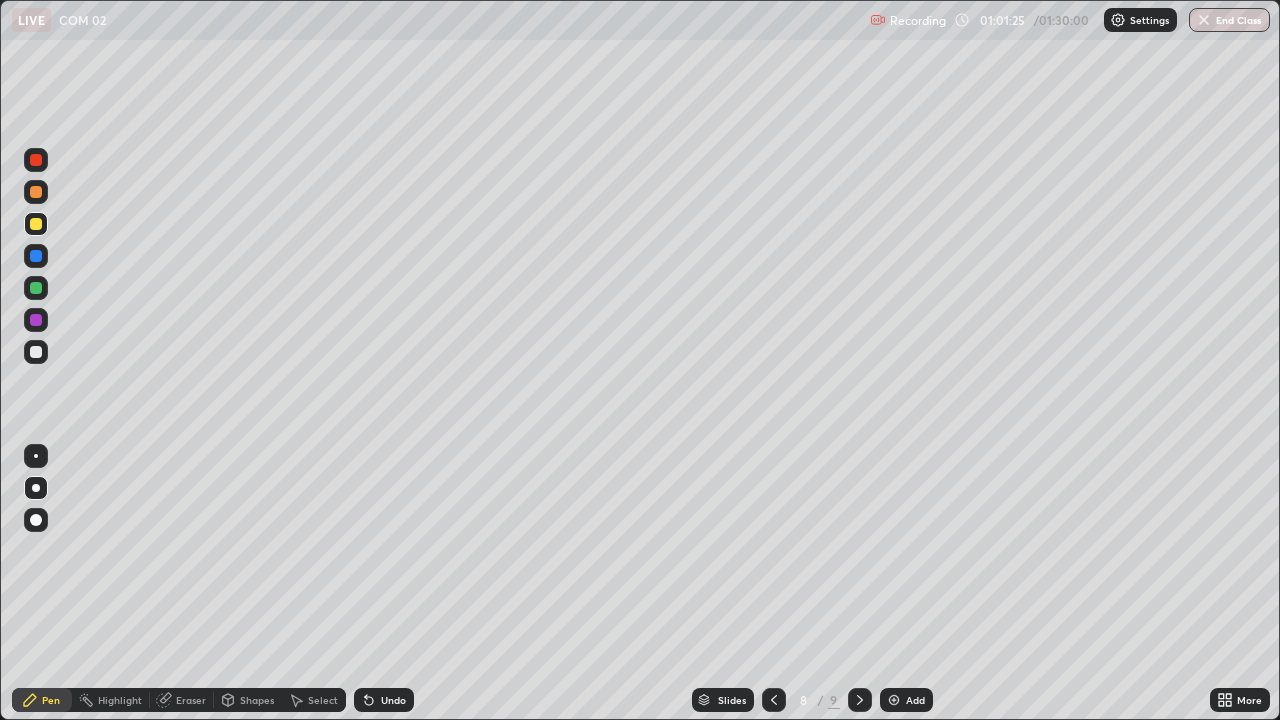 click on "Eraser" at bounding box center [191, 700] 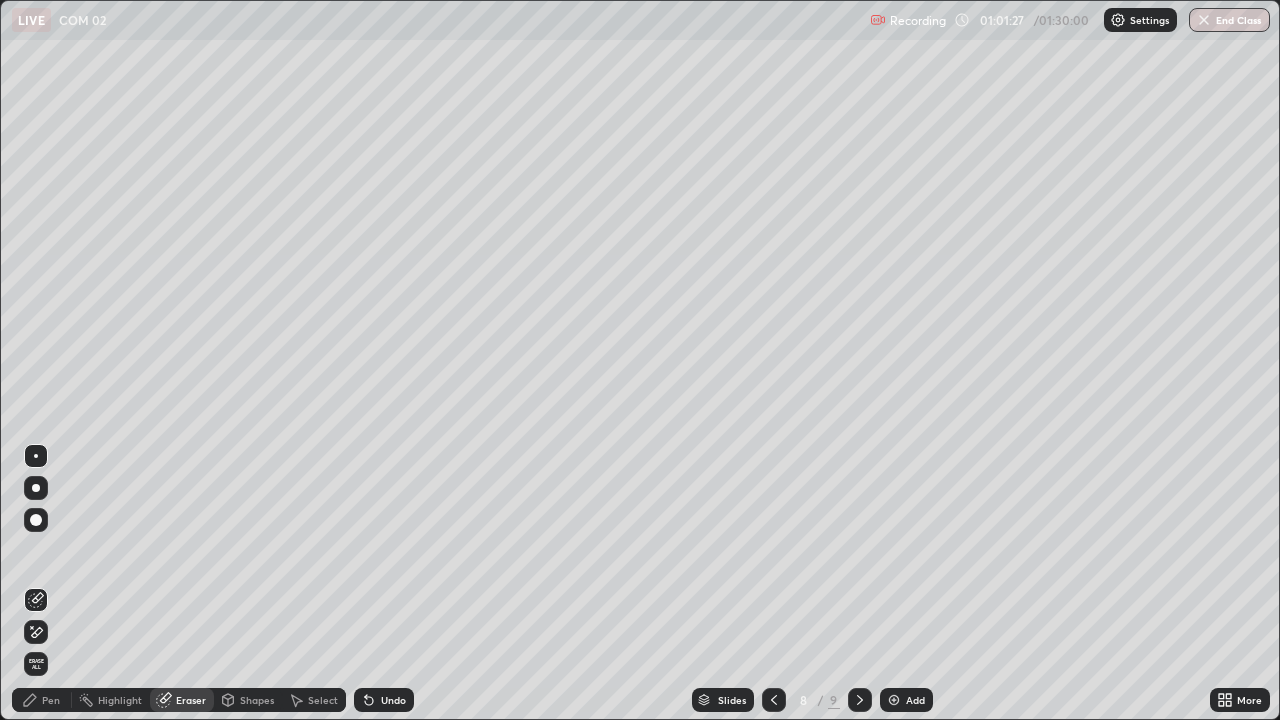 click on "Pen" at bounding box center [51, 700] 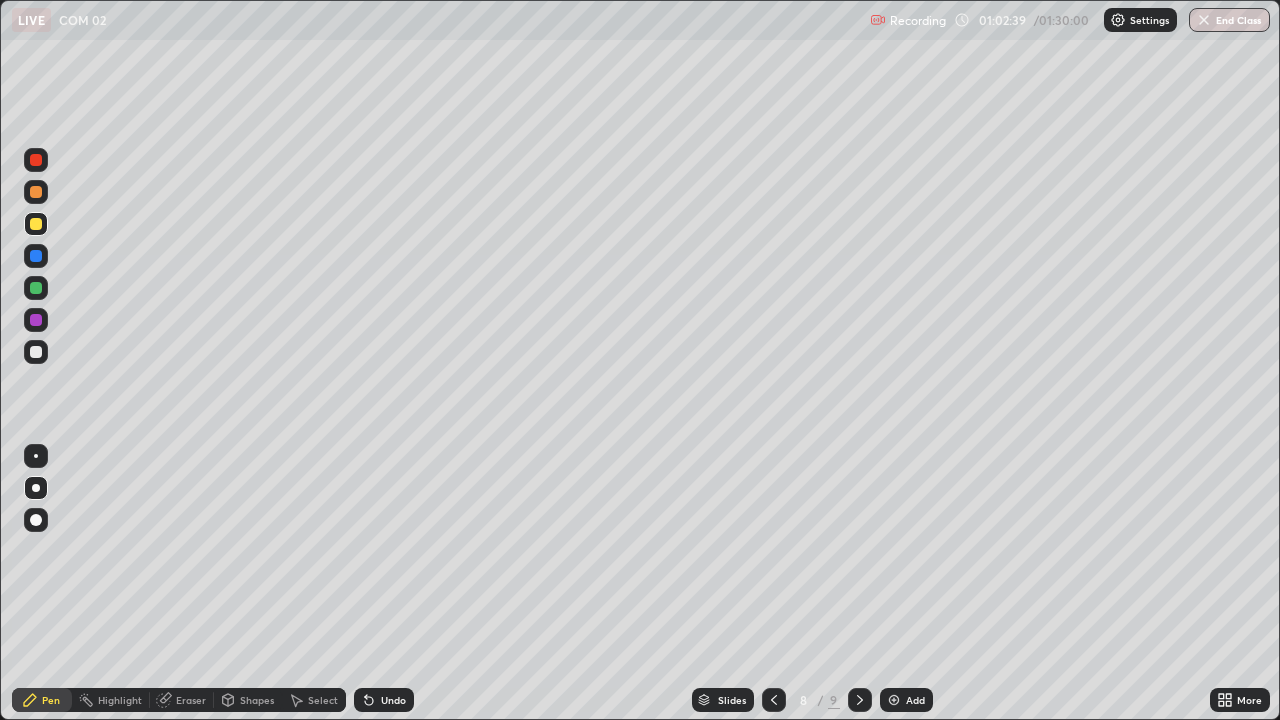 click 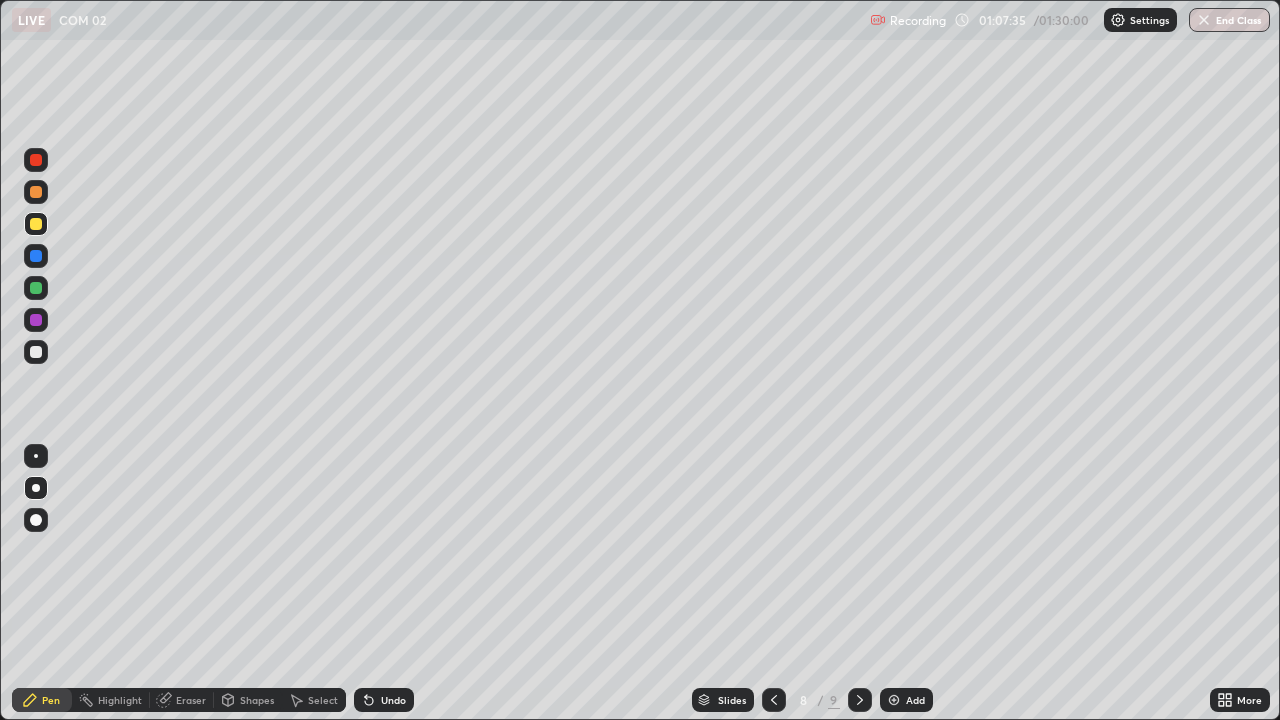 click on "End Class" at bounding box center (1229, 20) 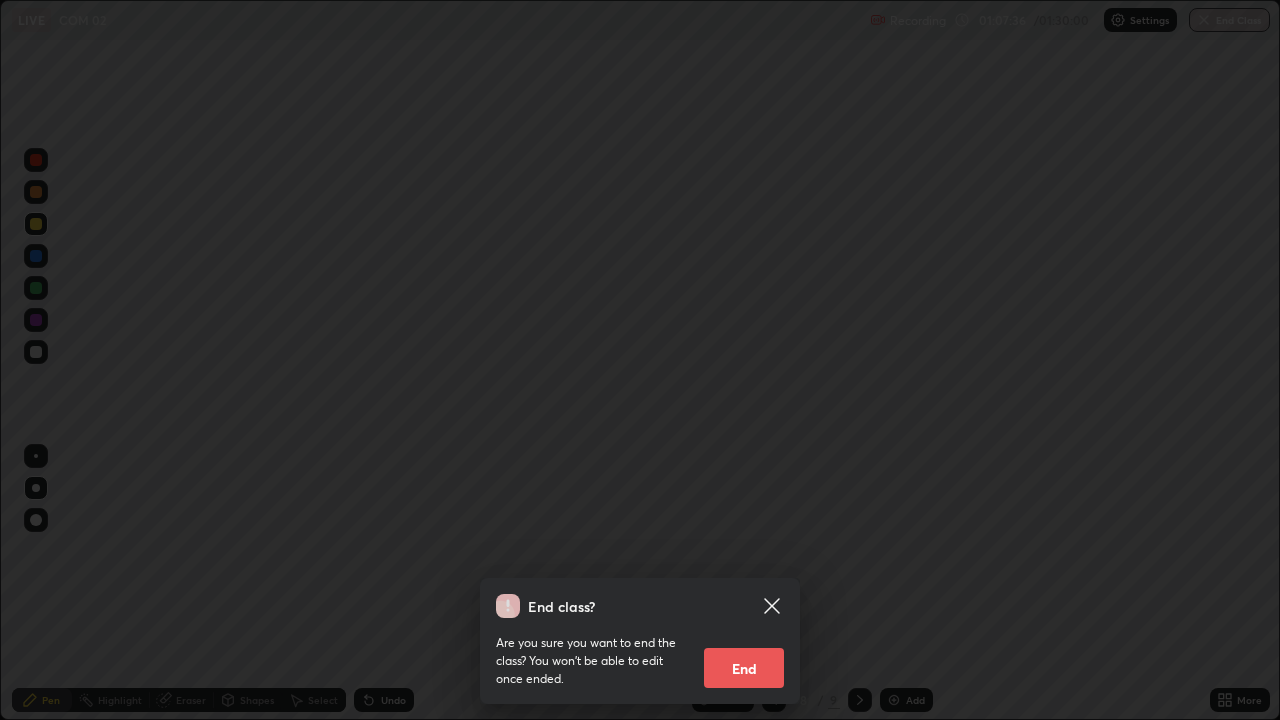 click on "End" at bounding box center (744, 668) 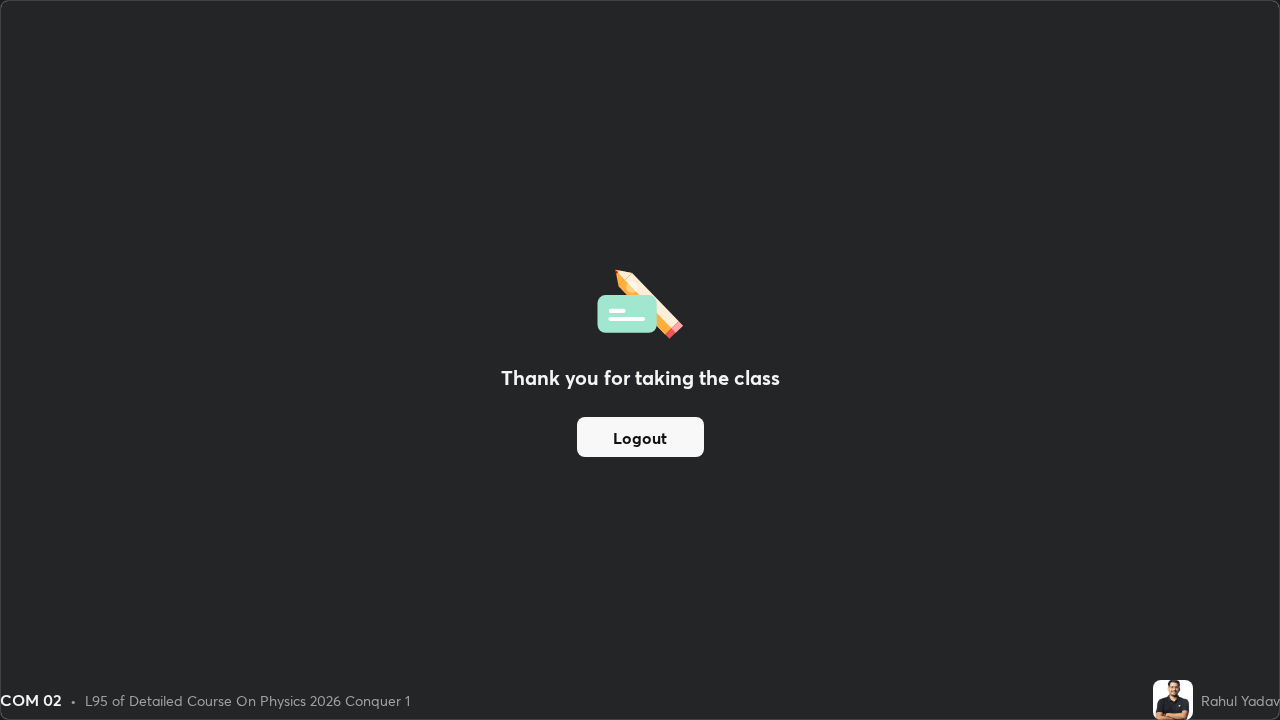 click on "Logout" at bounding box center [640, 437] 